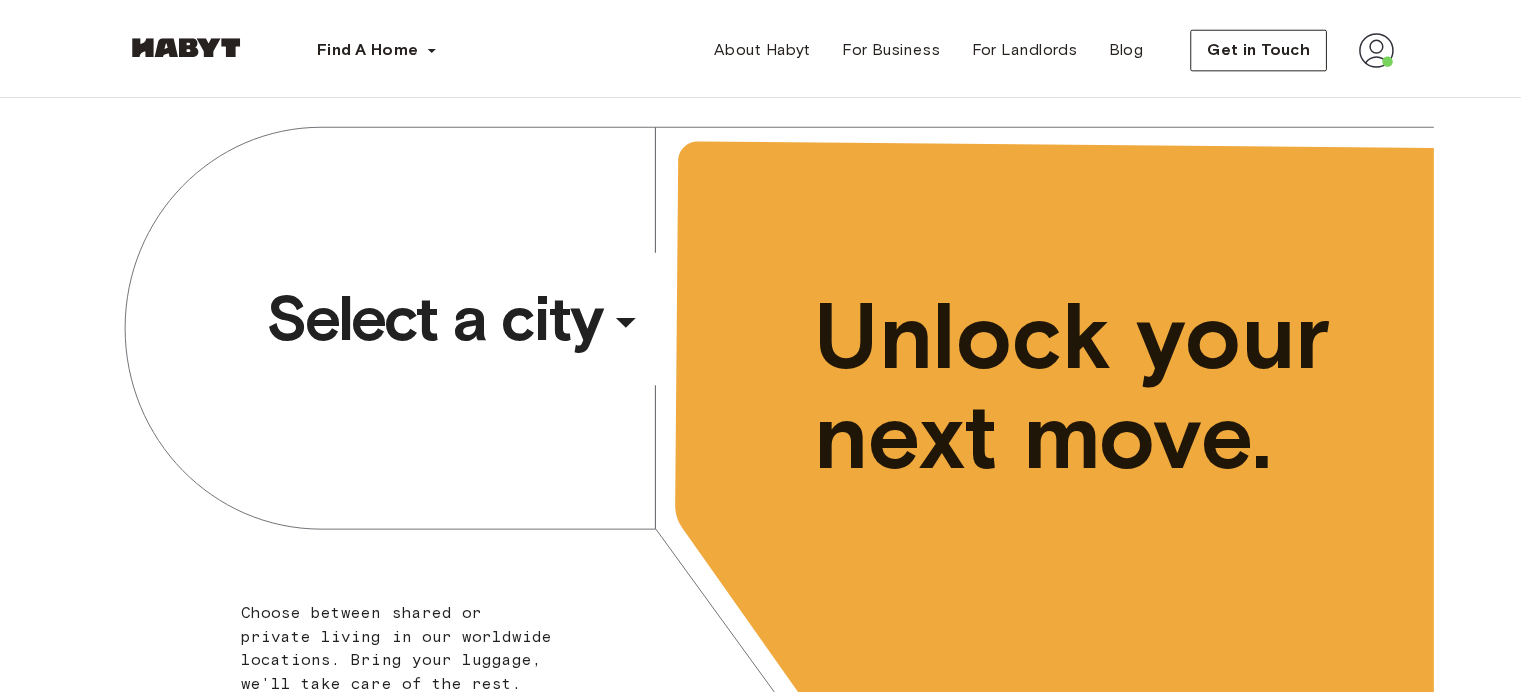 scroll, scrollTop: 0, scrollLeft: 0, axis: both 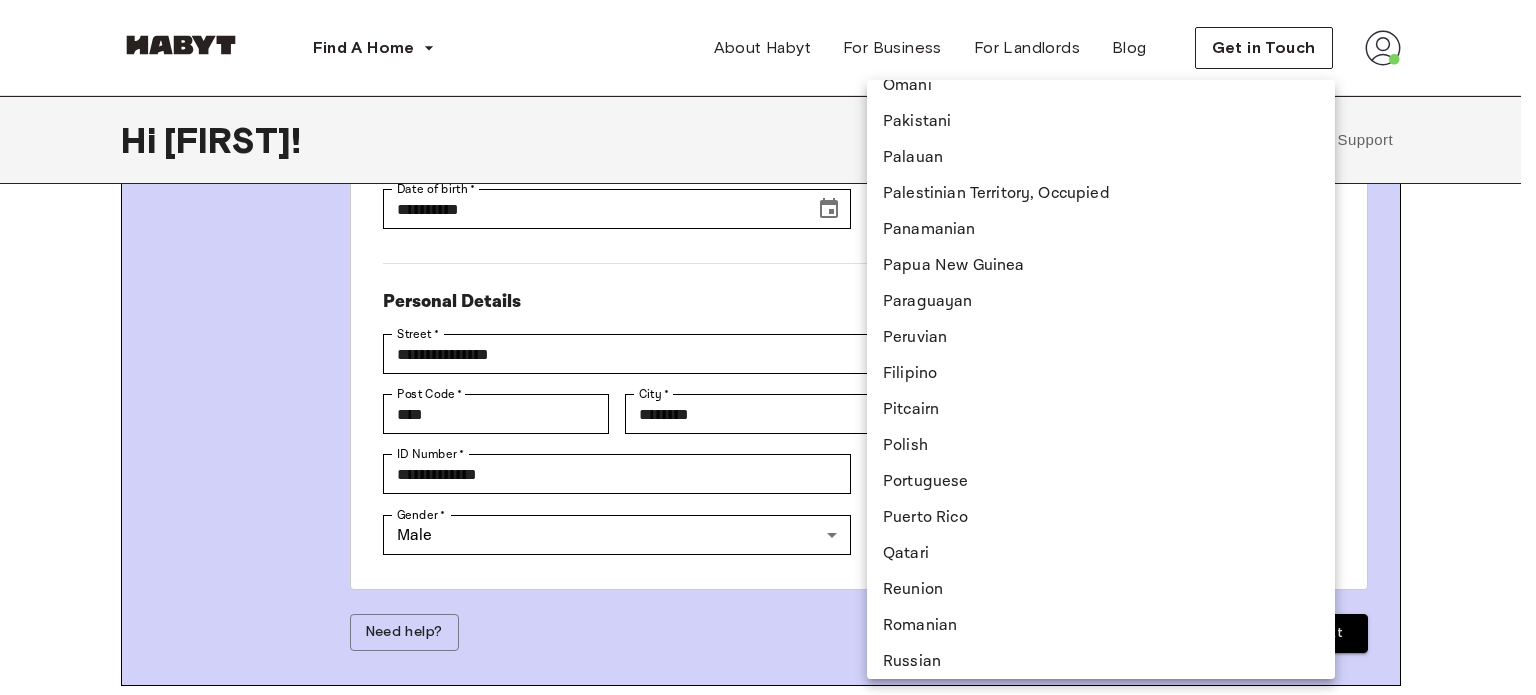 click on "Romanian" at bounding box center [1101, 626] 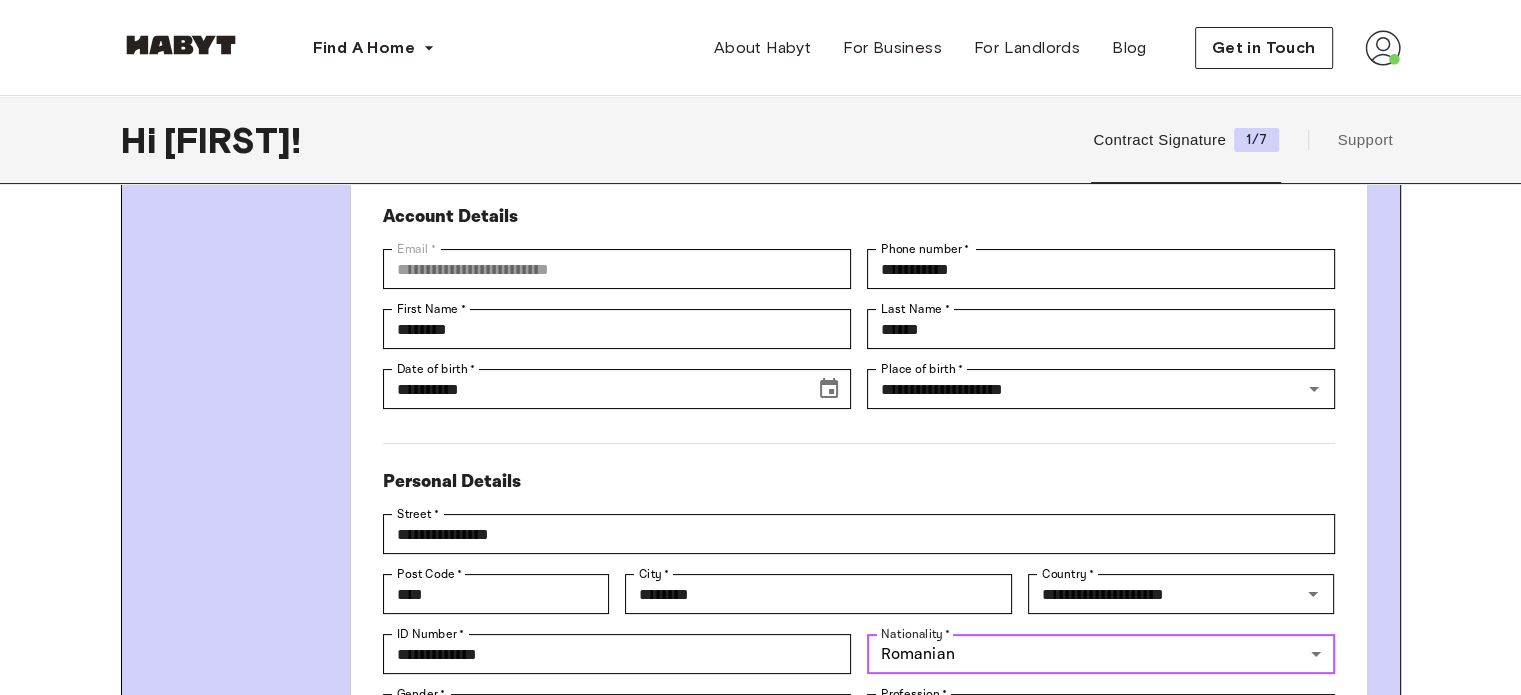scroll, scrollTop: 200, scrollLeft: 0, axis: vertical 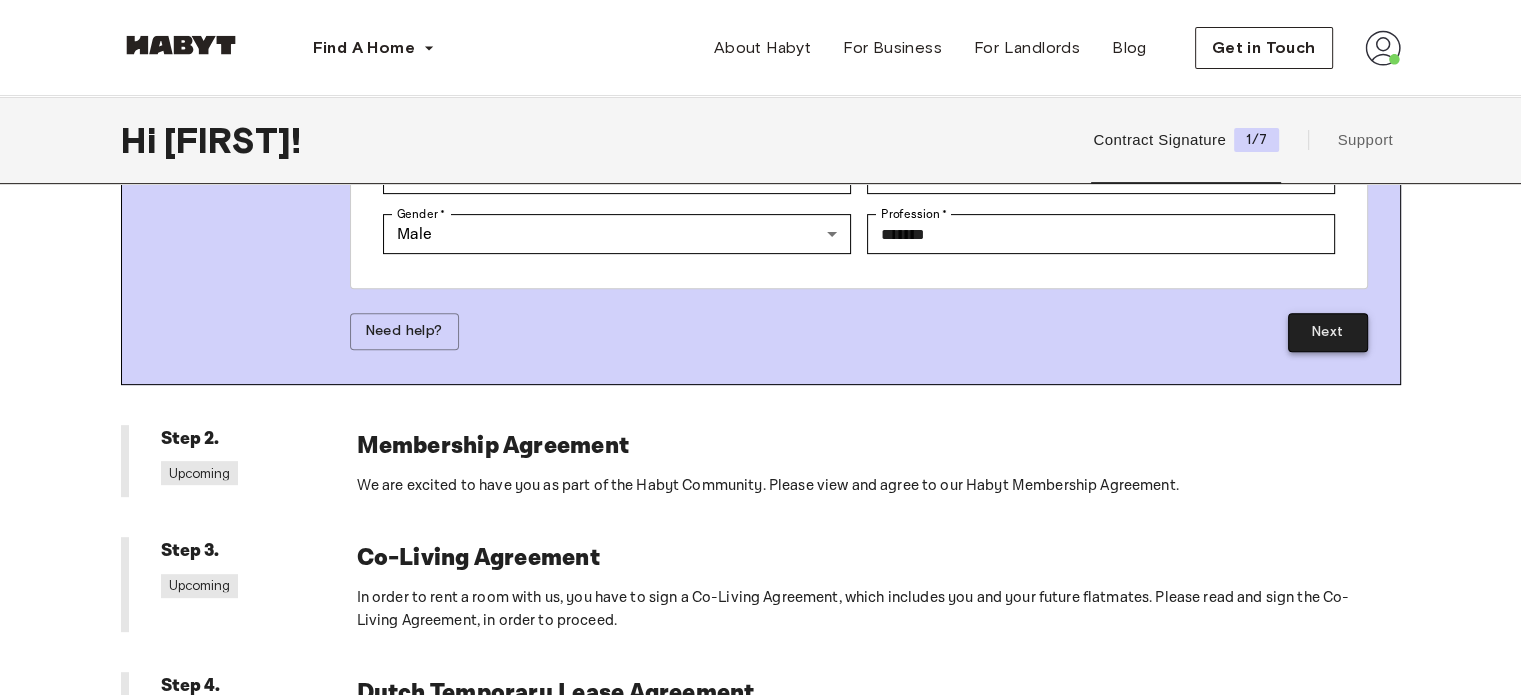 click on "Next" at bounding box center [1328, 332] 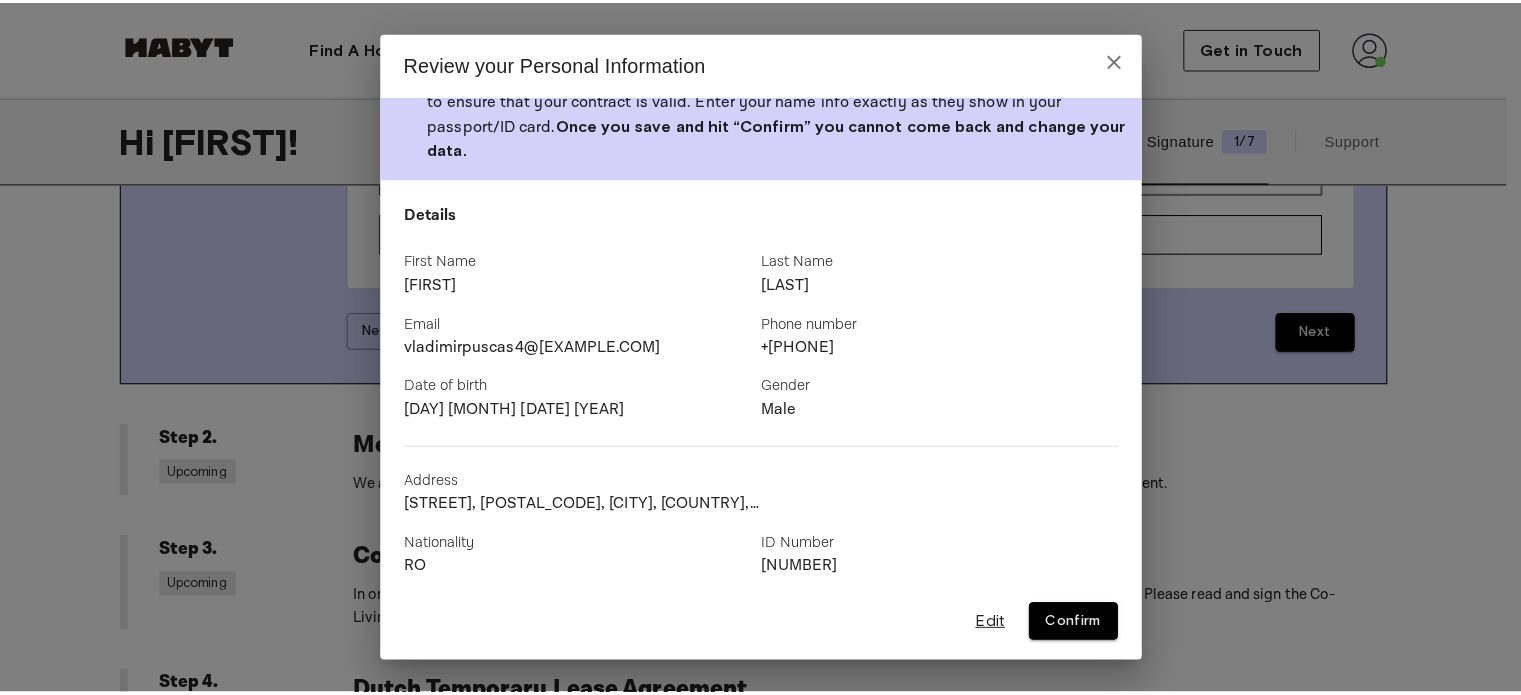 scroll, scrollTop: 49, scrollLeft: 0, axis: vertical 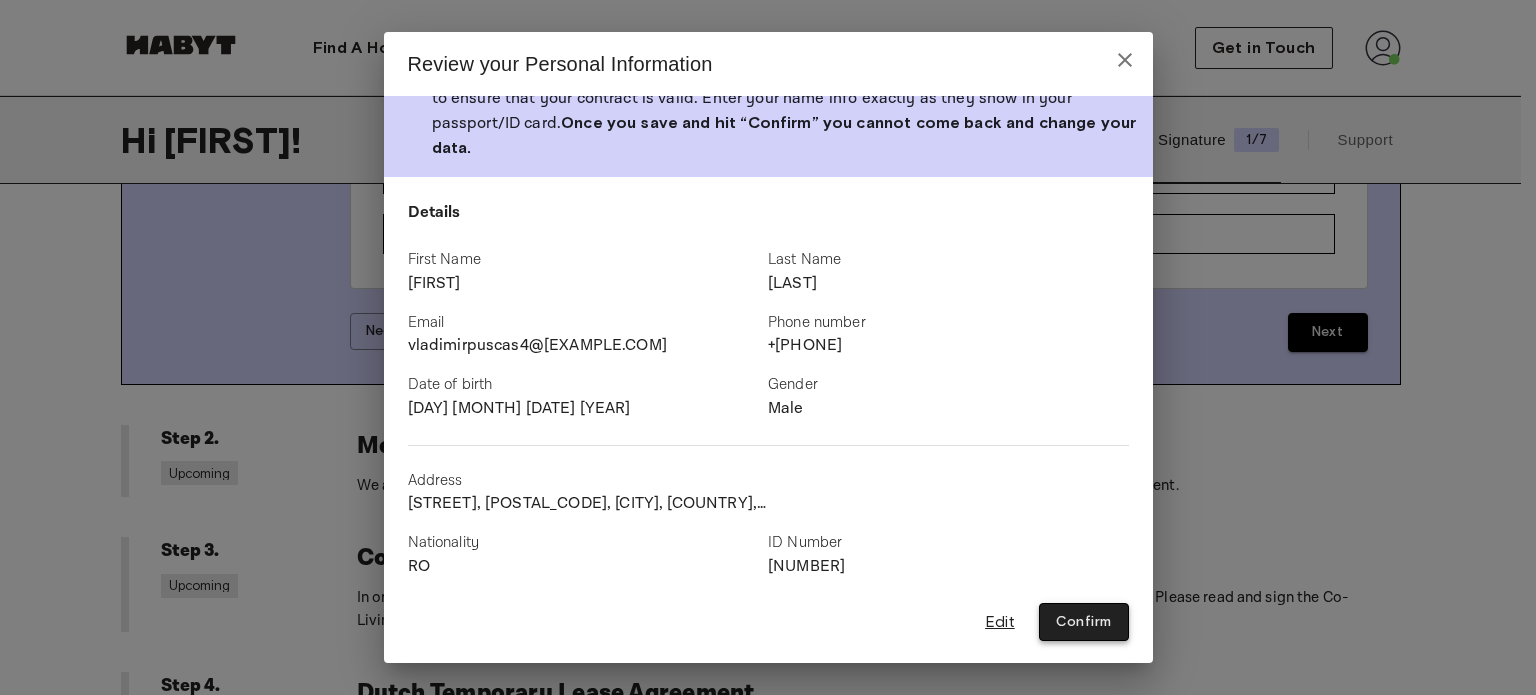 click on "Confirm" at bounding box center [1084, 622] 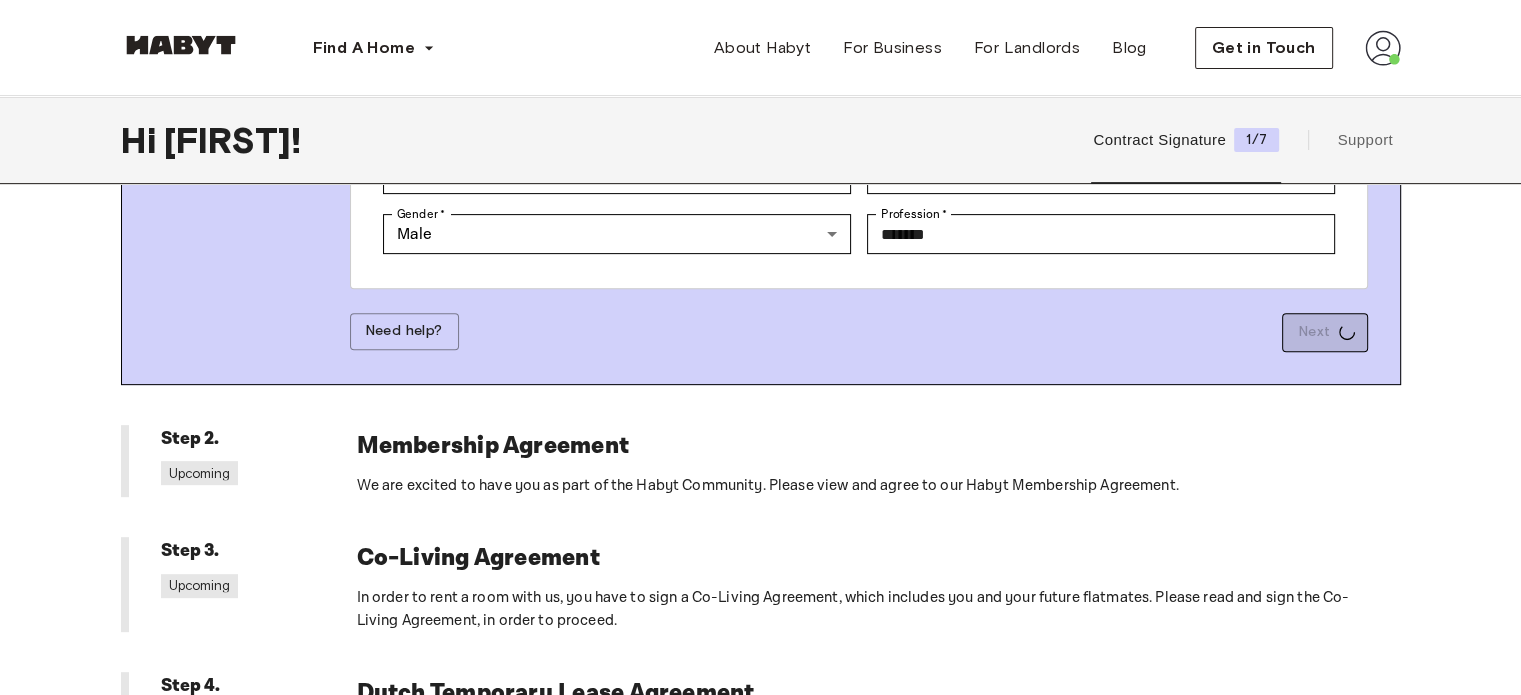 type on "********" 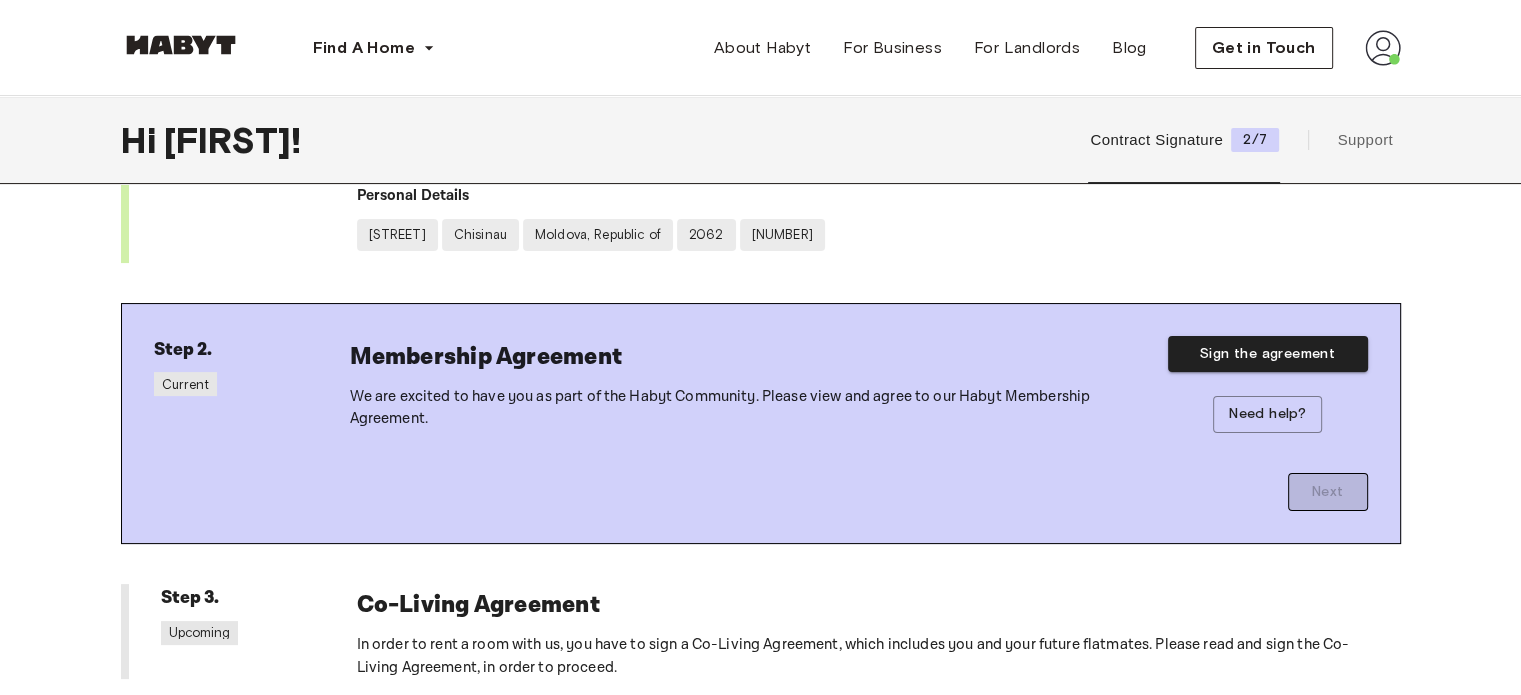scroll, scrollTop: 200, scrollLeft: 0, axis: vertical 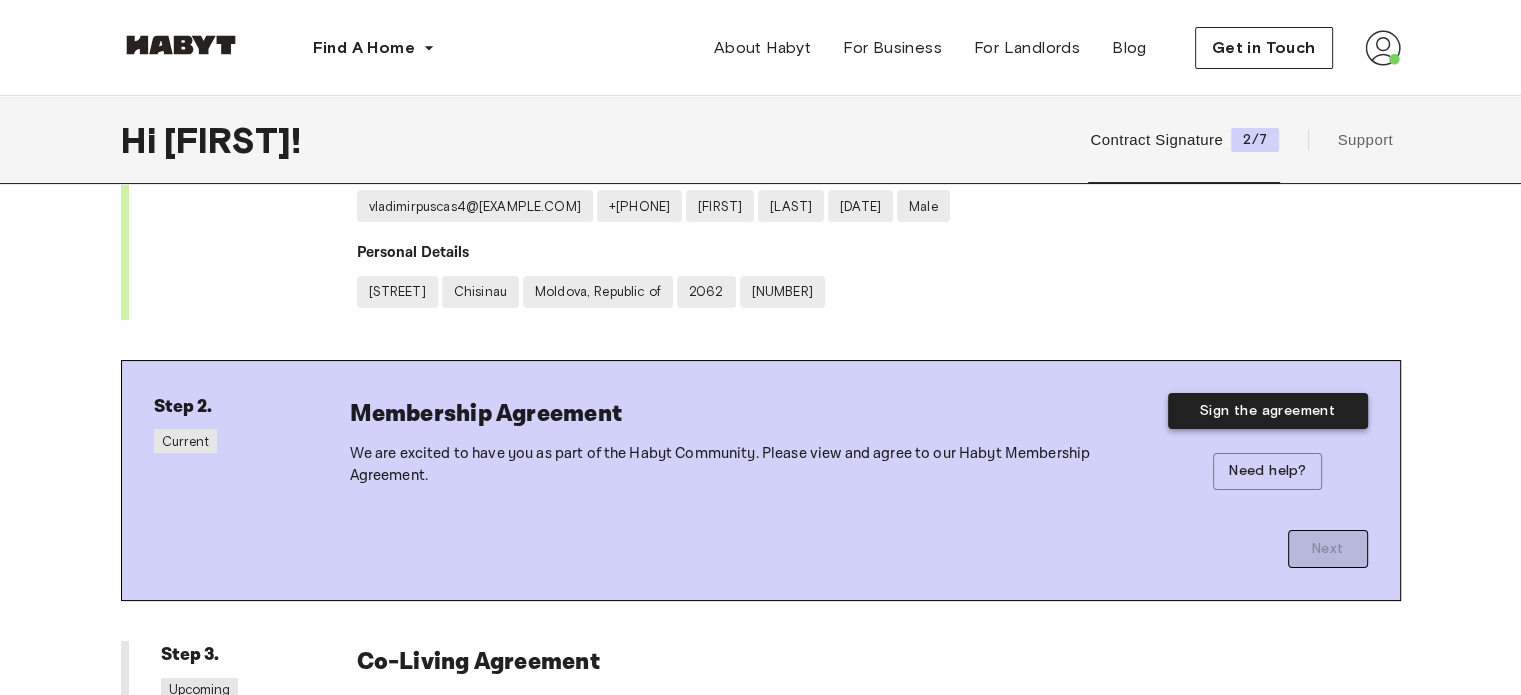 click on "Sign the agreement" at bounding box center (1268, 411) 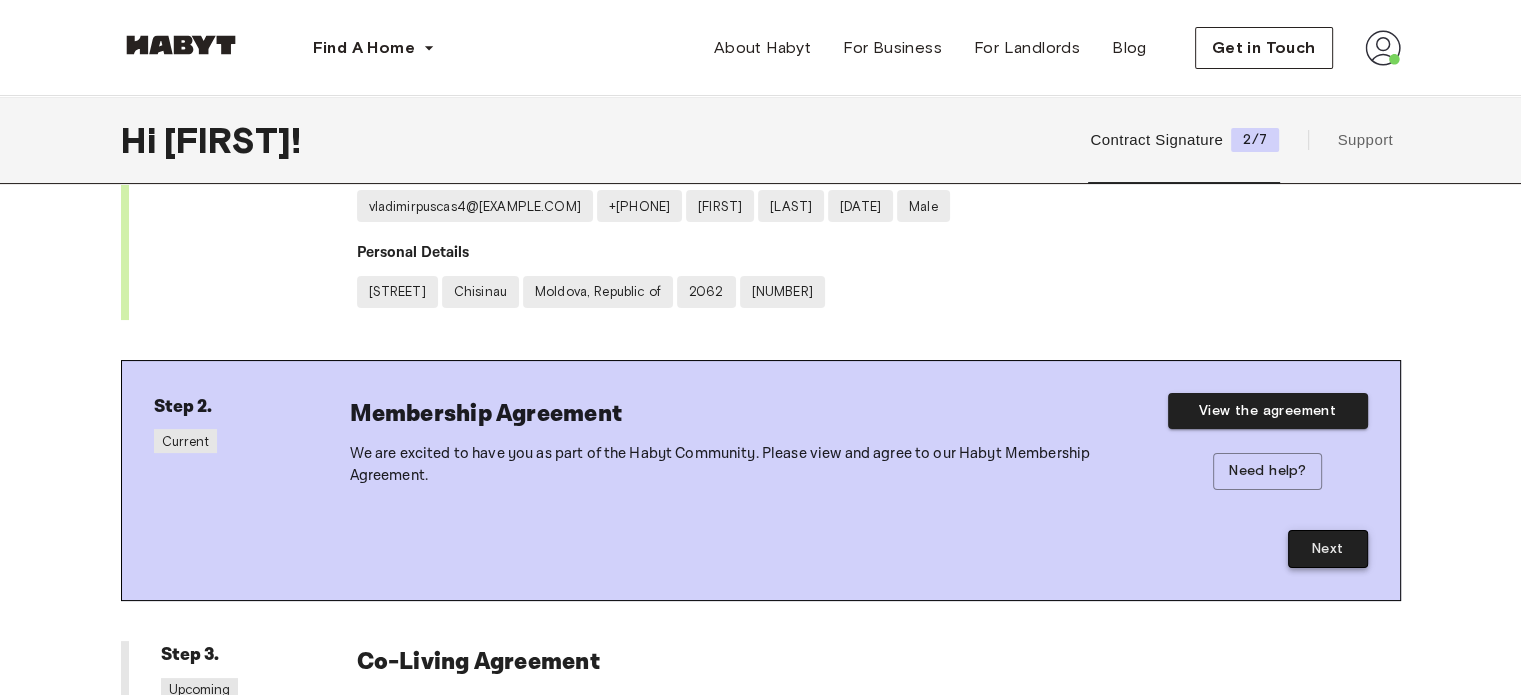 click on "Next" at bounding box center [1328, 549] 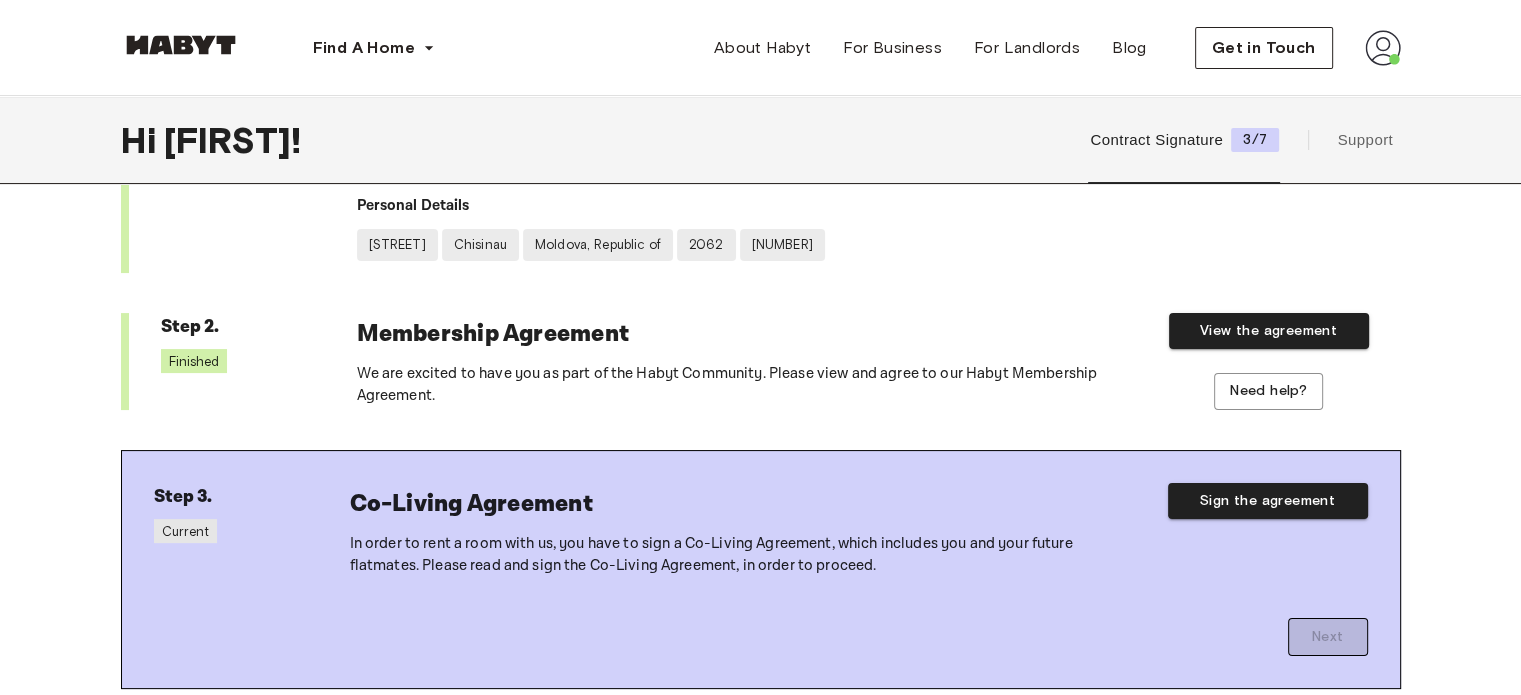 scroll, scrollTop: 400, scrollLeft: 0, axis: vertical 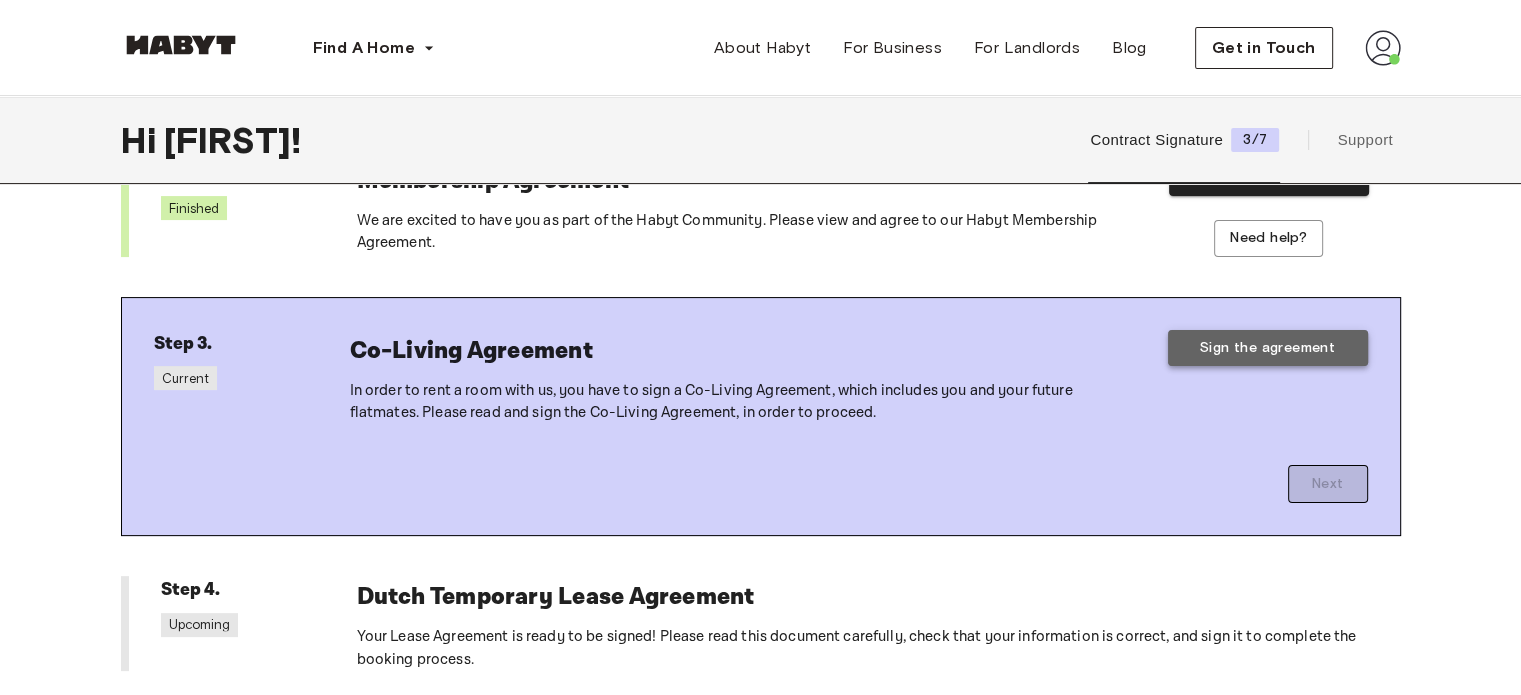 click on "Sign the agreement" at bounding box center (1268, 348) 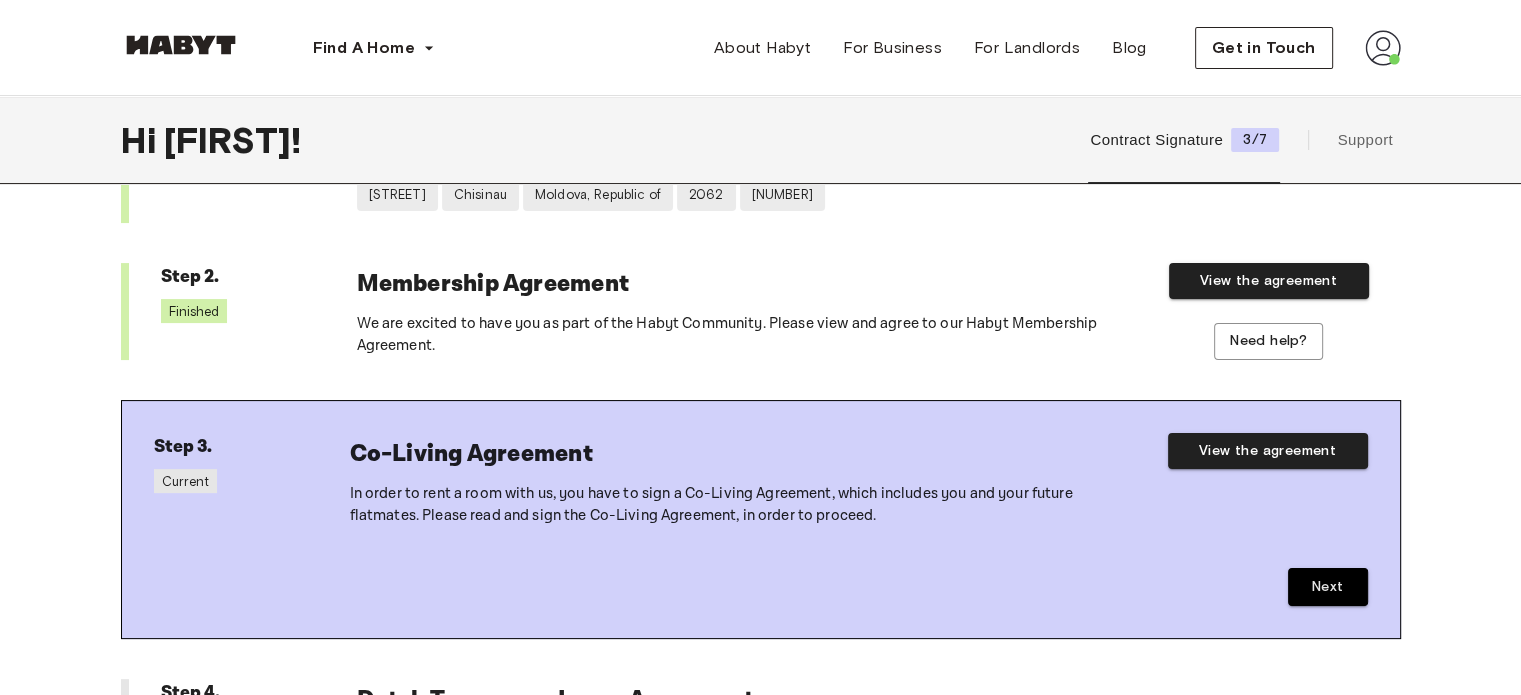 scroll, scrollTop: 300, scrollLeft: 0, axis: vertical 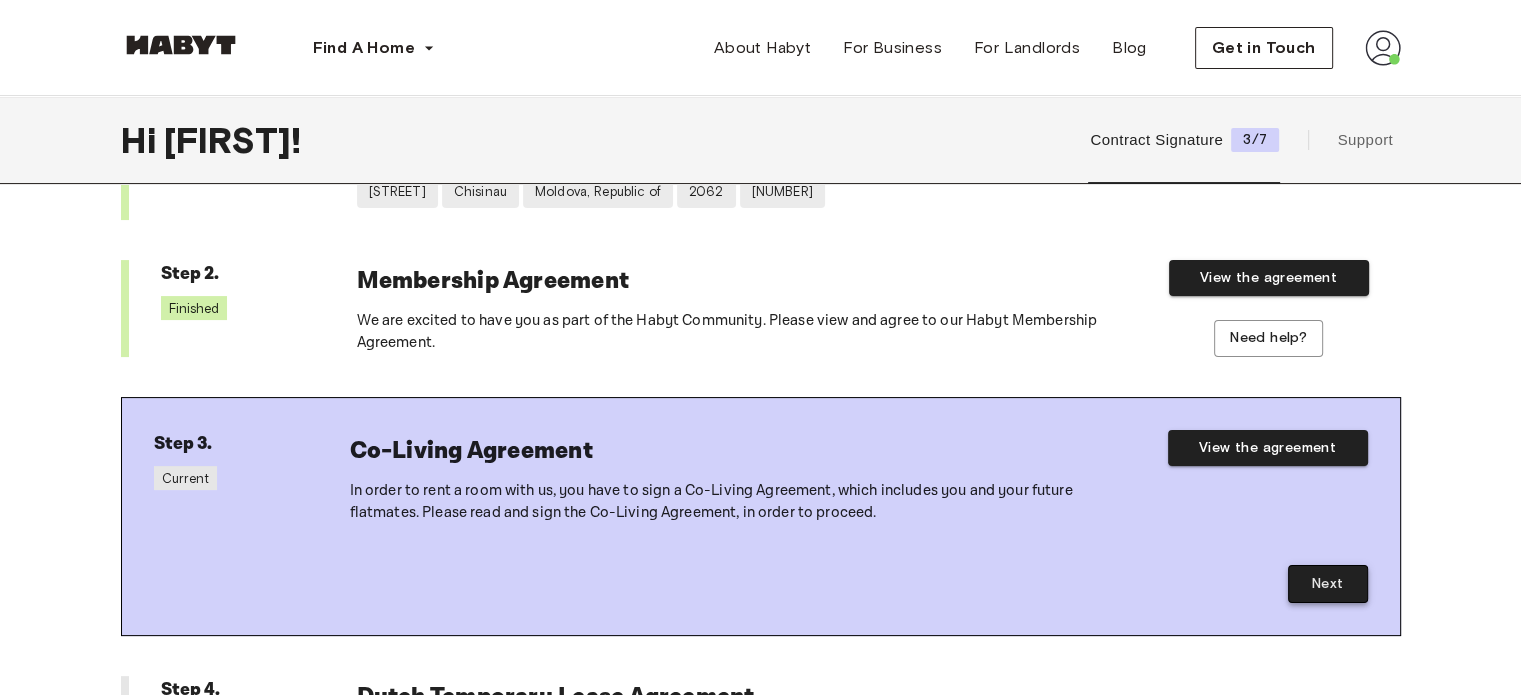 click on "Next" at bounding box center (1328, 584) 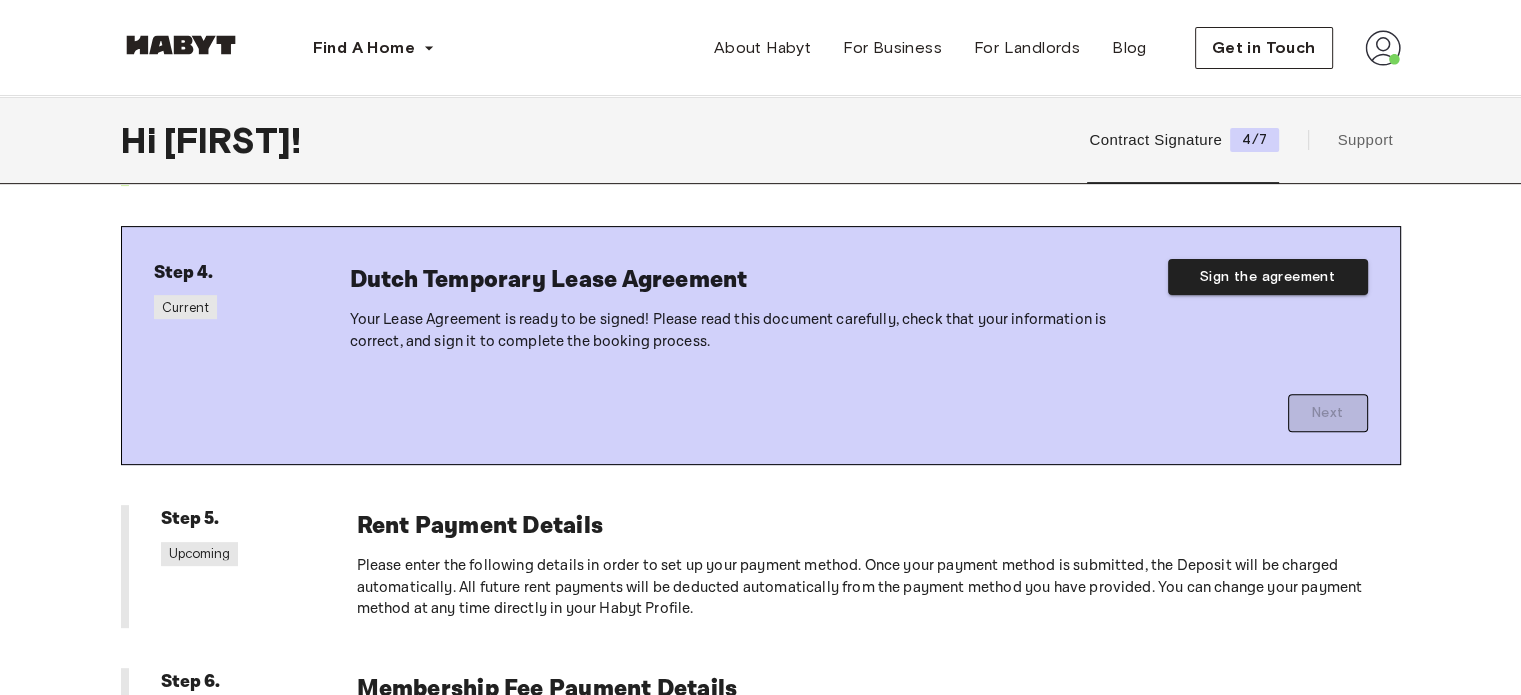 scroll, scrollTop: 600, scrollLeft: 0, axis: vertical 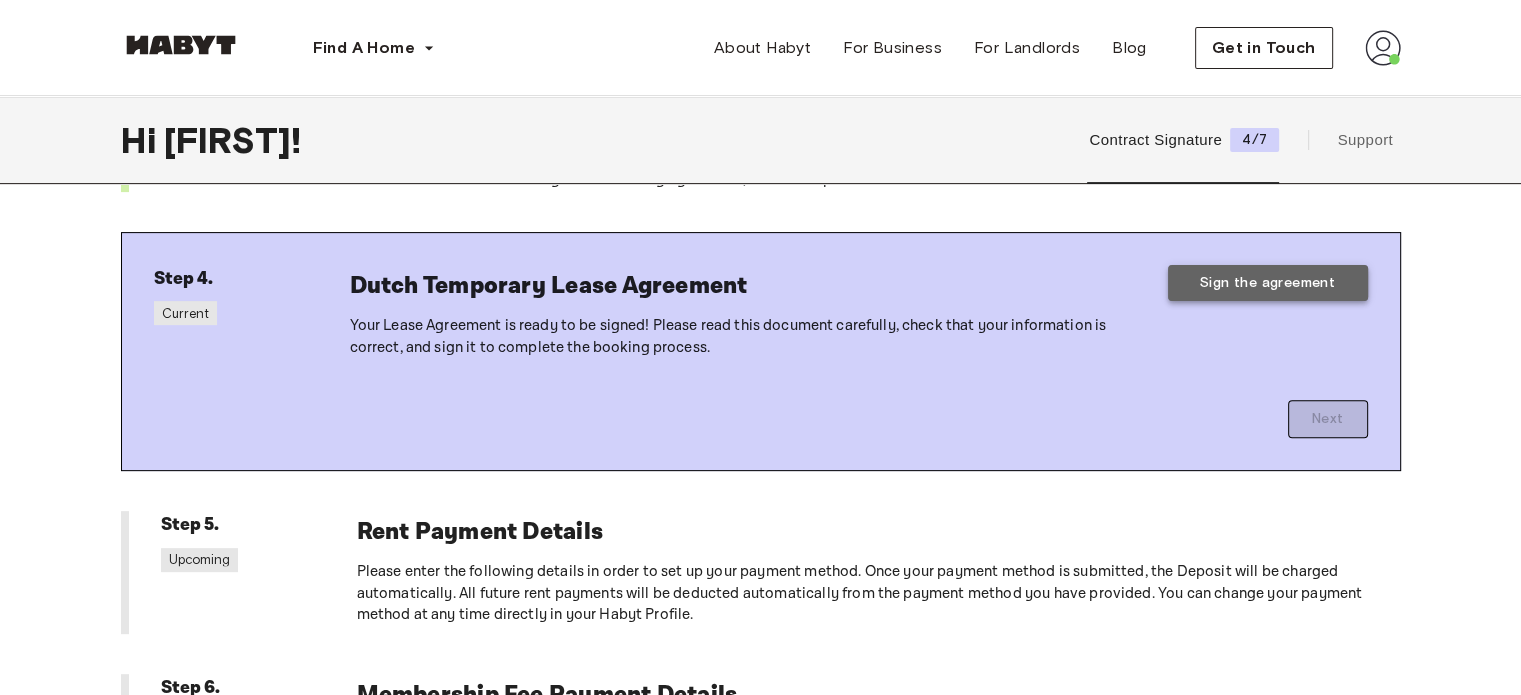 click on "Sign the agreement" at bounding box center [1268, 283] 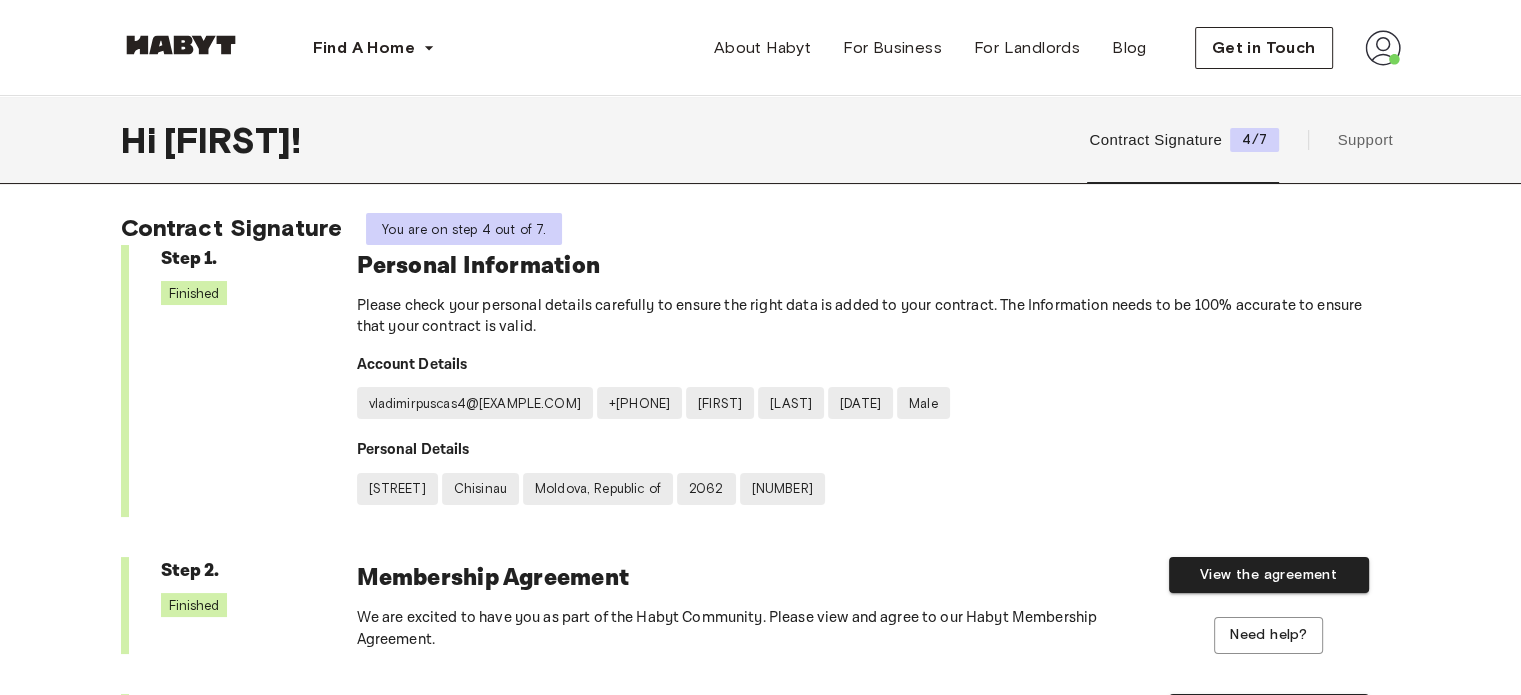 scroll, scrollTop: 0, scrollLeft: 0, axis: both 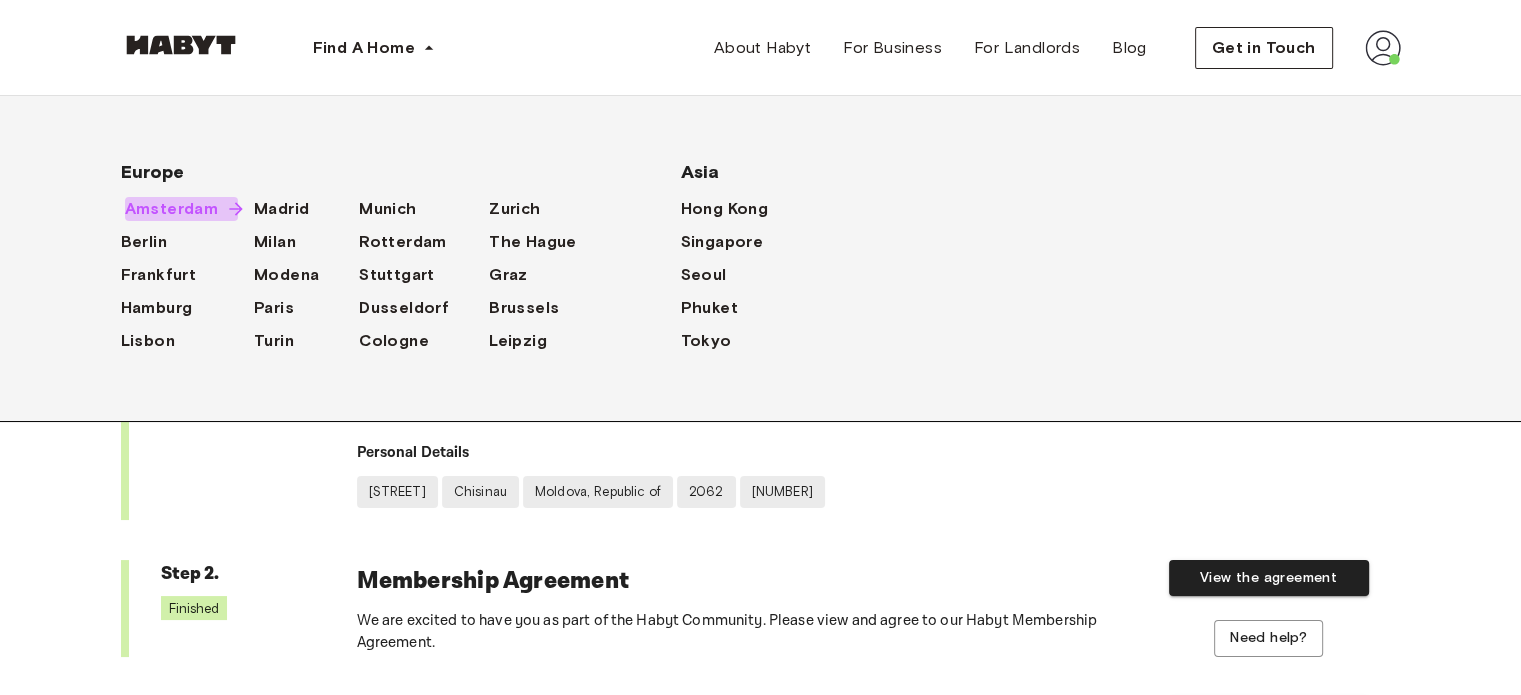 click on "Amsterdam" at bounding box center (172, 209) 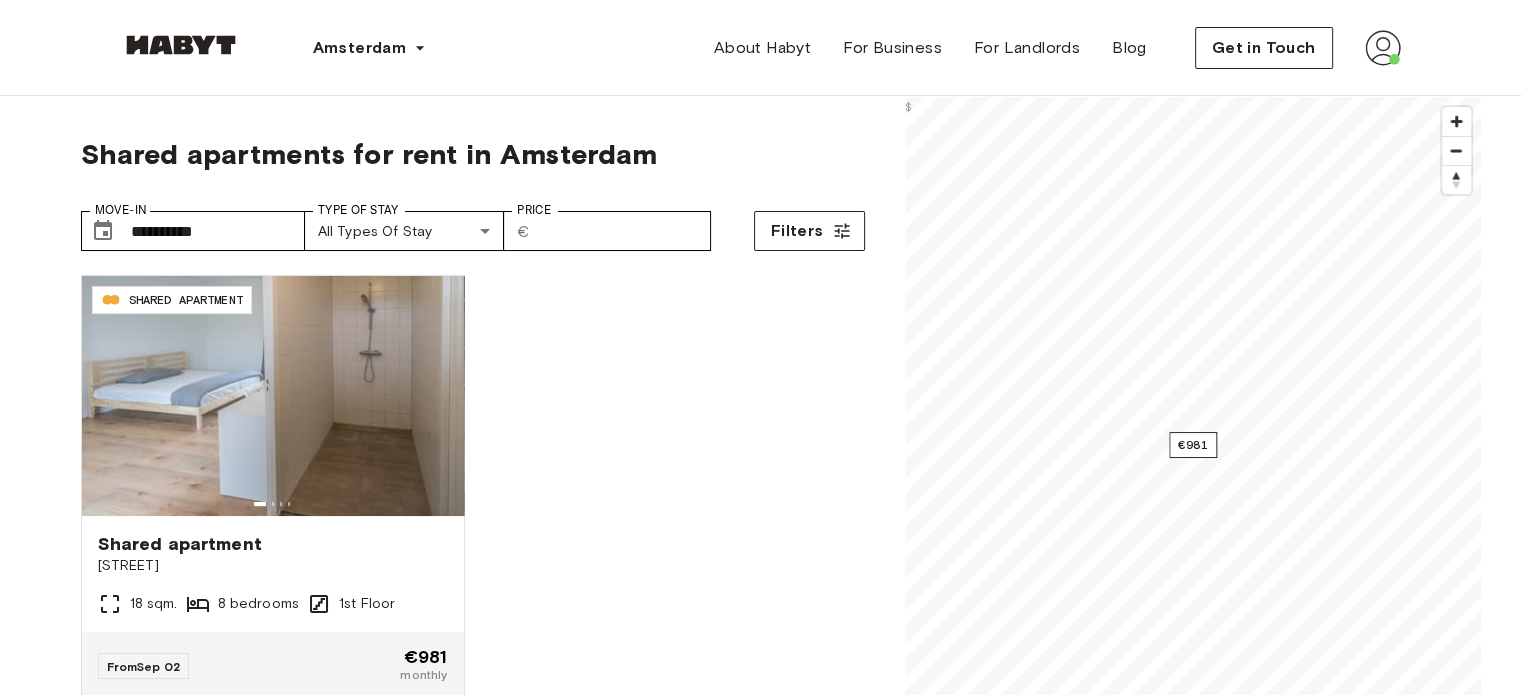 click at bounding box center [1383, 48] 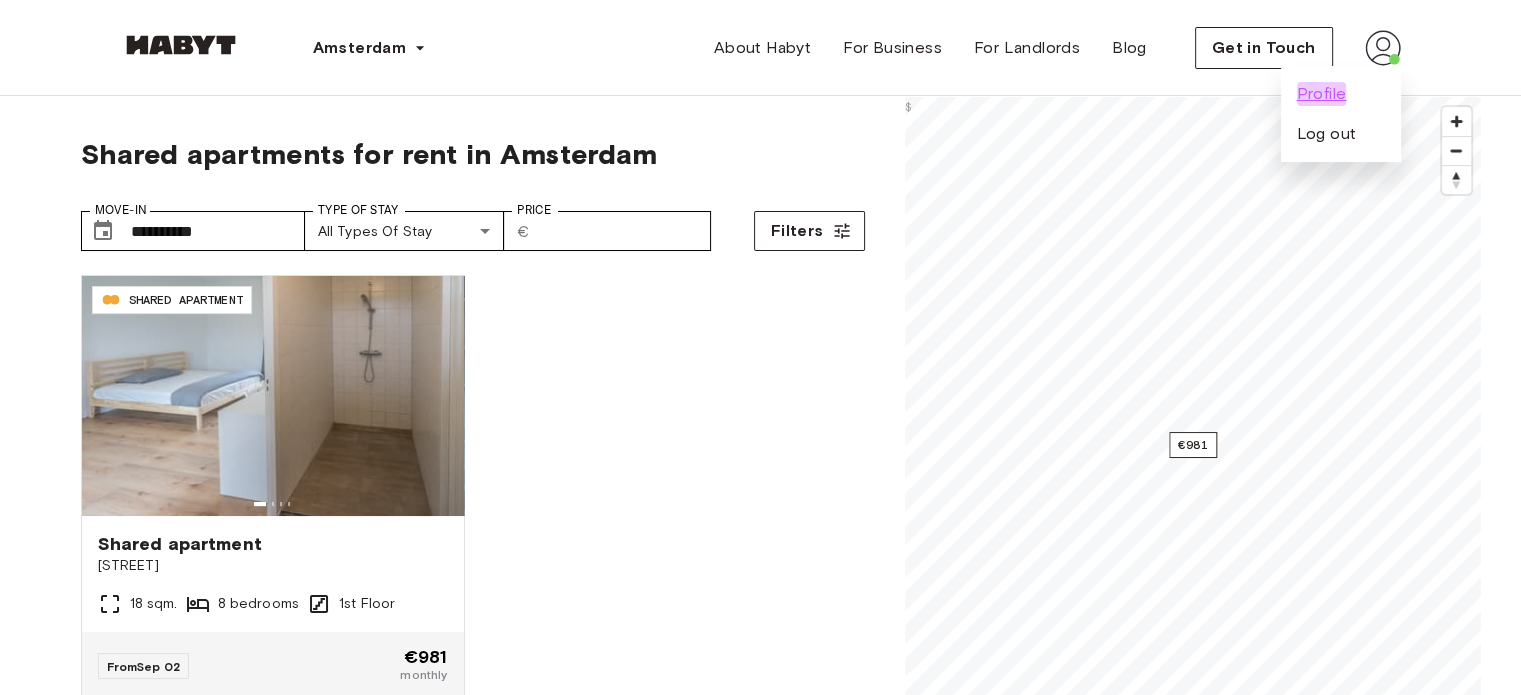 click on "Profile" at bounding box center [1322, 94] 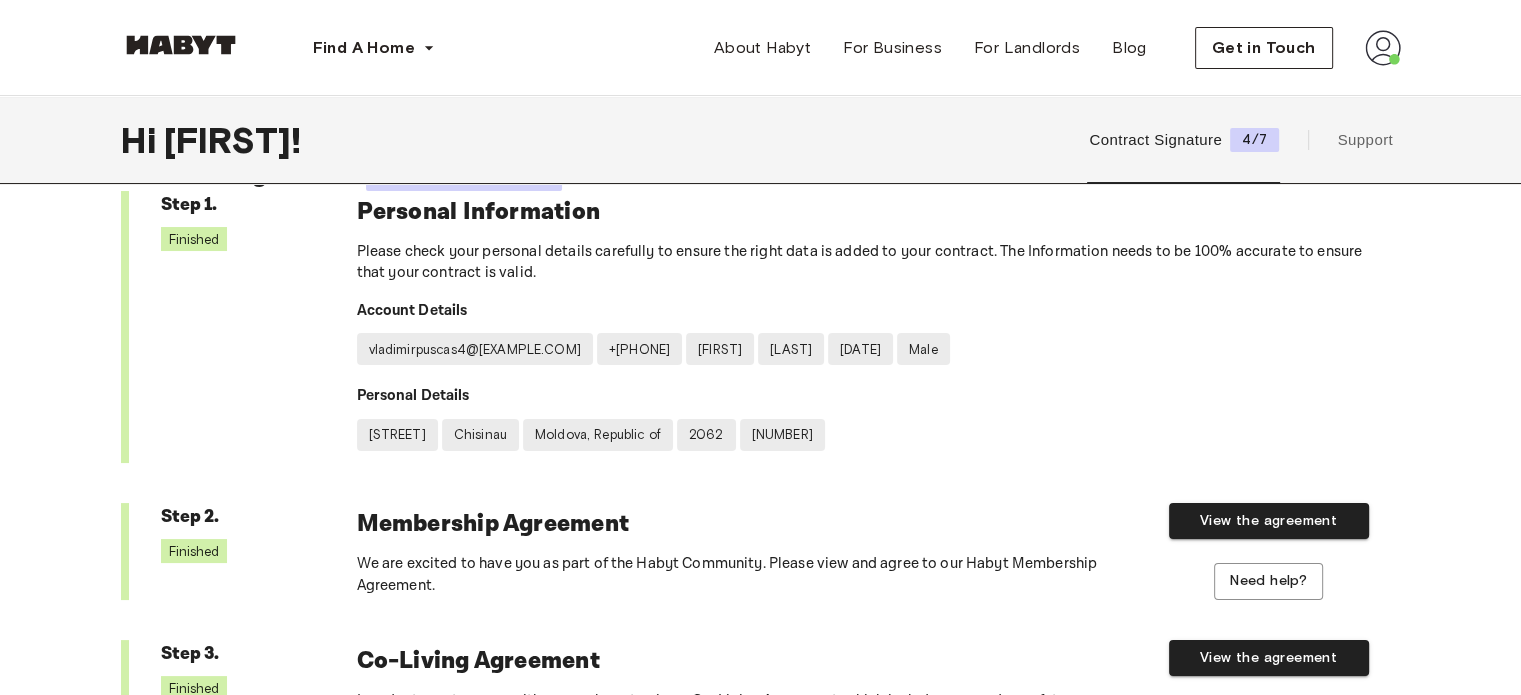scroll, scrollTop: 200, scrollLeft: 0, axis: vertical 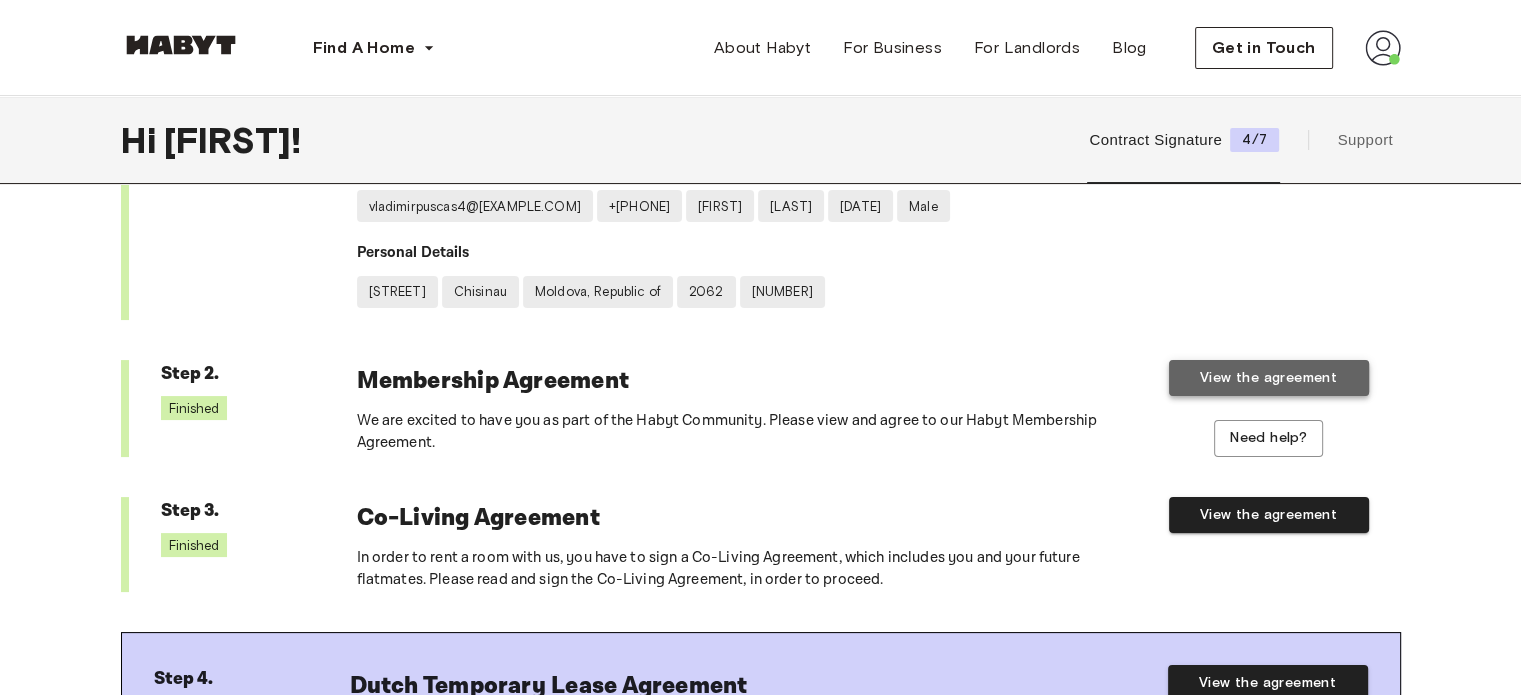 click on "View the agreement" at bounding box center (1269, 378) 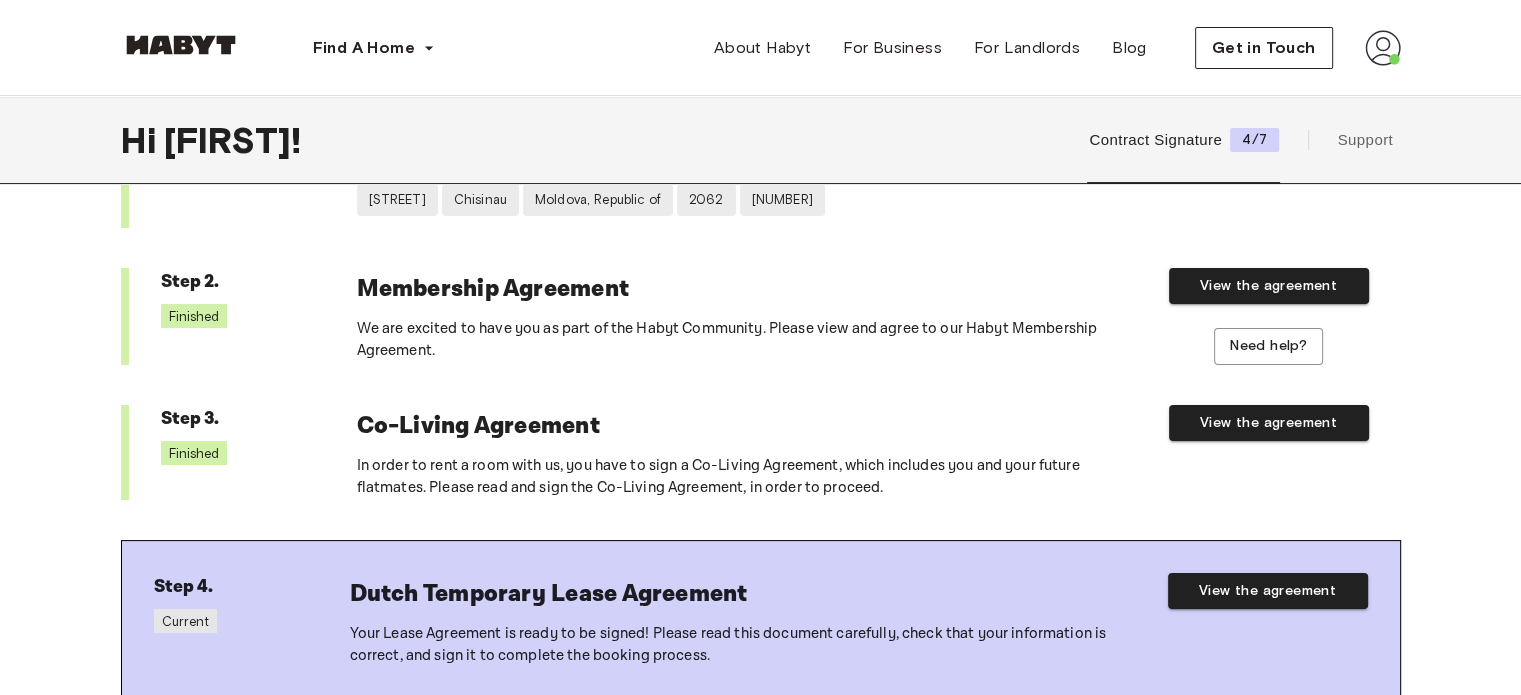 scroll, scrollTop: 300, scrollLeft: 0, axis: vertical 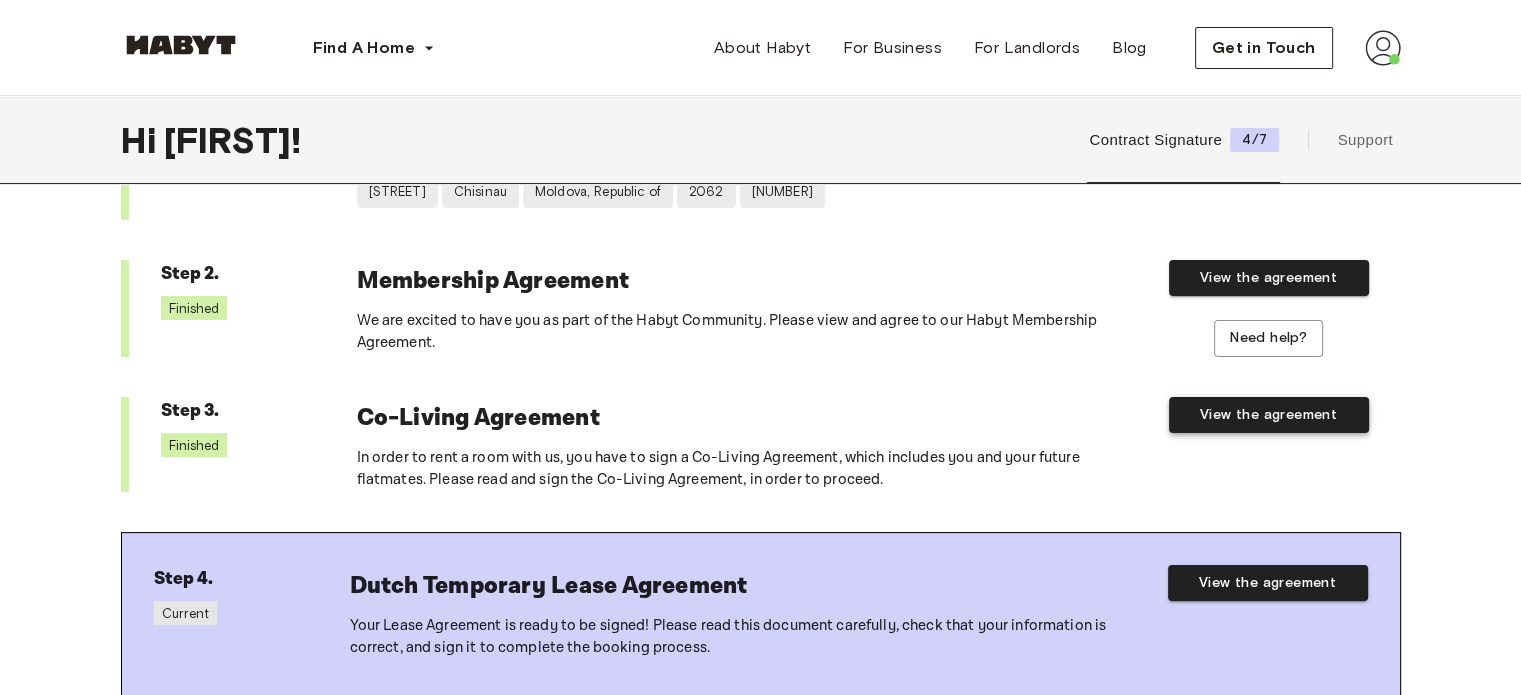 click on "View the agreement" at bounding box center [1269, 415] 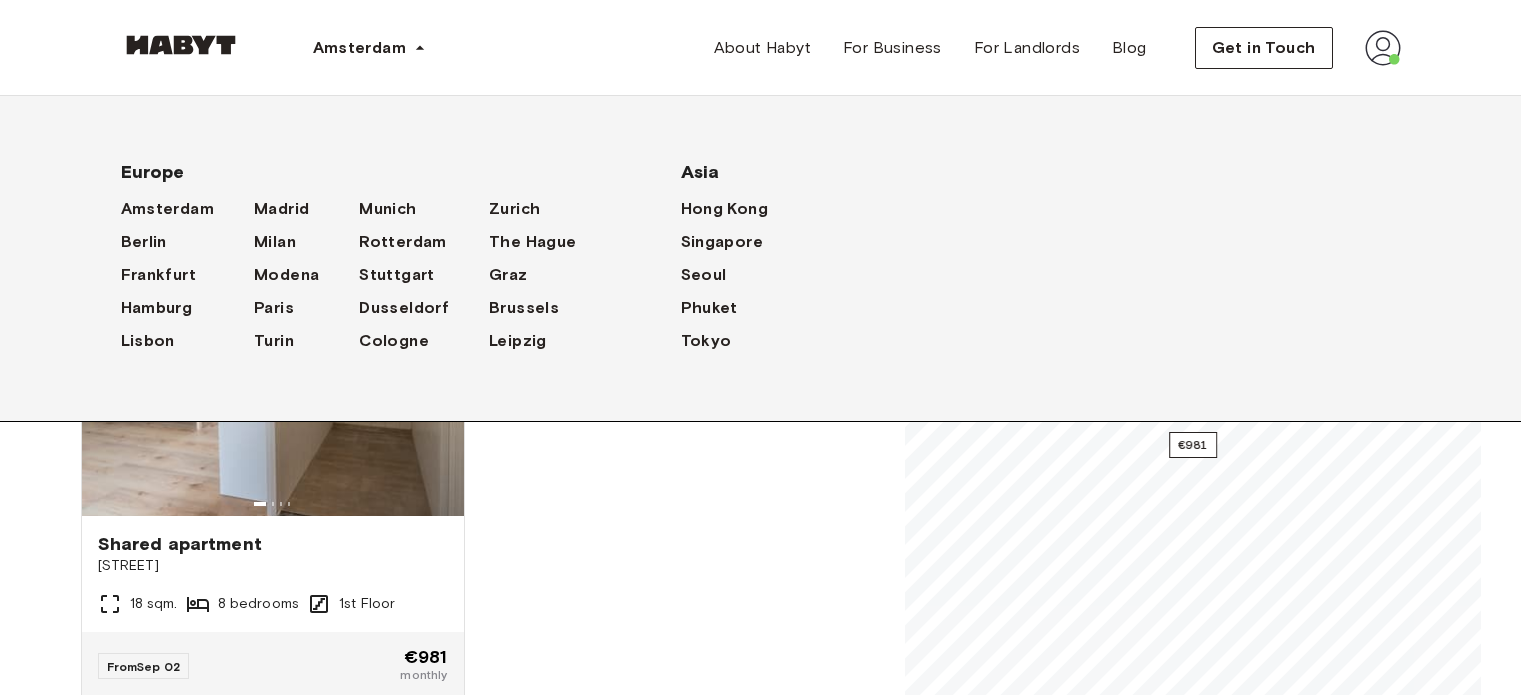 scroll, scrollTop: 0, scrollLeft: 0, axis: both 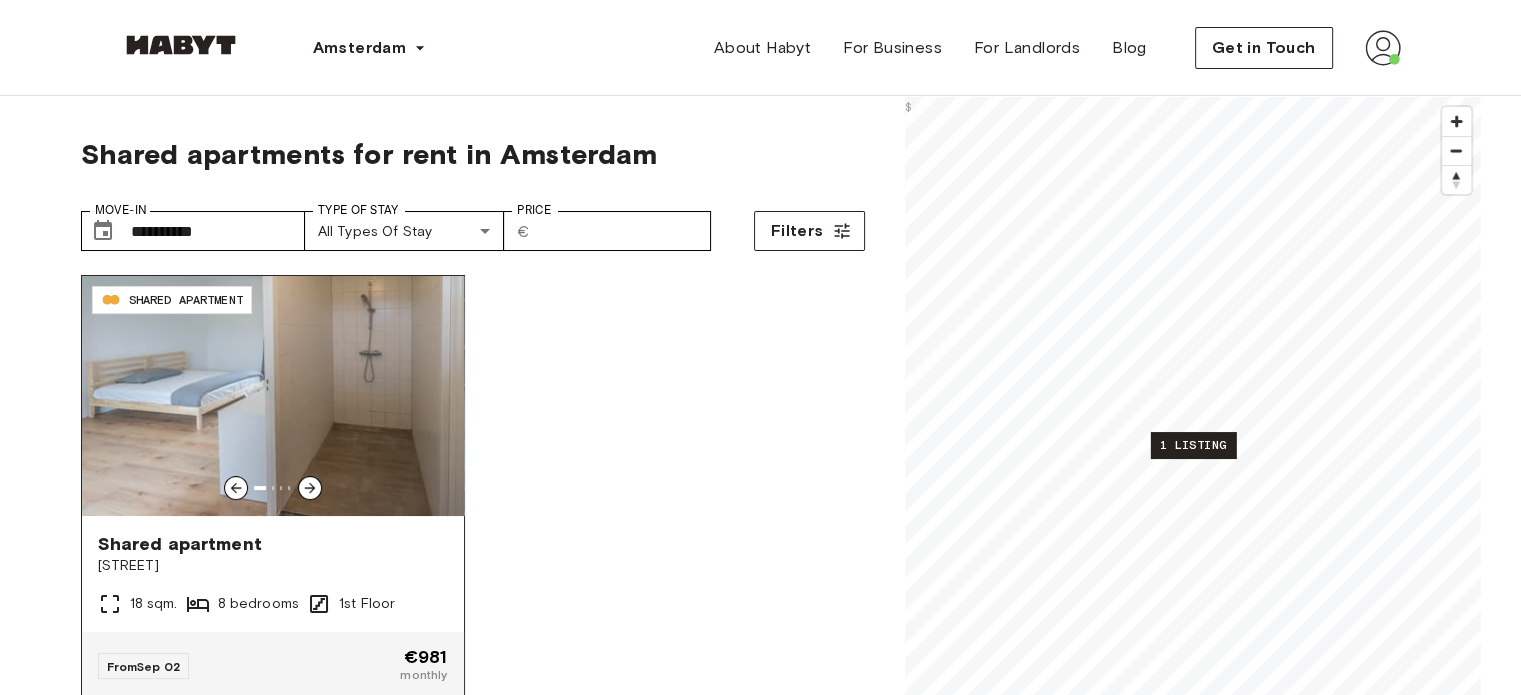 click at bounding box center [273, 396] 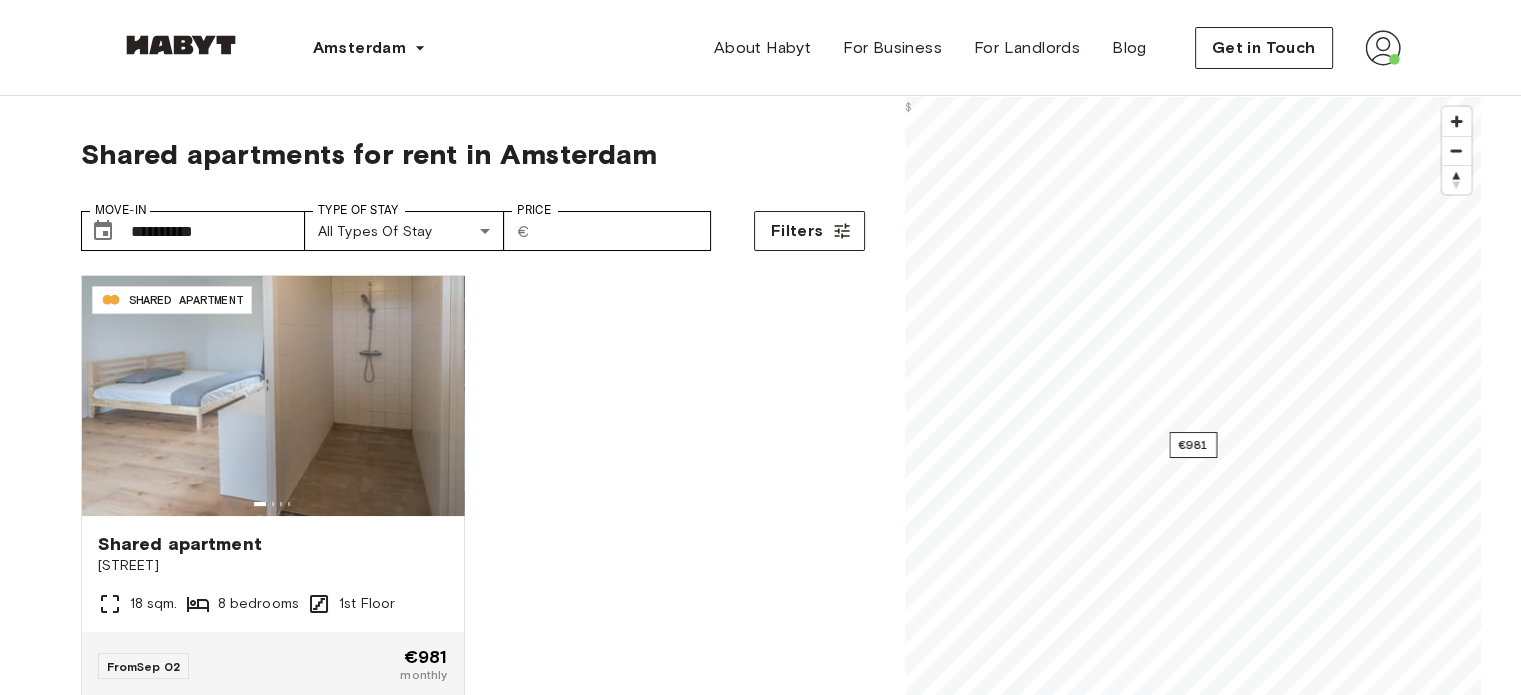 click on "Amsterdam Europe Amsterdam Berlin Frankfurt Hamburg Lisbon Madrid Milan Modena Paris Turin Munich Rotterdam Stuttgart Dusseldorf Cologne Zurich The Hague Graz Brussels Leipzig Asia Hong Kong Singapore Seoul Phuket Tokyo About Habyt For Business For Landlords Blog Get in Touch" at bounding box center (761, 48) 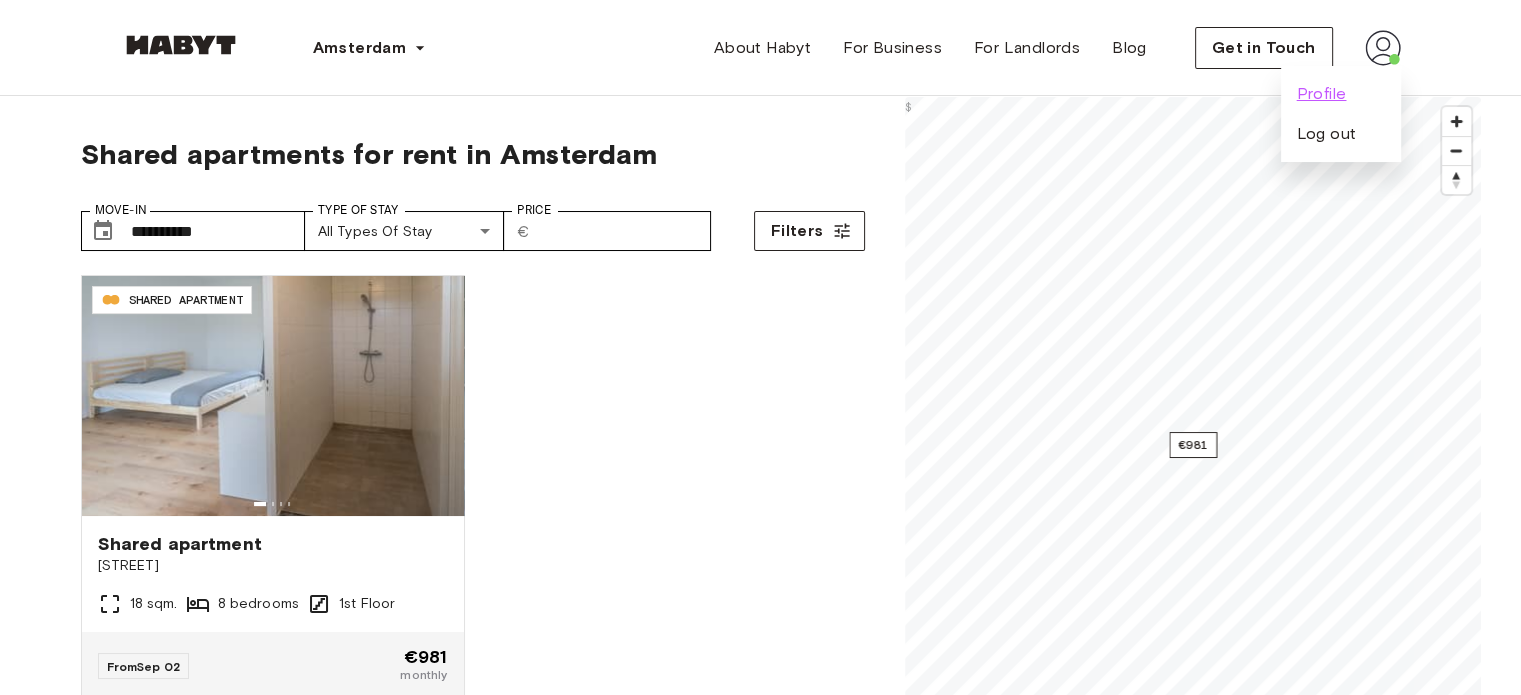 click on "Profile" at bounding box center (1322, 94) 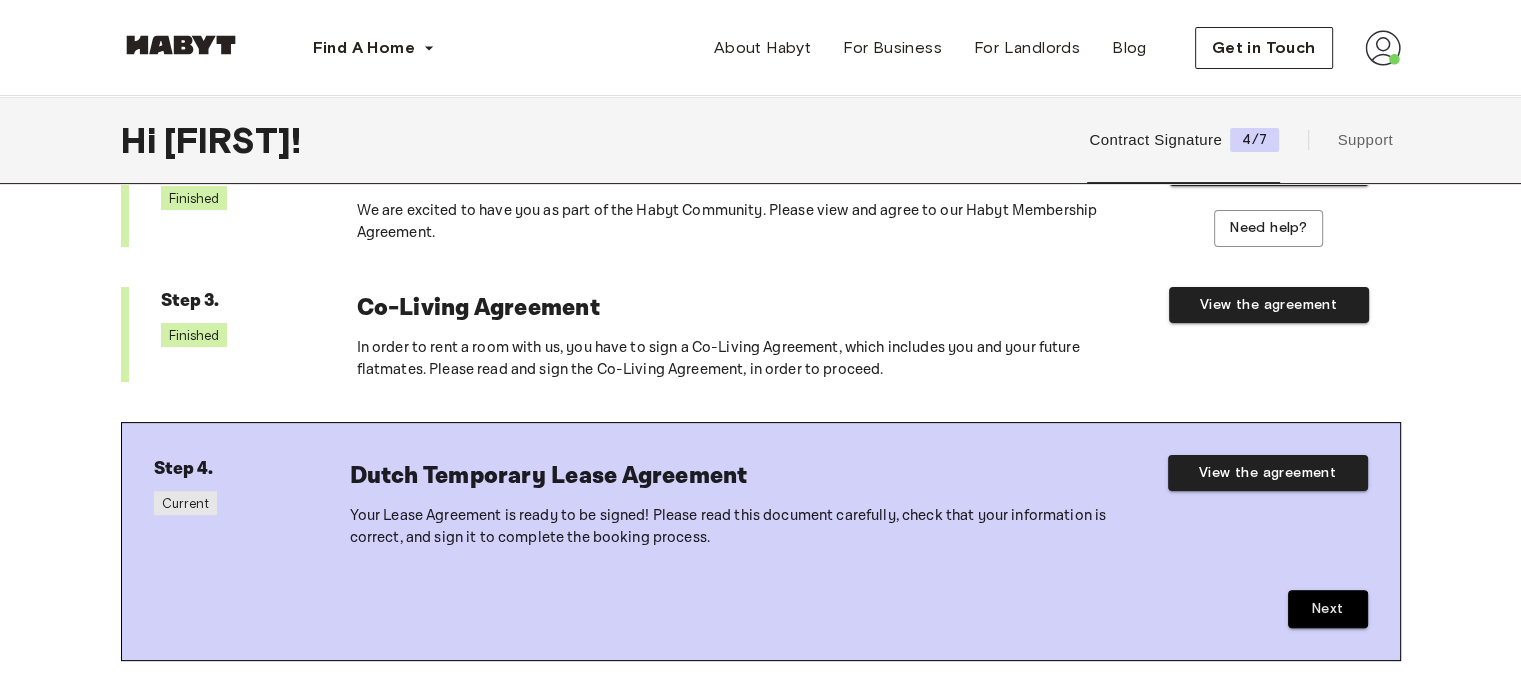 scroll, scrollTop: 400, scrollLeft: 0, axis: vertical 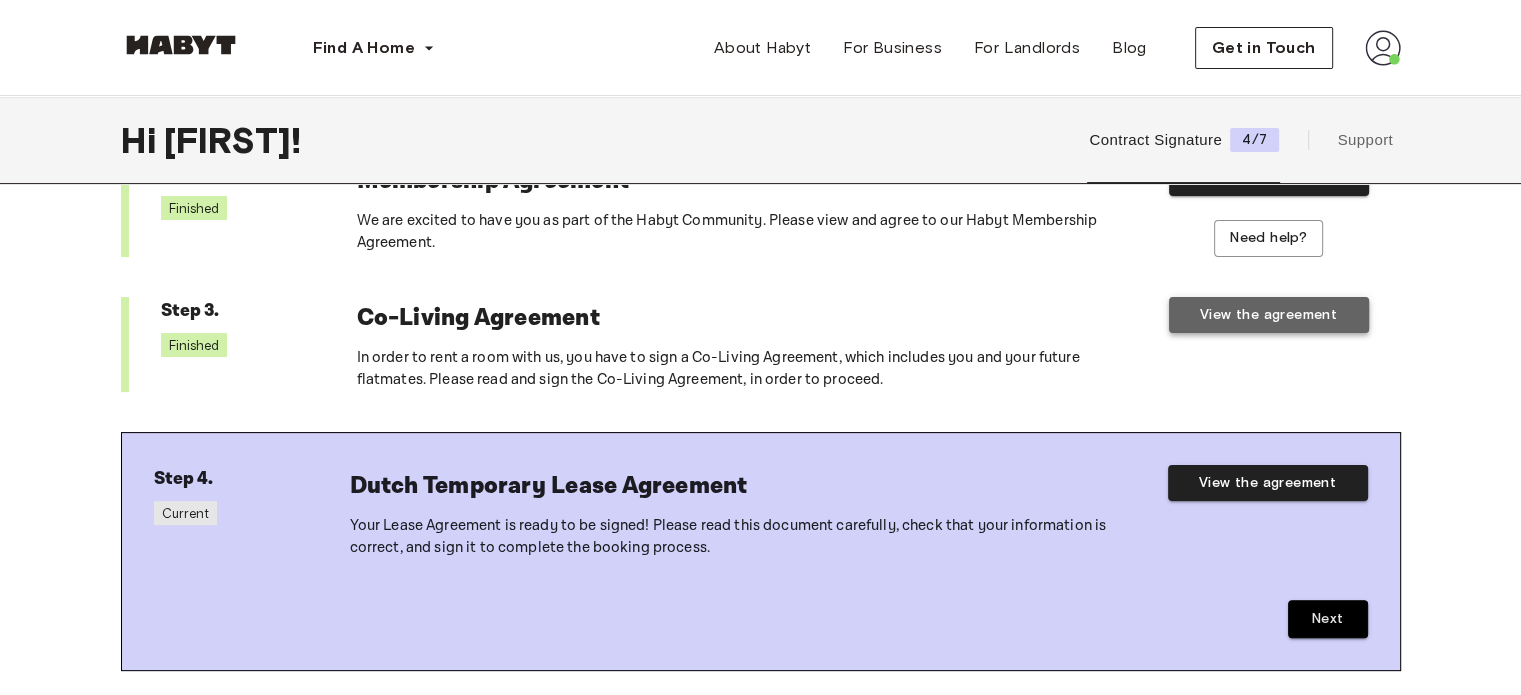 click on "View the agreement" at bounding box center [1269, 315] 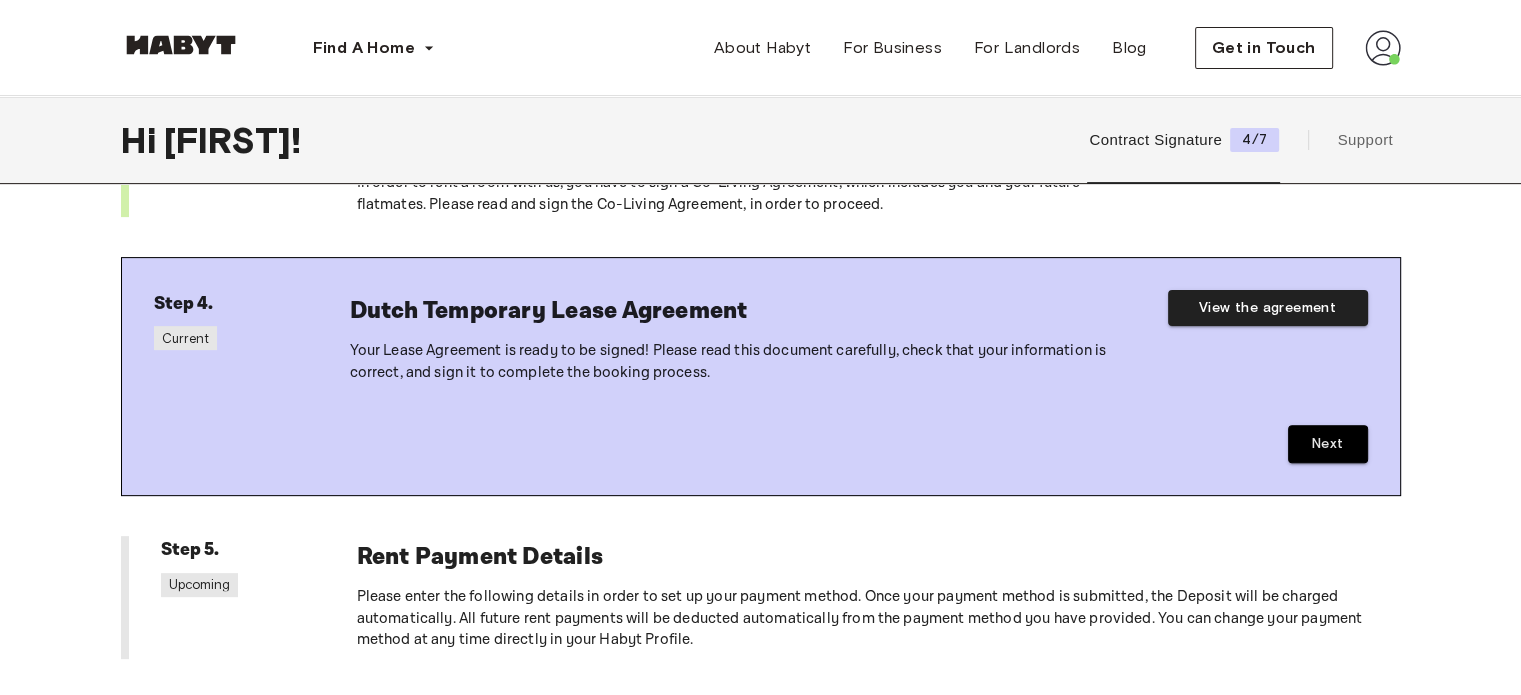 scroll, scrollTop: 600, scrollLeft: 0, axis: vertical 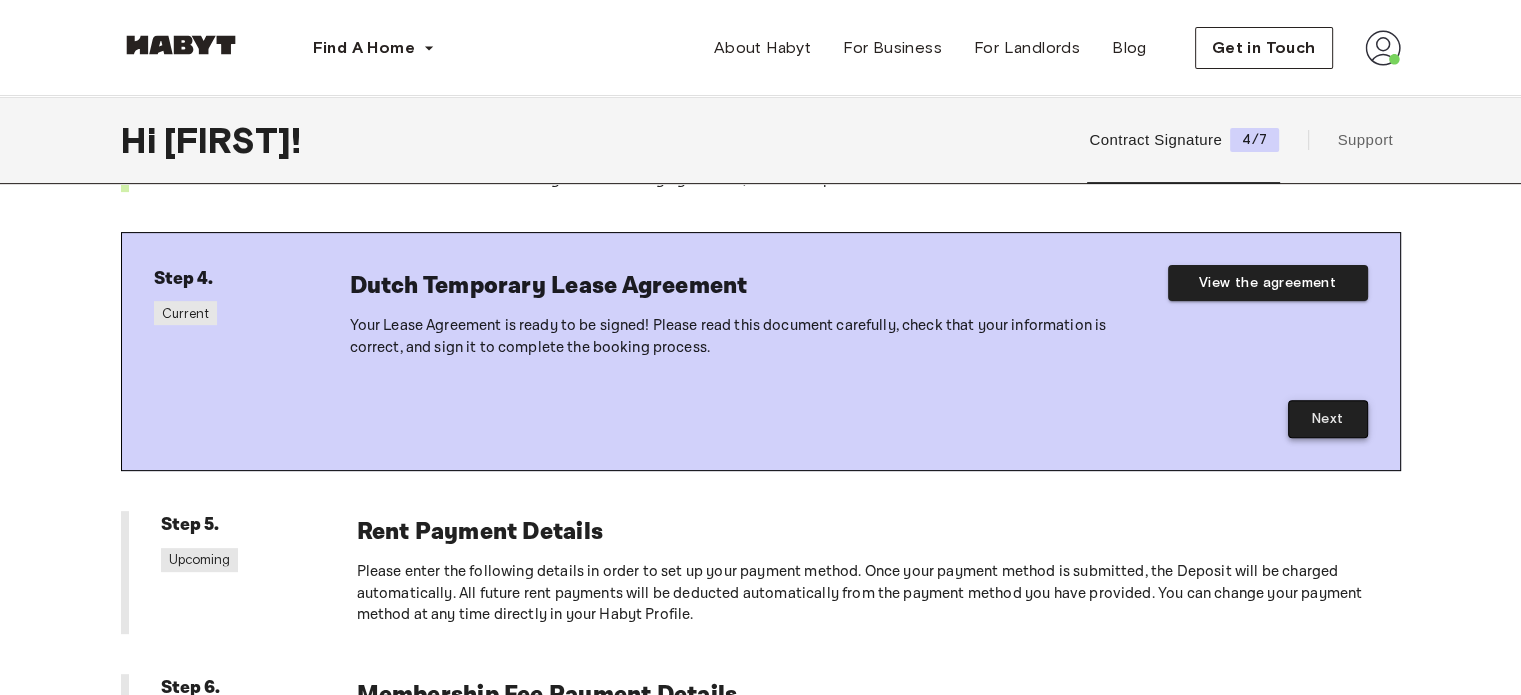 click on "Next" at bounding box center [1328, 419] 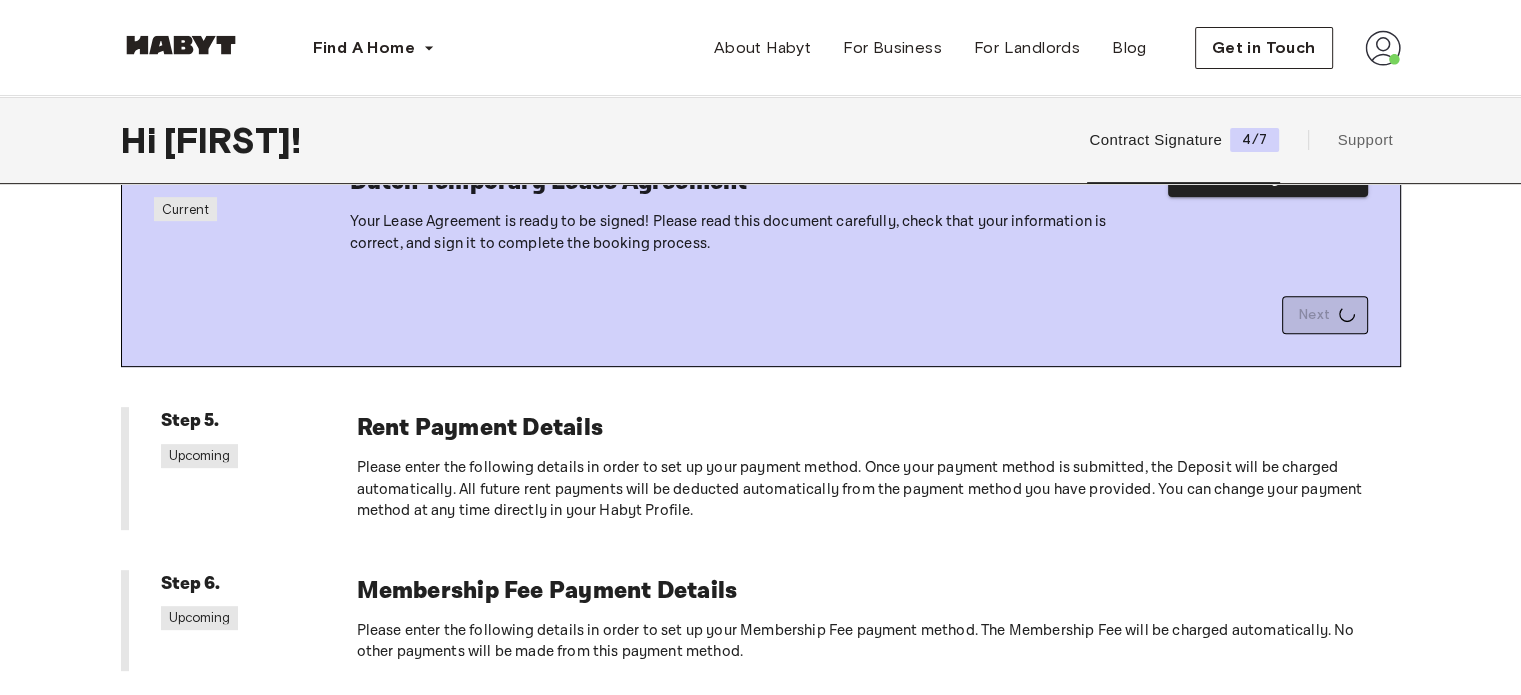 scroll, scrollTop: 700, scrollLeft: 0, axis: vertical 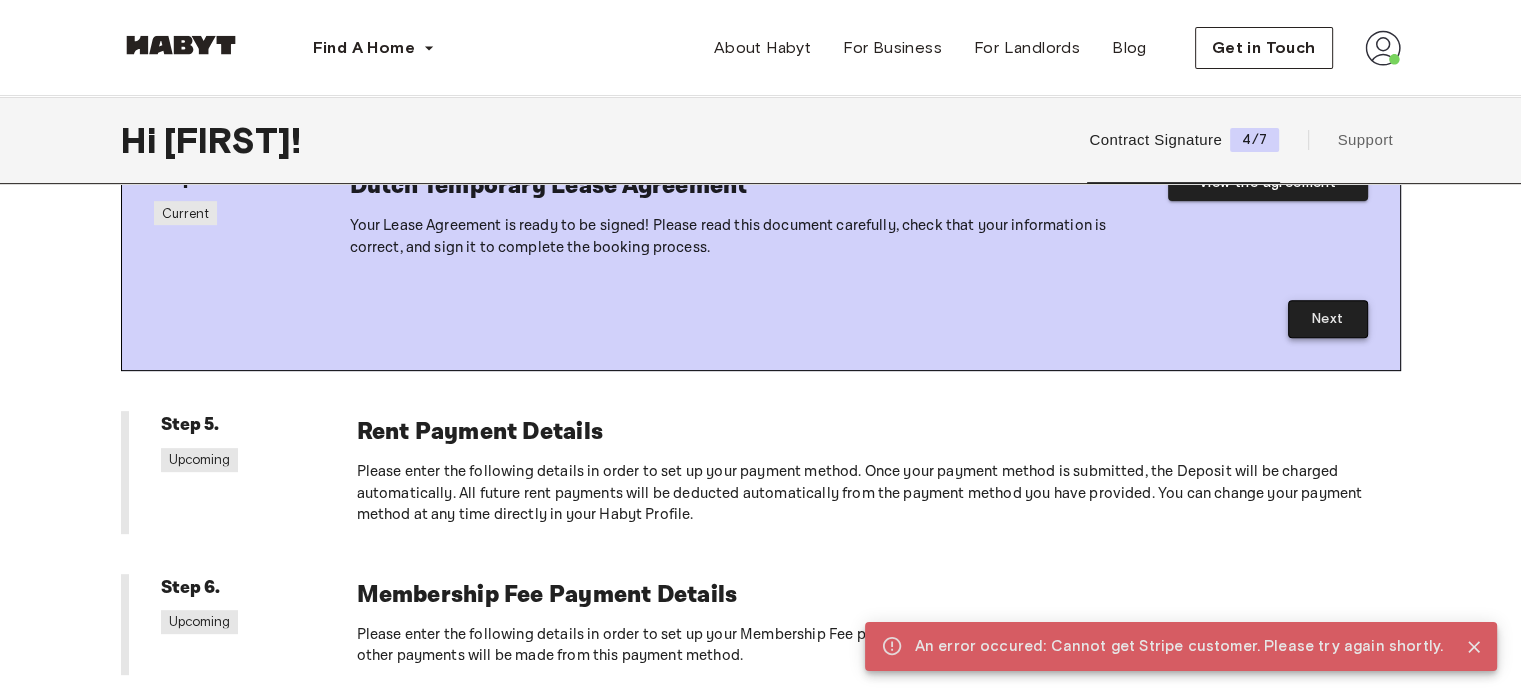 click on "Next" at bounding box center [1328, 319] 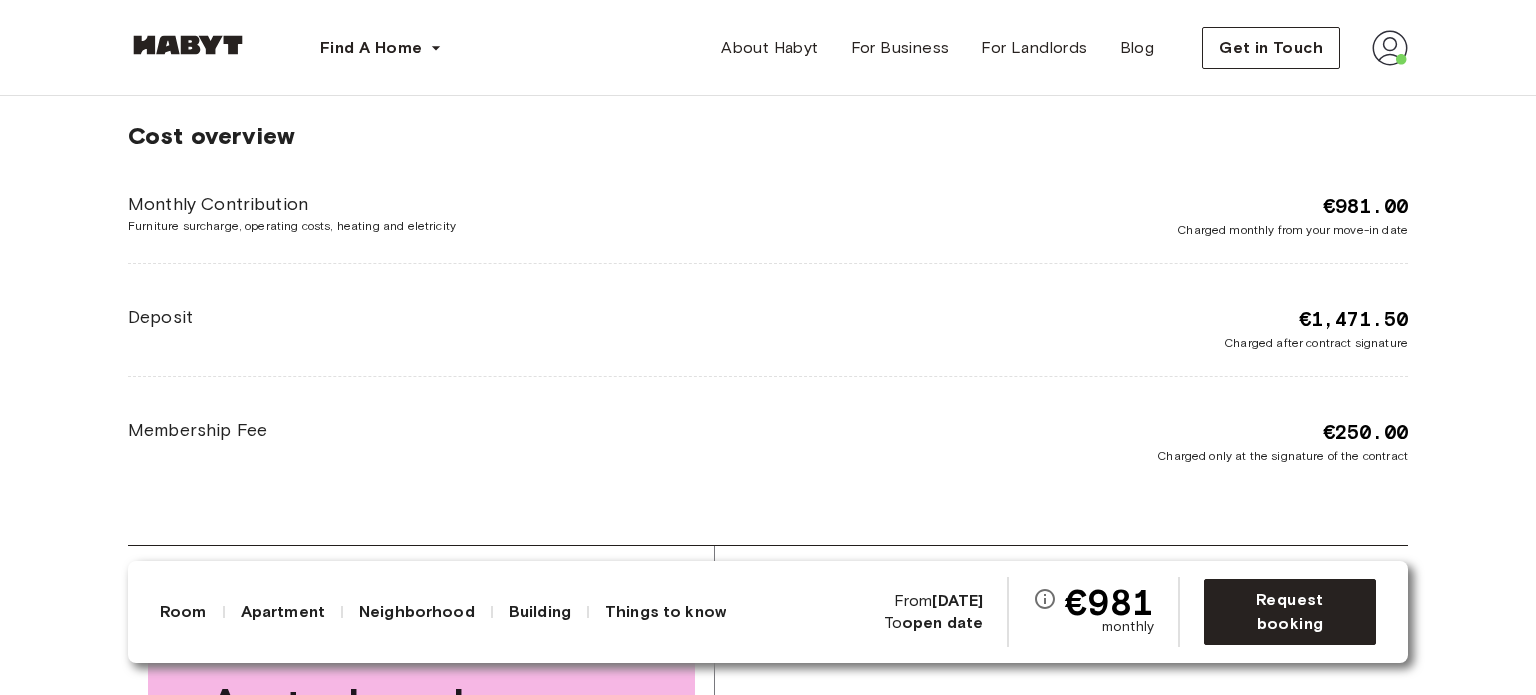scroll, scrollTop: 2900, scrollLeft: 0, axis: vertical 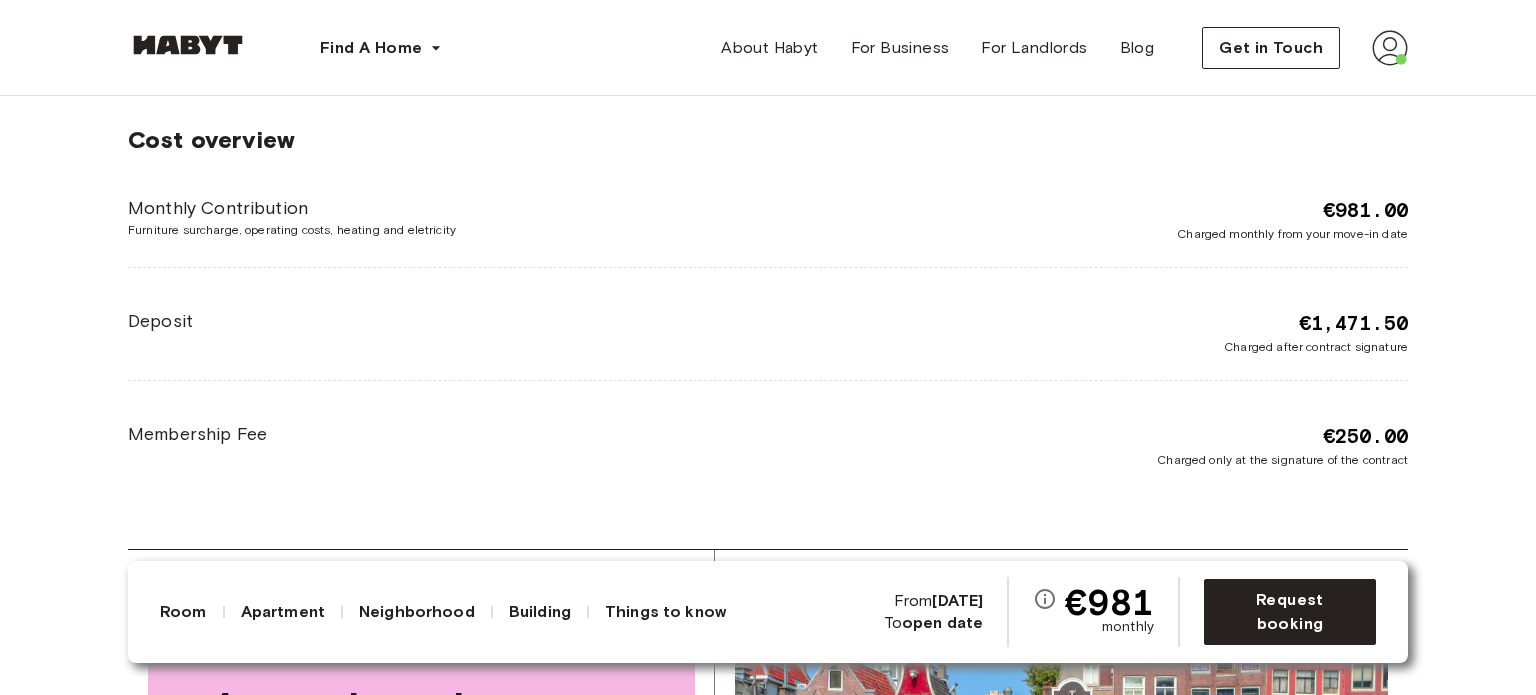 click on "Furniture surcharge, operating costs, heating and eletricity" at bounding box center [448, 230] 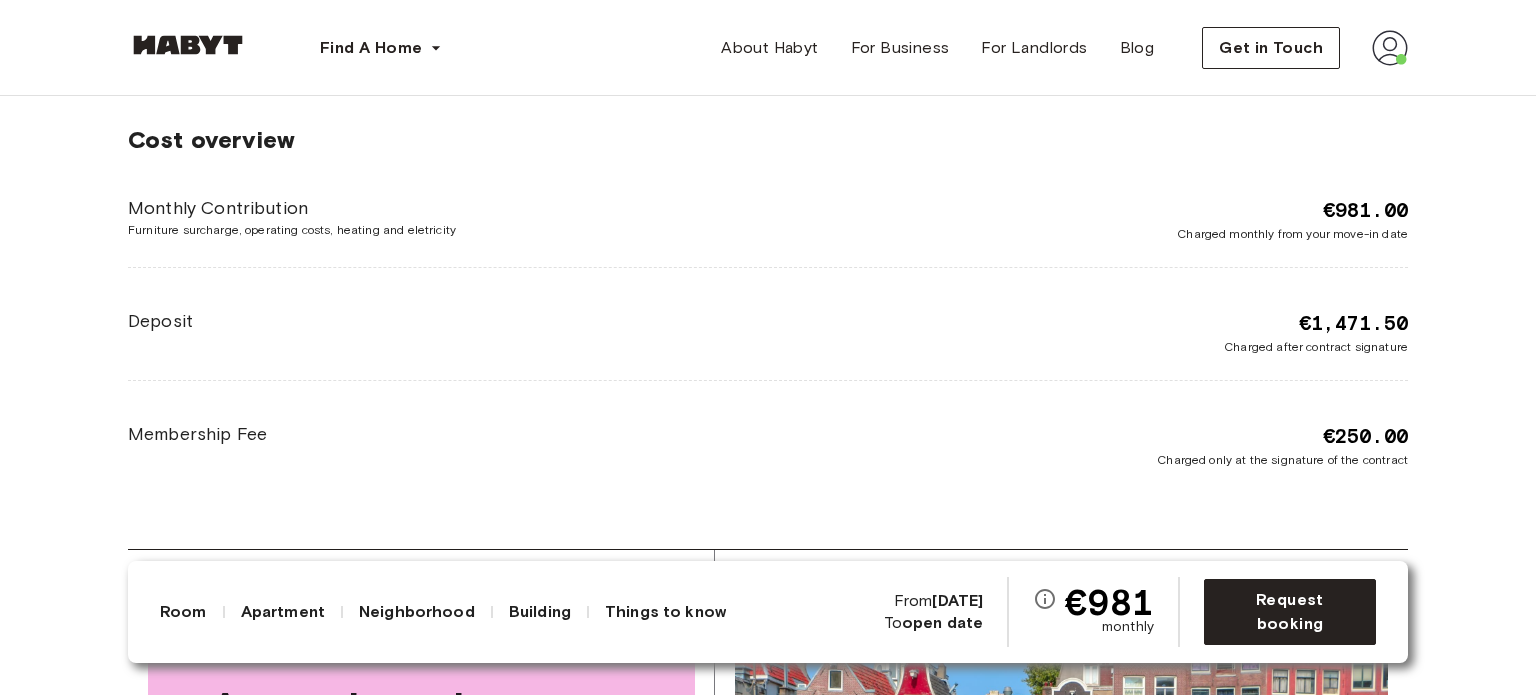 click on "Cost overview Monthly Contribution Furniture surcharge, operating costs, heating and eletricity €981.00 Charged monthly from your move-in date Deposit €1,471.50 Charged after contract signature Membership Fee €250.00 Charged only at the signature of the contract" at bounding box center (768, 297) 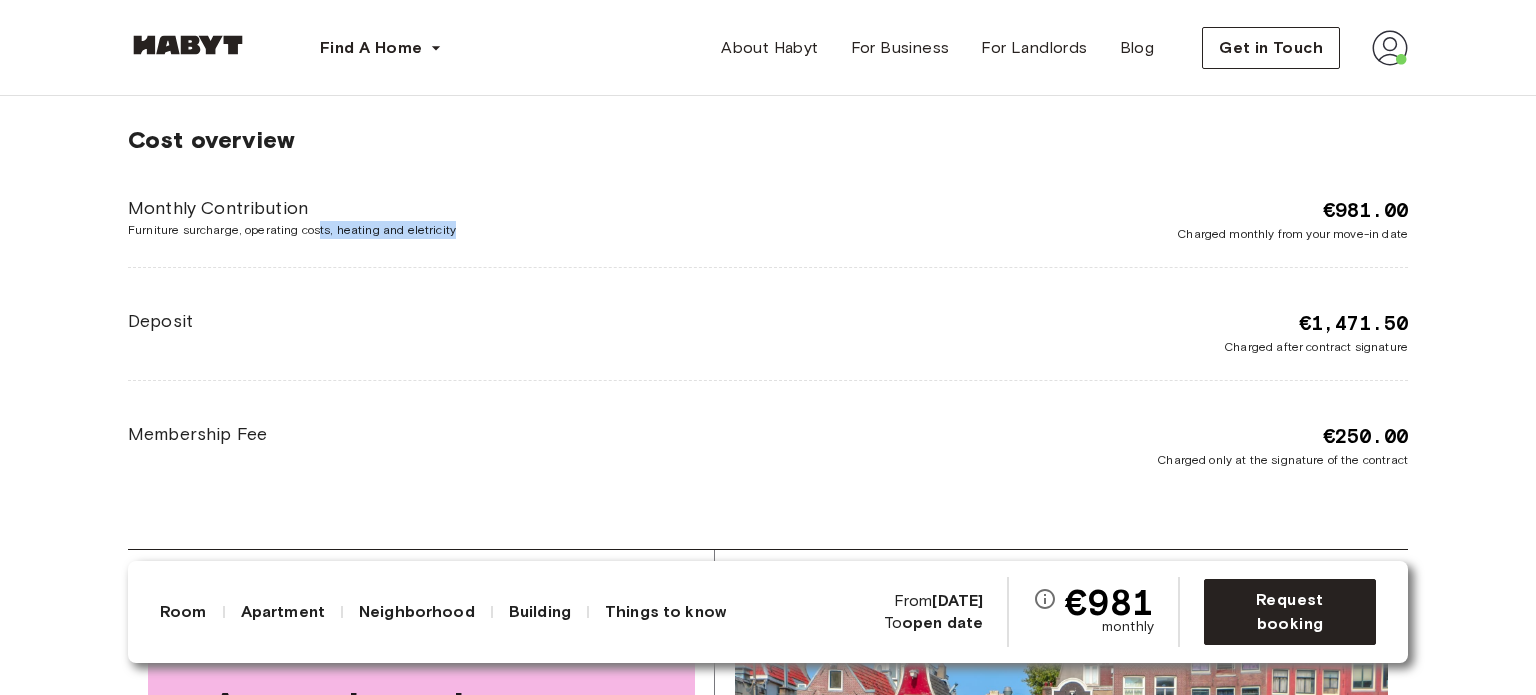 drag, startPoint x: 334, startPoint y: 227, endPoint x: 480, endPoint y: 222, distance: 146.08559 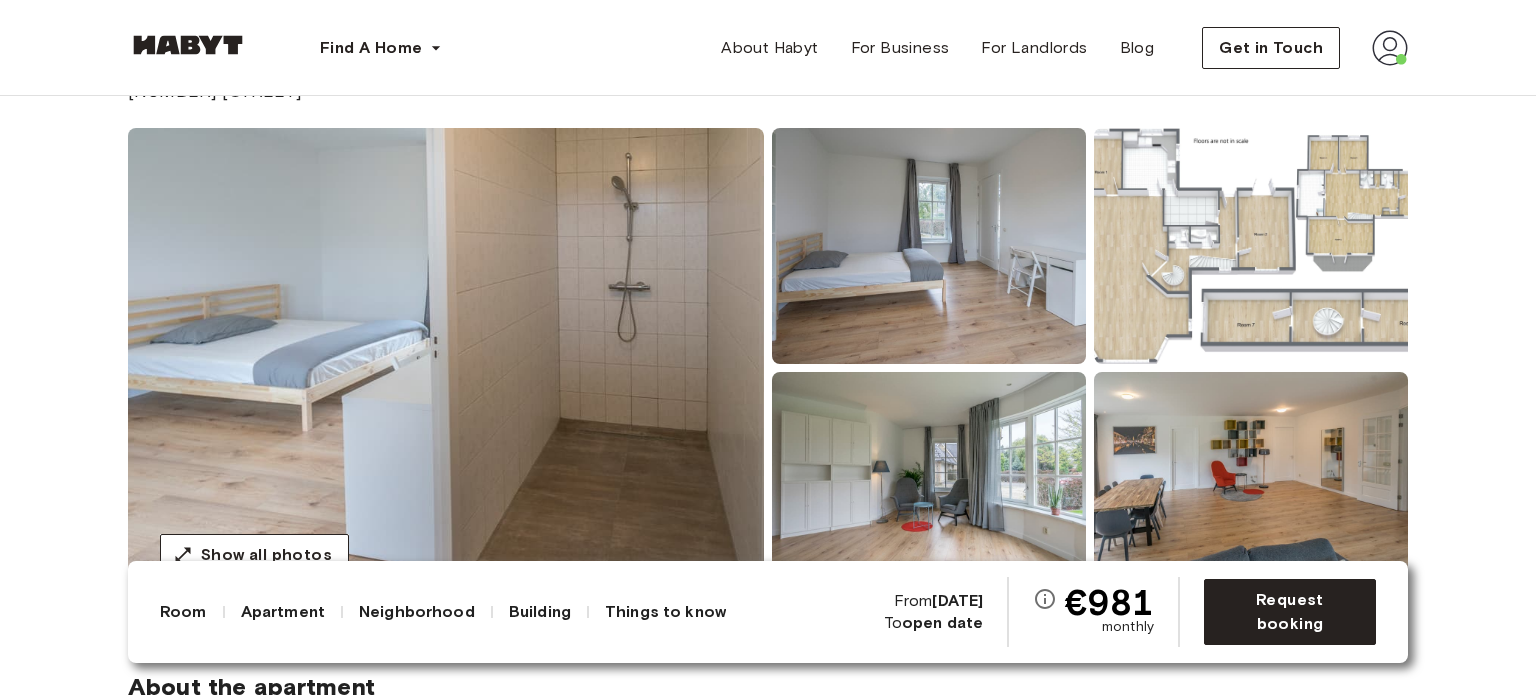 scroll, scrollTop: 0, scrollLeft: 0, axis: both 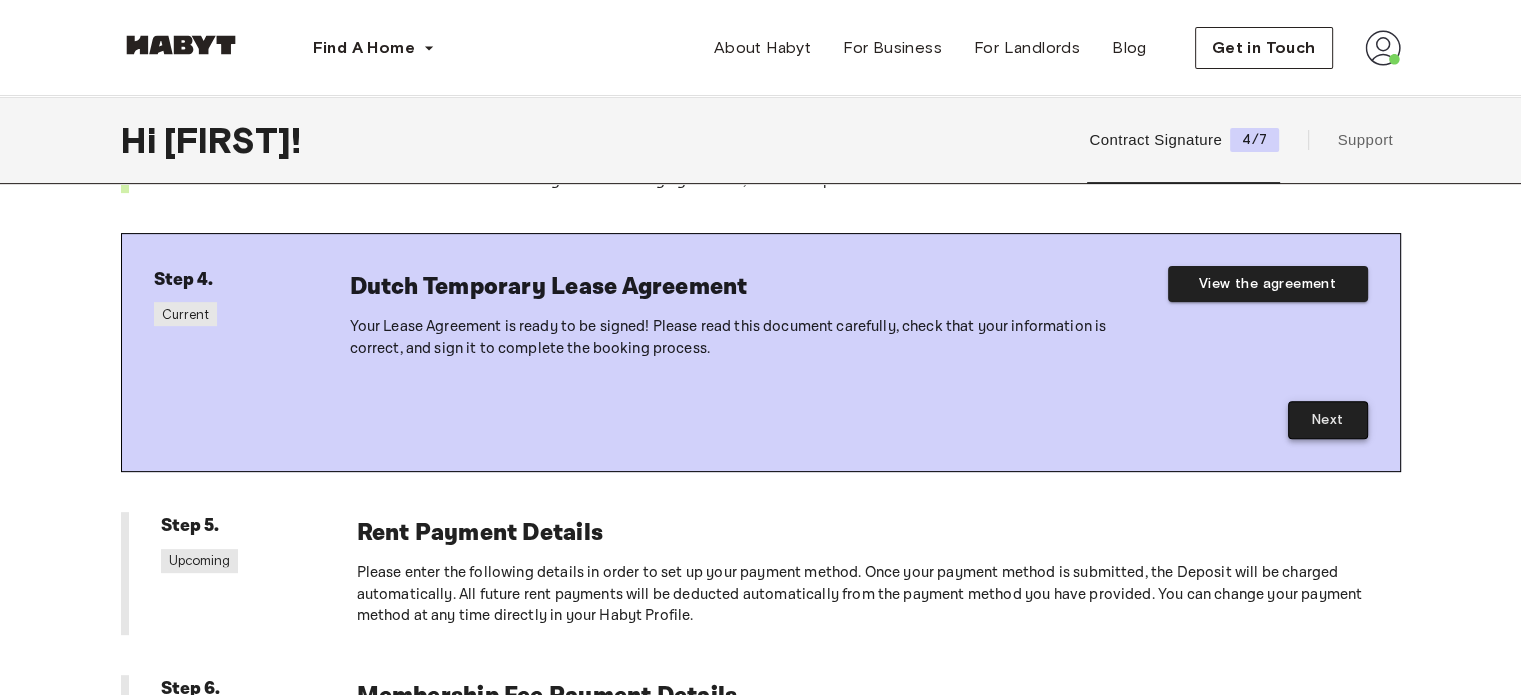 click on "Next" at bounding box center (1328, 420) 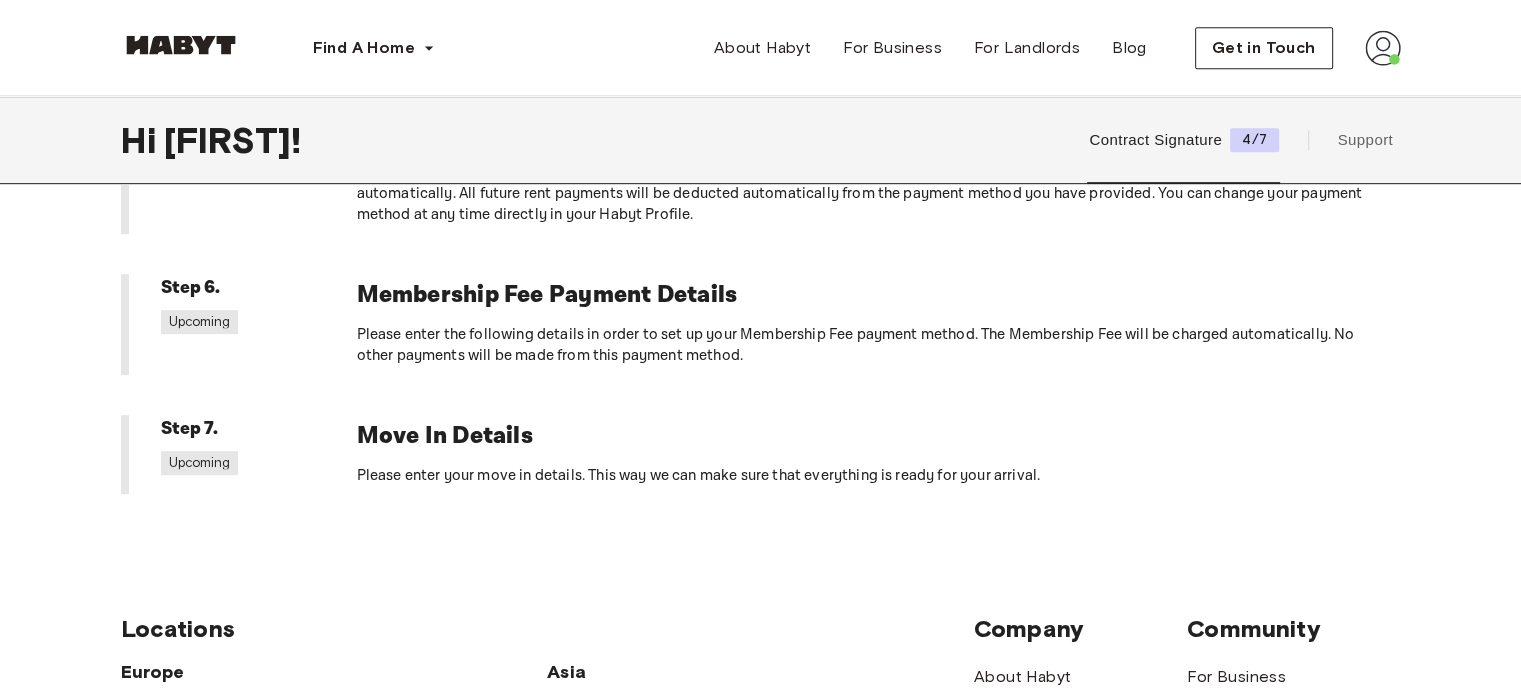 scroll, scrollTop: 700, scrollLeft: 0, axis: vertical 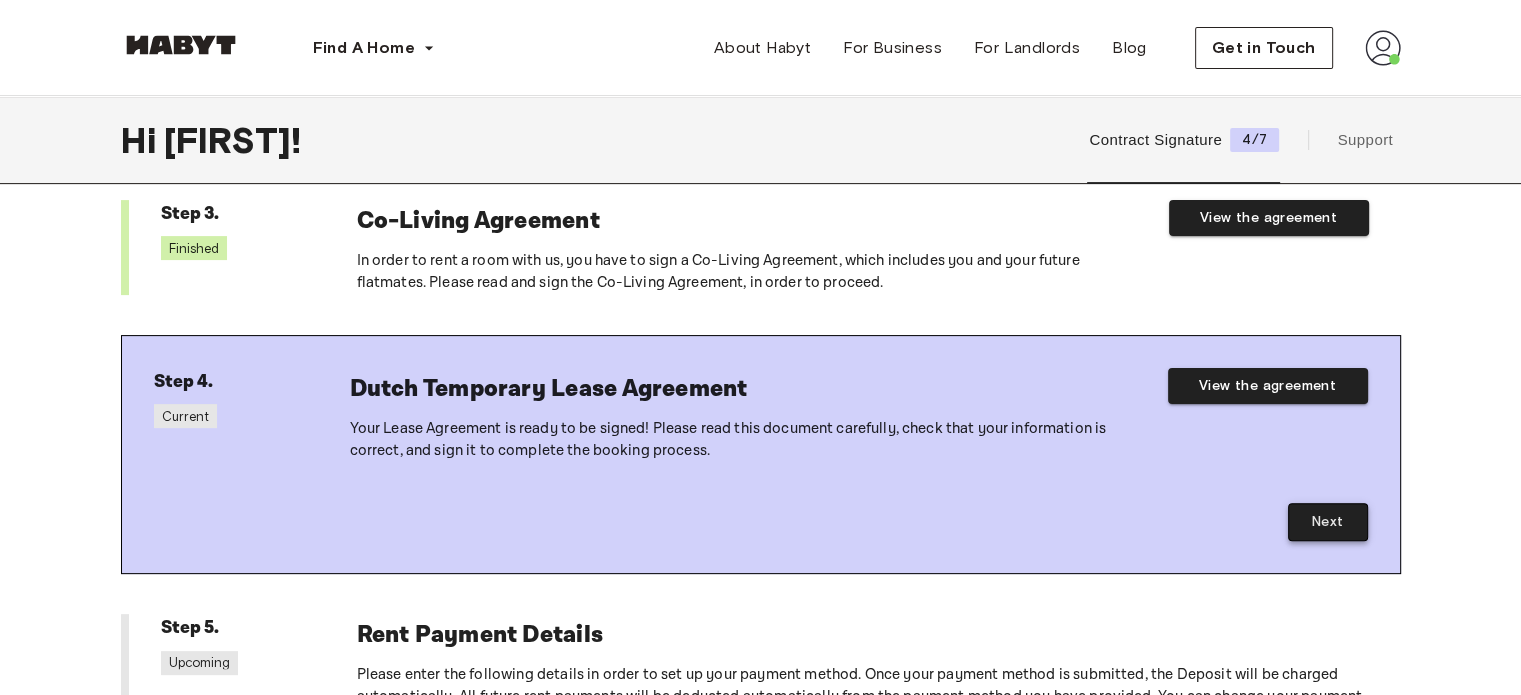 click on "Next" at bounding box center [1328, 522] 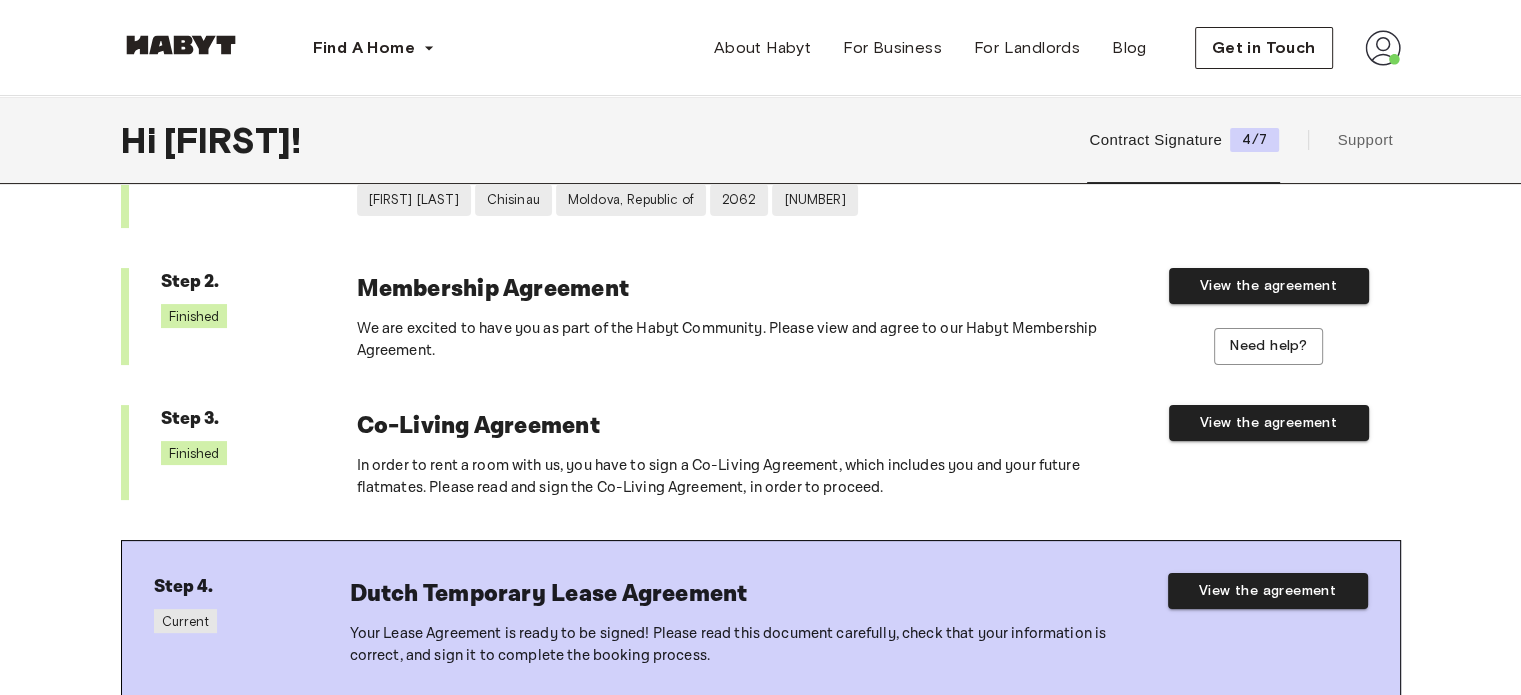 scroll, scrollTop: 300, scrollLeft: 0, axis: vertical 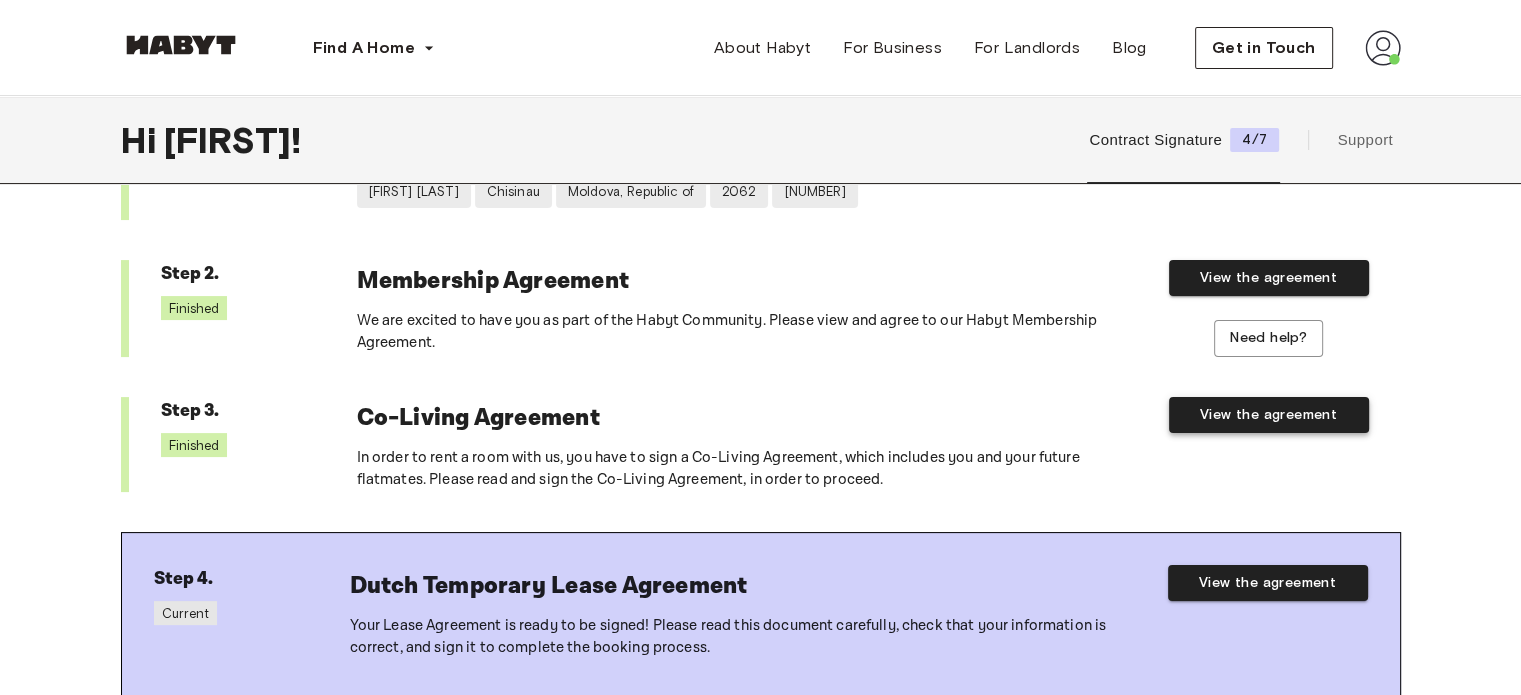 click on "View the agreement" at bounding box center (1269, 415) 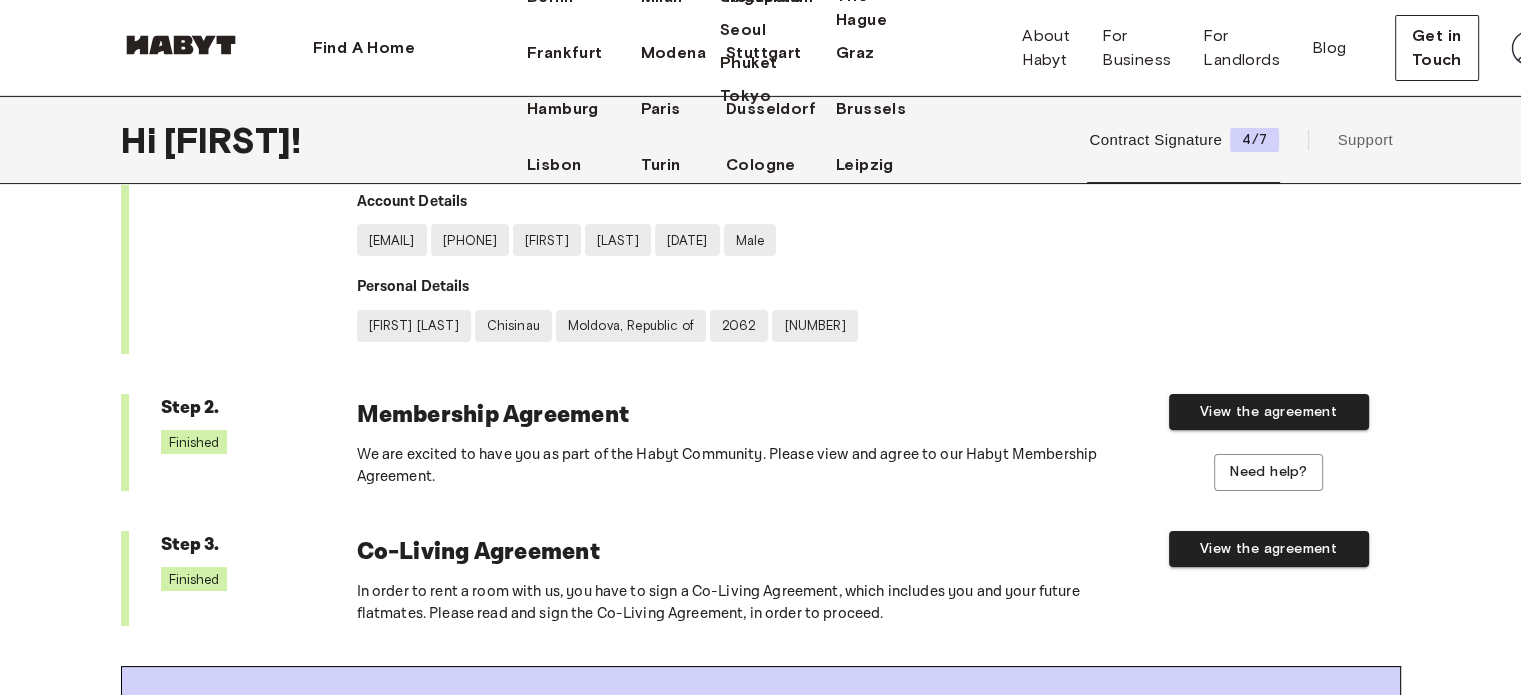 scroll, scrollTop: 0, scrollLeft: 0, axis: both 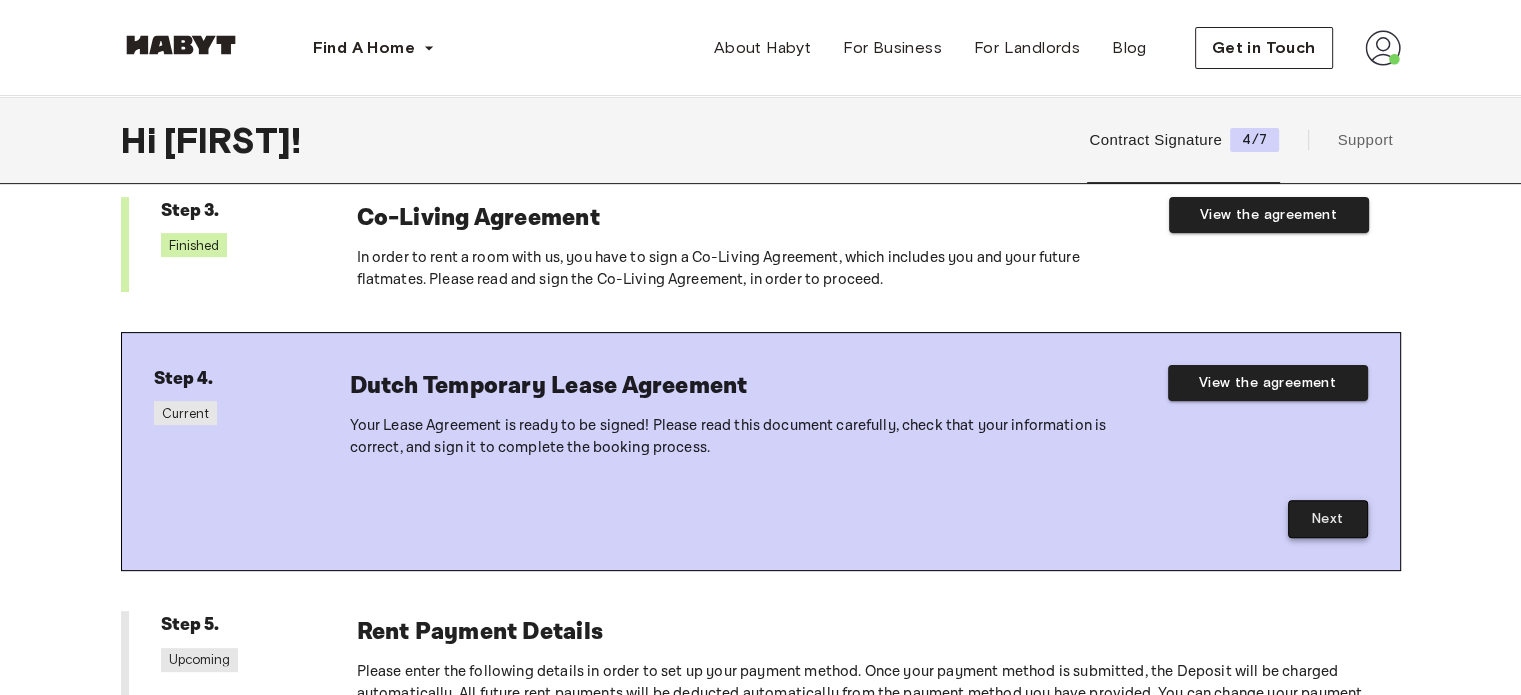 click on "Next" at bounding box center [1328, 519] 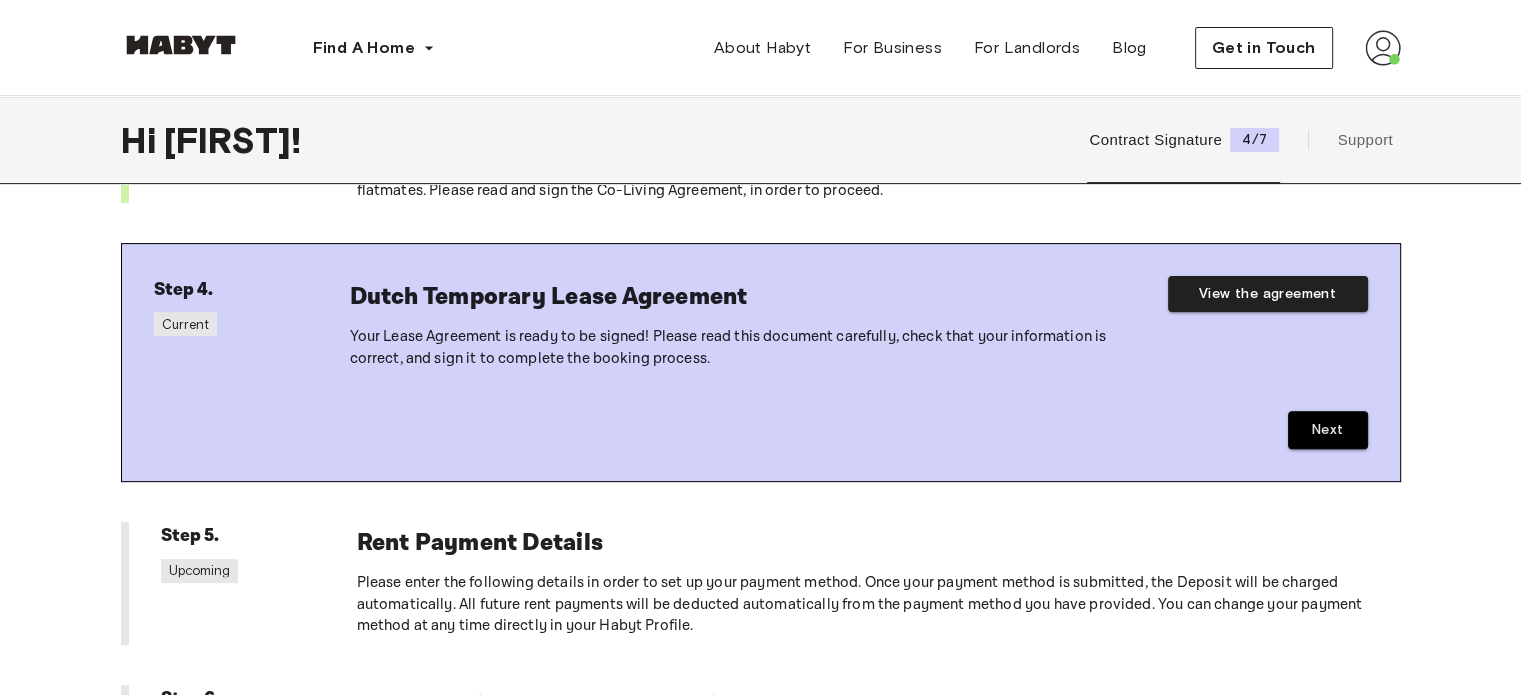 scroll, scrollTop: 600, scrollLeft: 0, axis: vertical 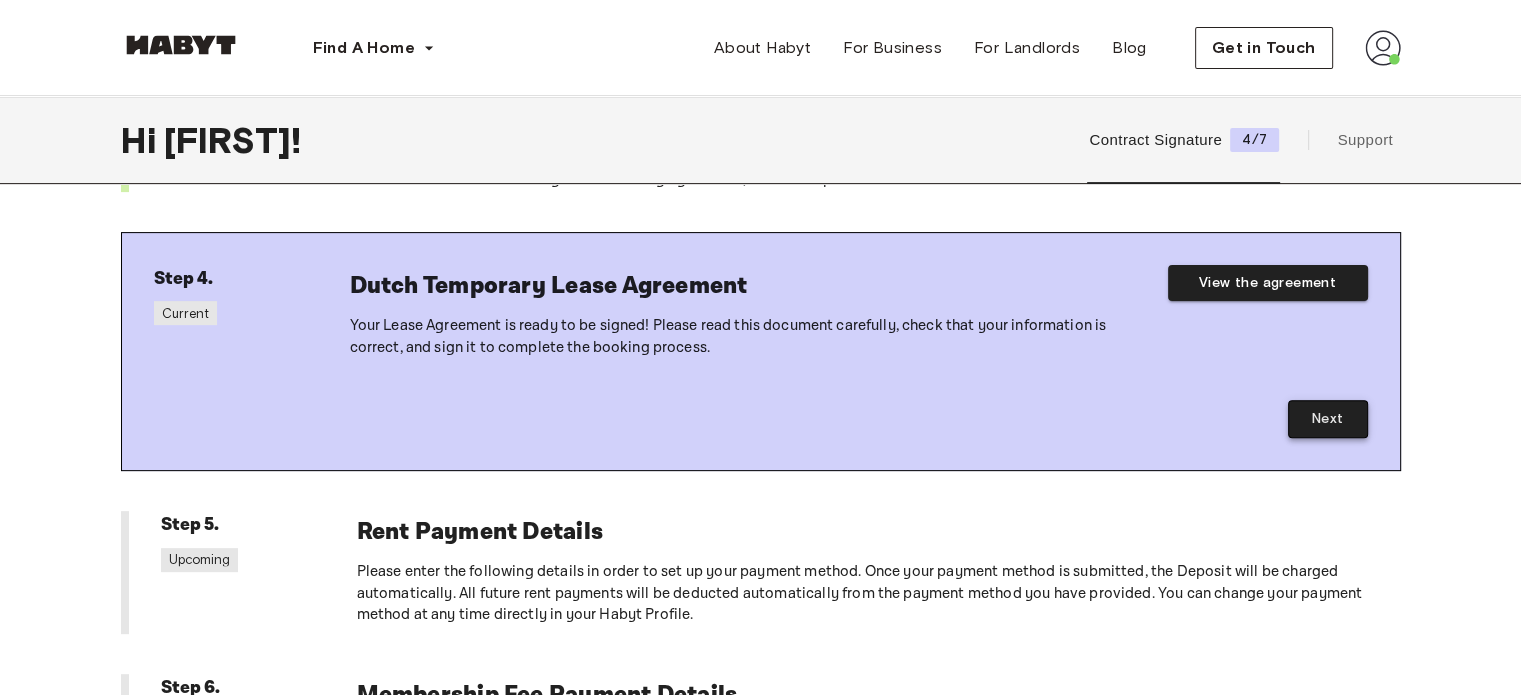 click on "Next" at bounding box center [1328, 419] 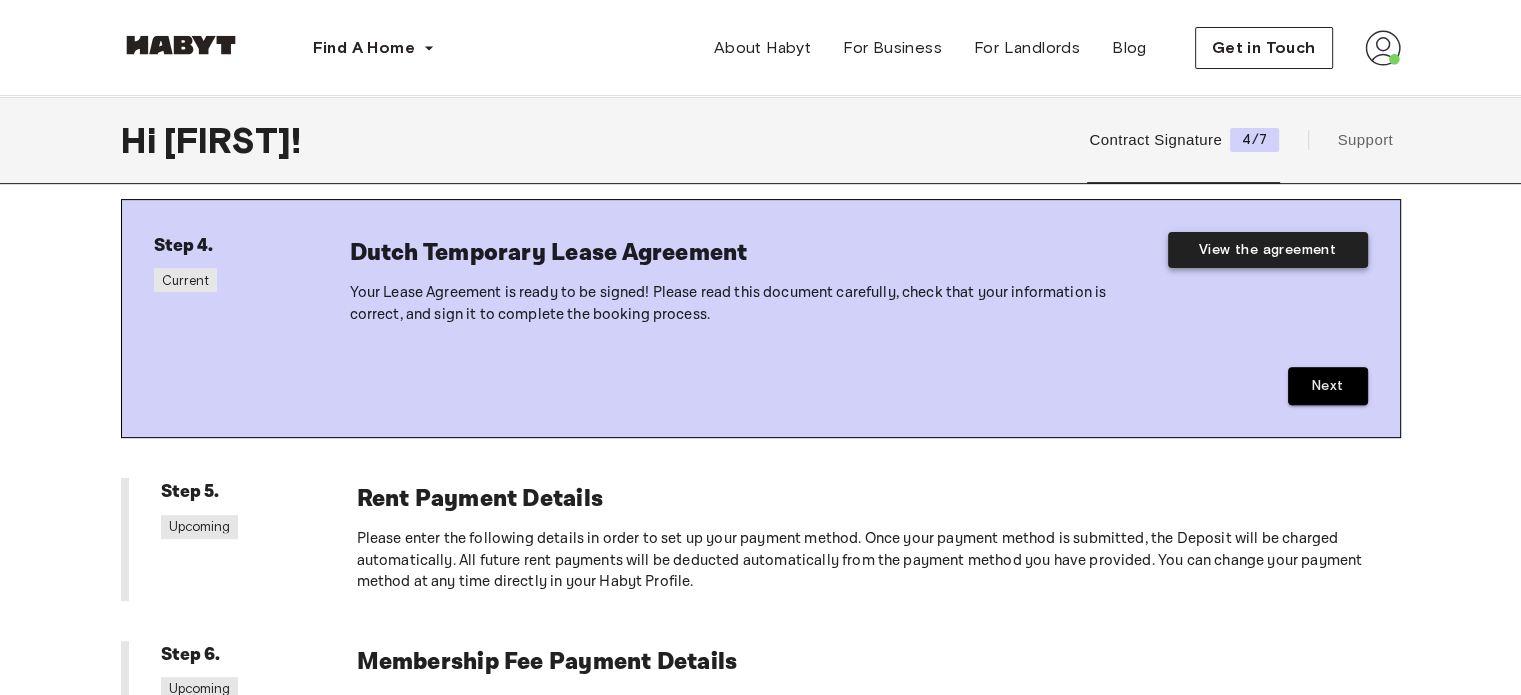 scroll, scrollTop: 600, scrollLeft: 0, axis: vertical 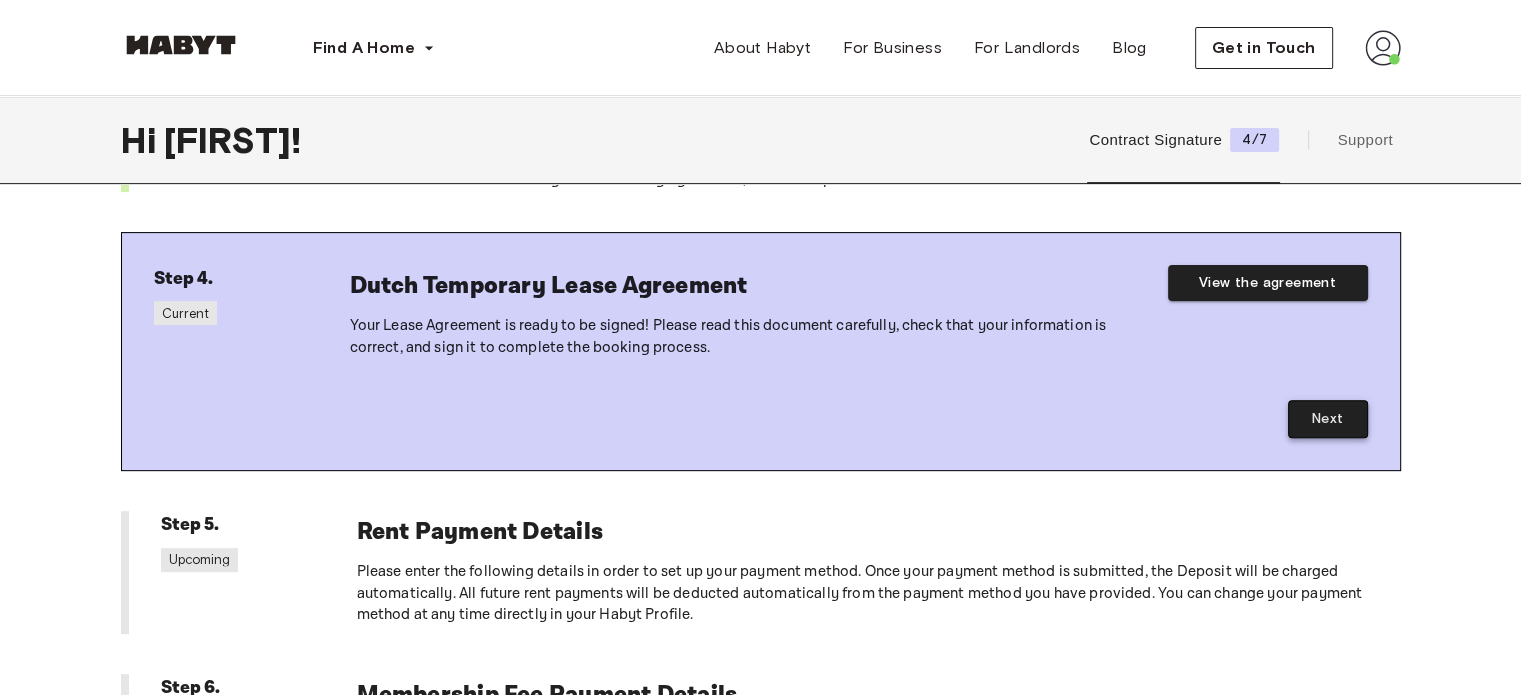 click on "Next" at bounding box center (1328, 419) 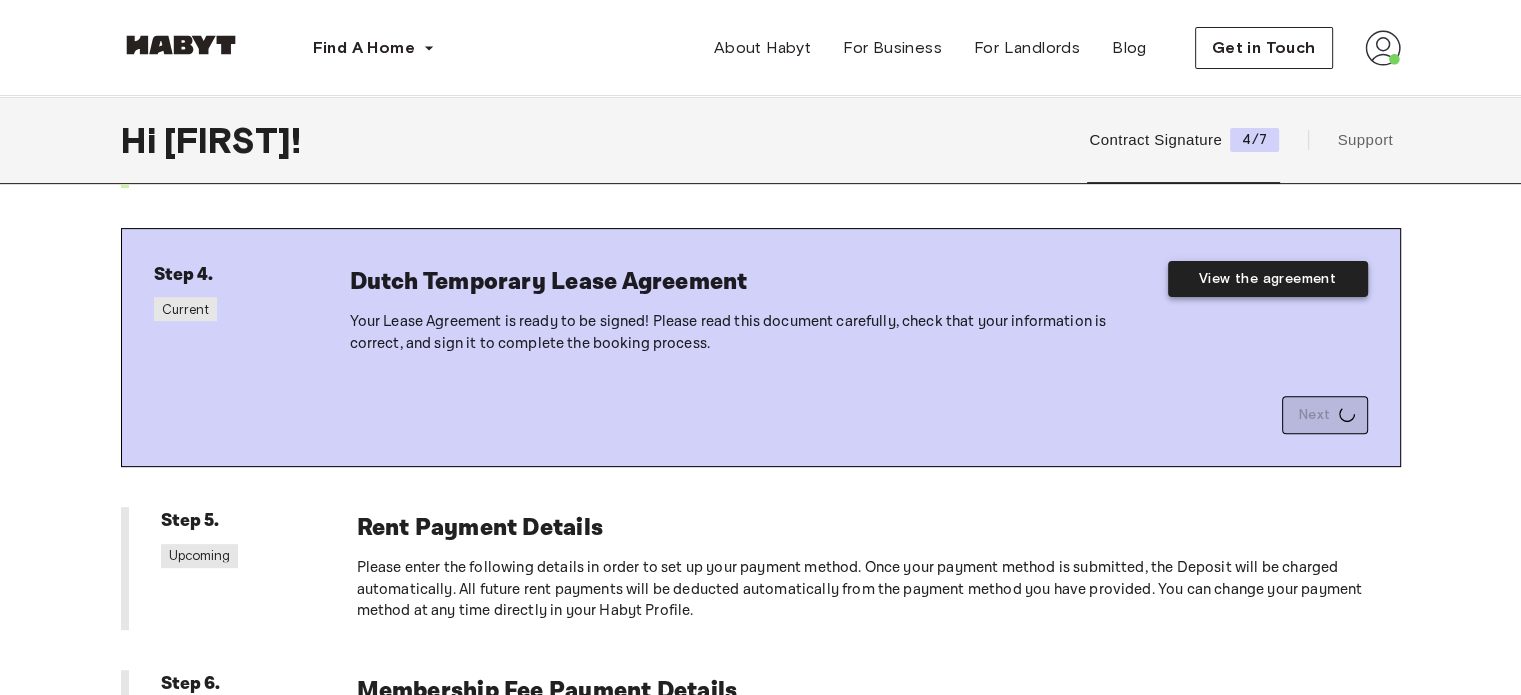 scroll, scrollTop: 600, scrollLeft: 0, axis: vertical 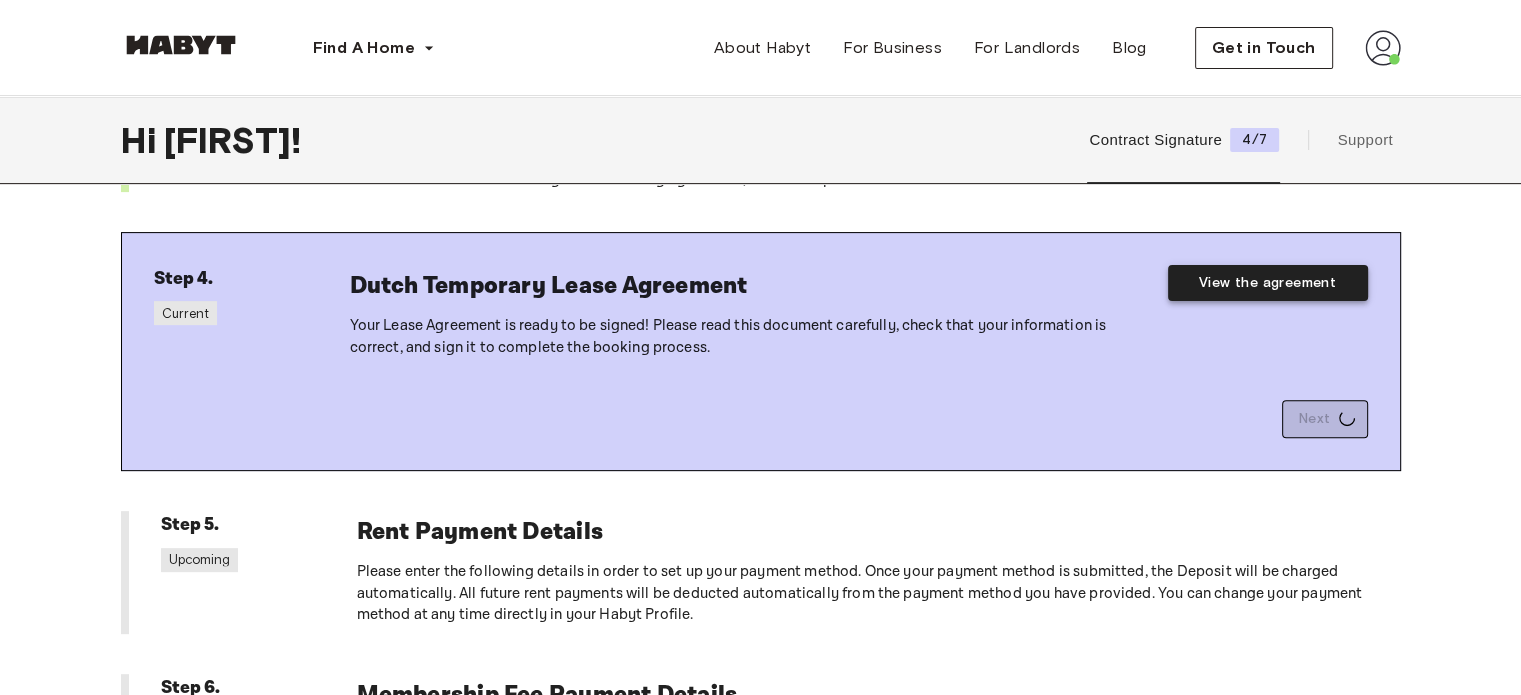 click on "View the agreement" at bounding box center (1268, 283) 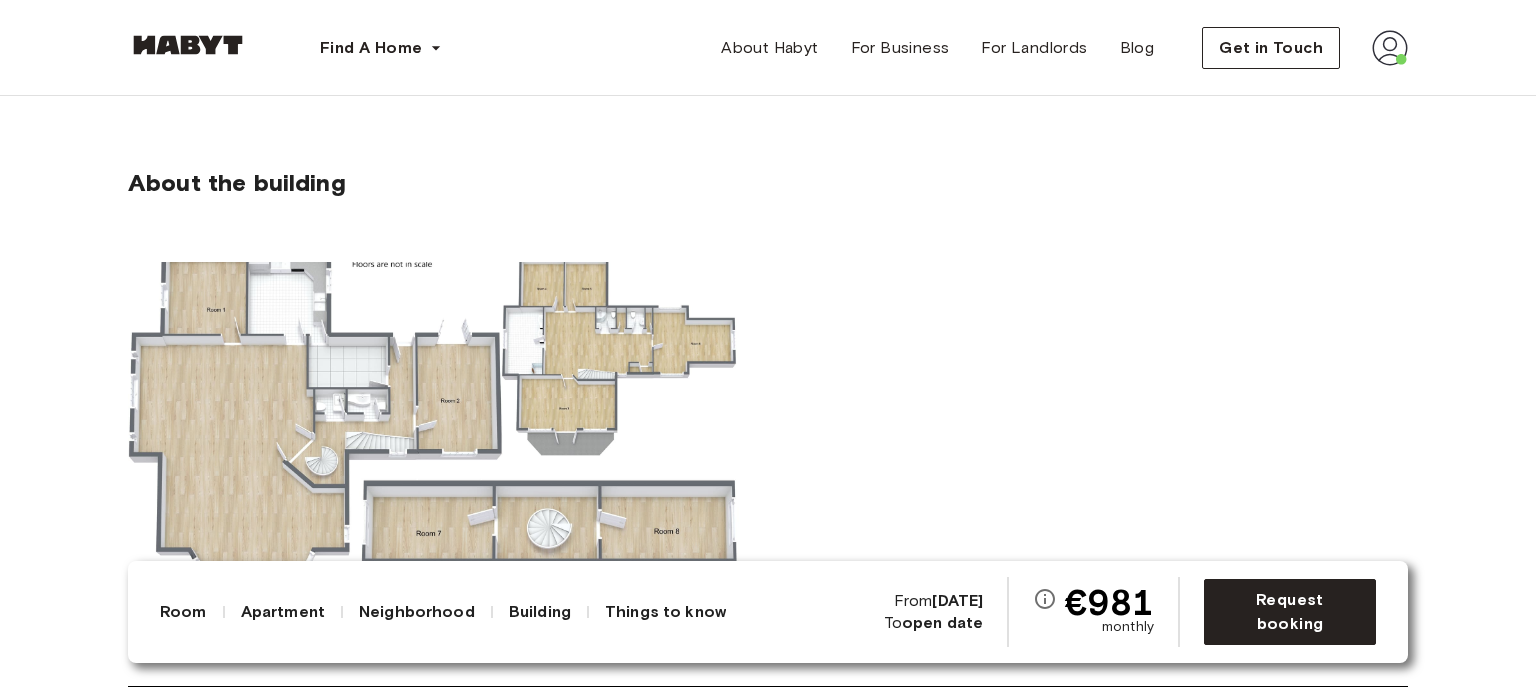 scroll, scrollTop: 1600, scrollLeft: 0, axis: vertical 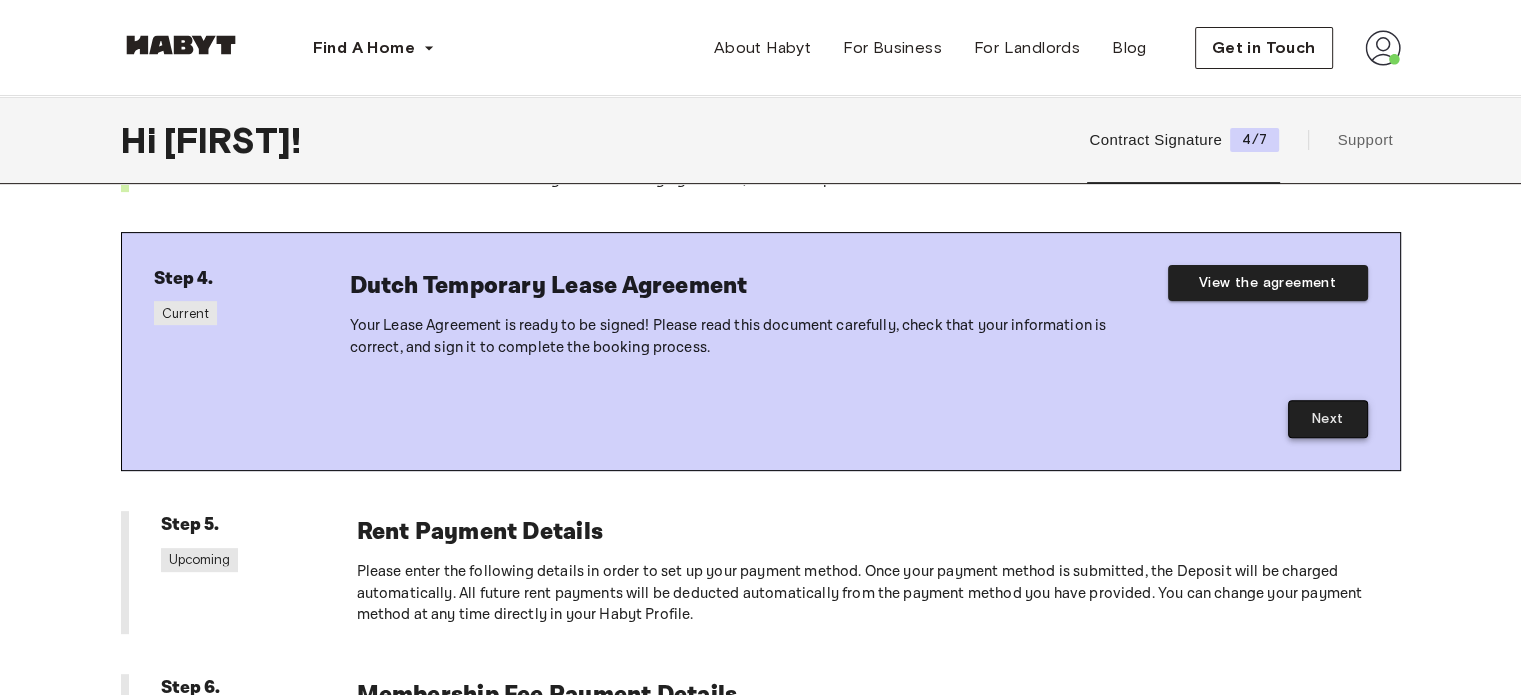click on "Next" at bounding box center (1328, 419) 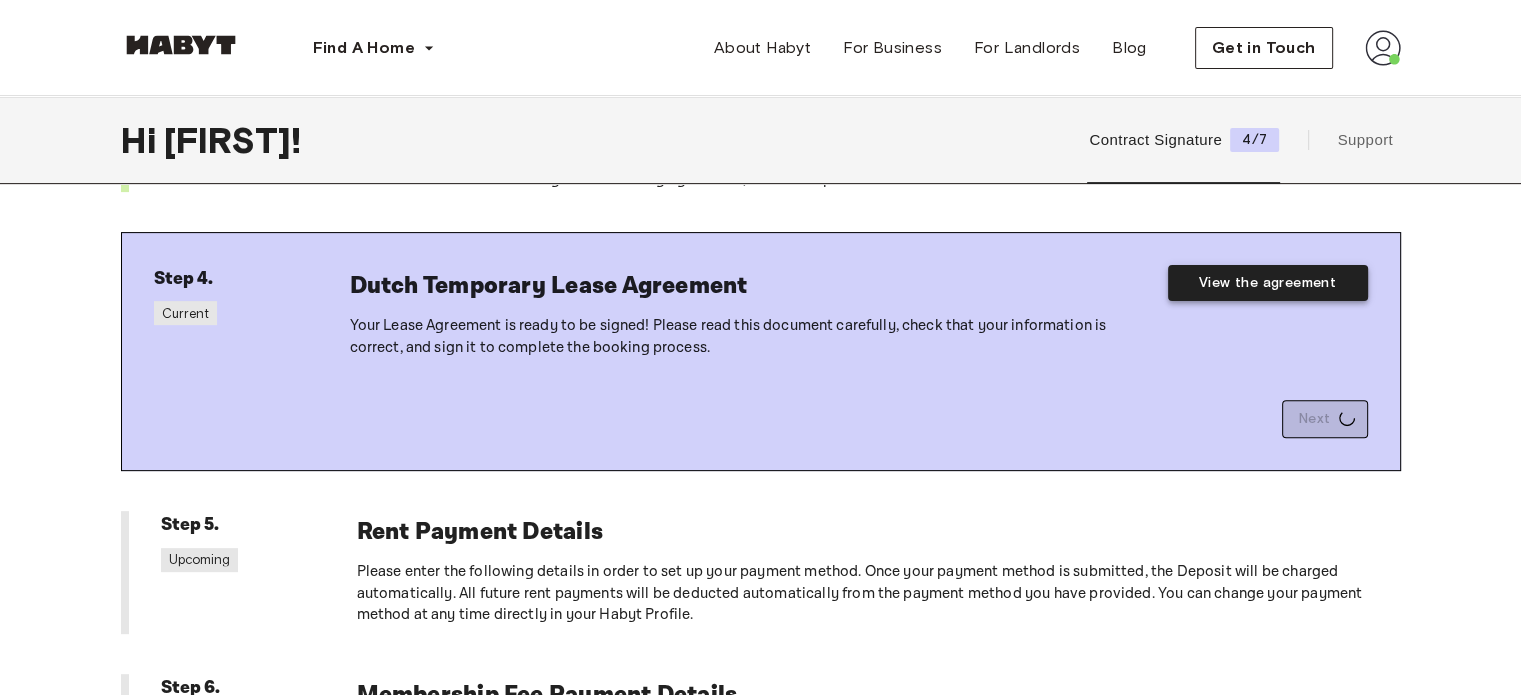 click on "View the agreement" at bounding box center [1268, 283] 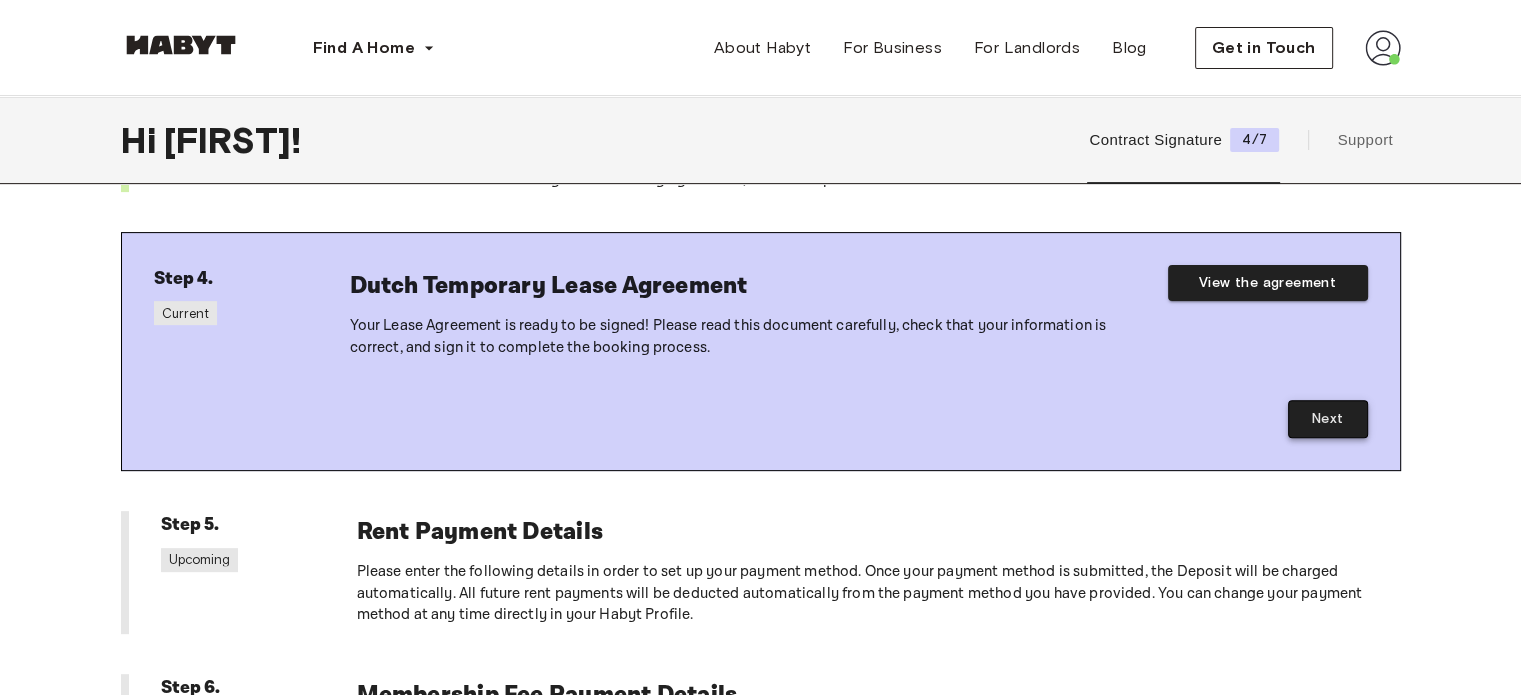click on "Next" at bounding box center [1328, 419] 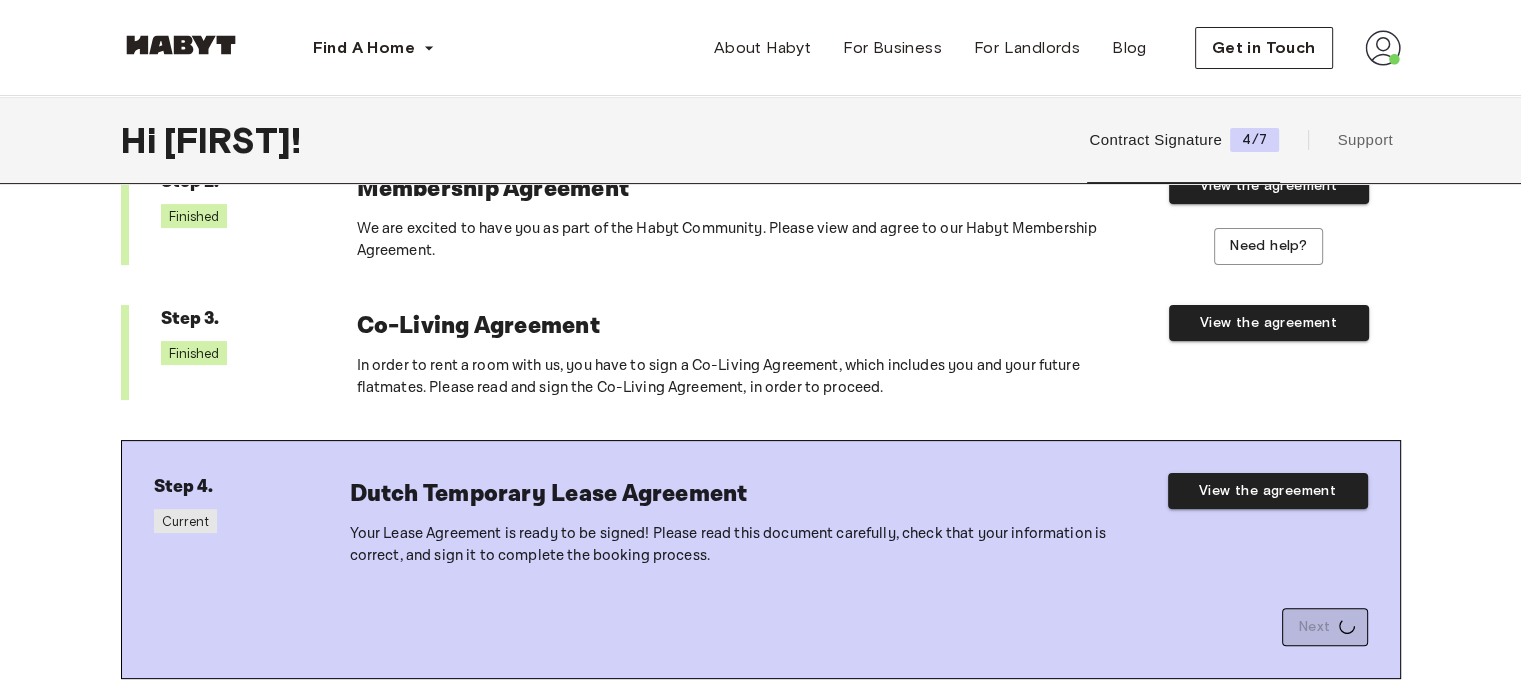 scroll, scrollTop: 400, scrollLeft: 0, axis: vertical 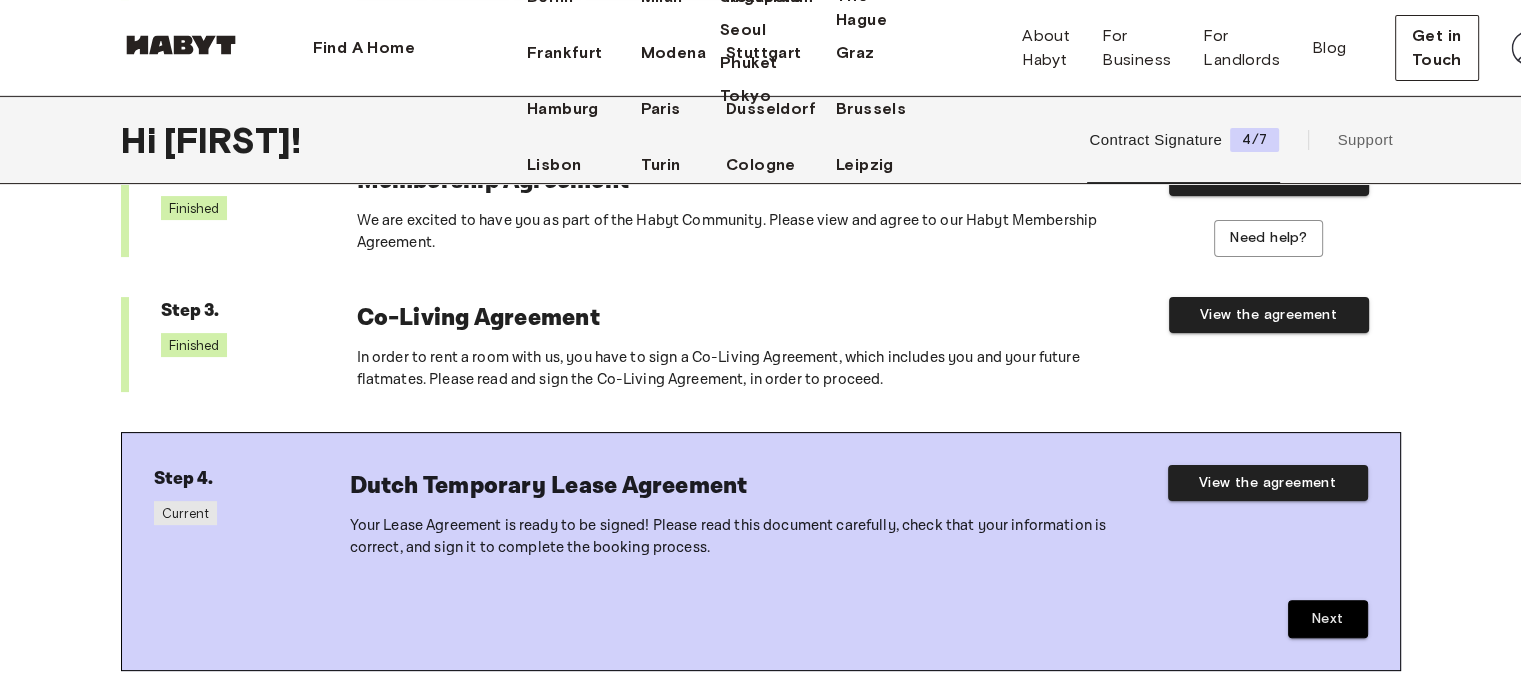 click on "Amsterdam" at bounding box center (578, -59) 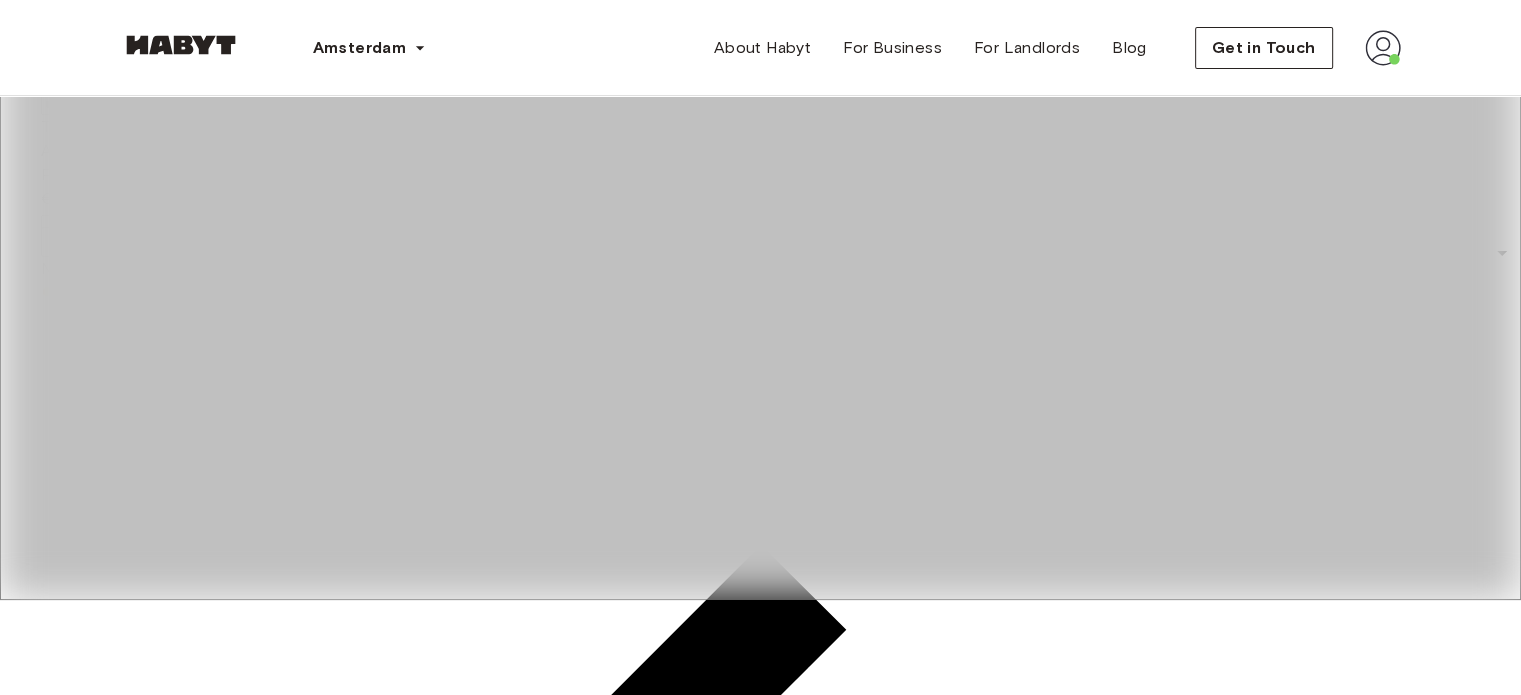 scroll, scrollTop: 100, scrollLeft: 0, axis: vertical 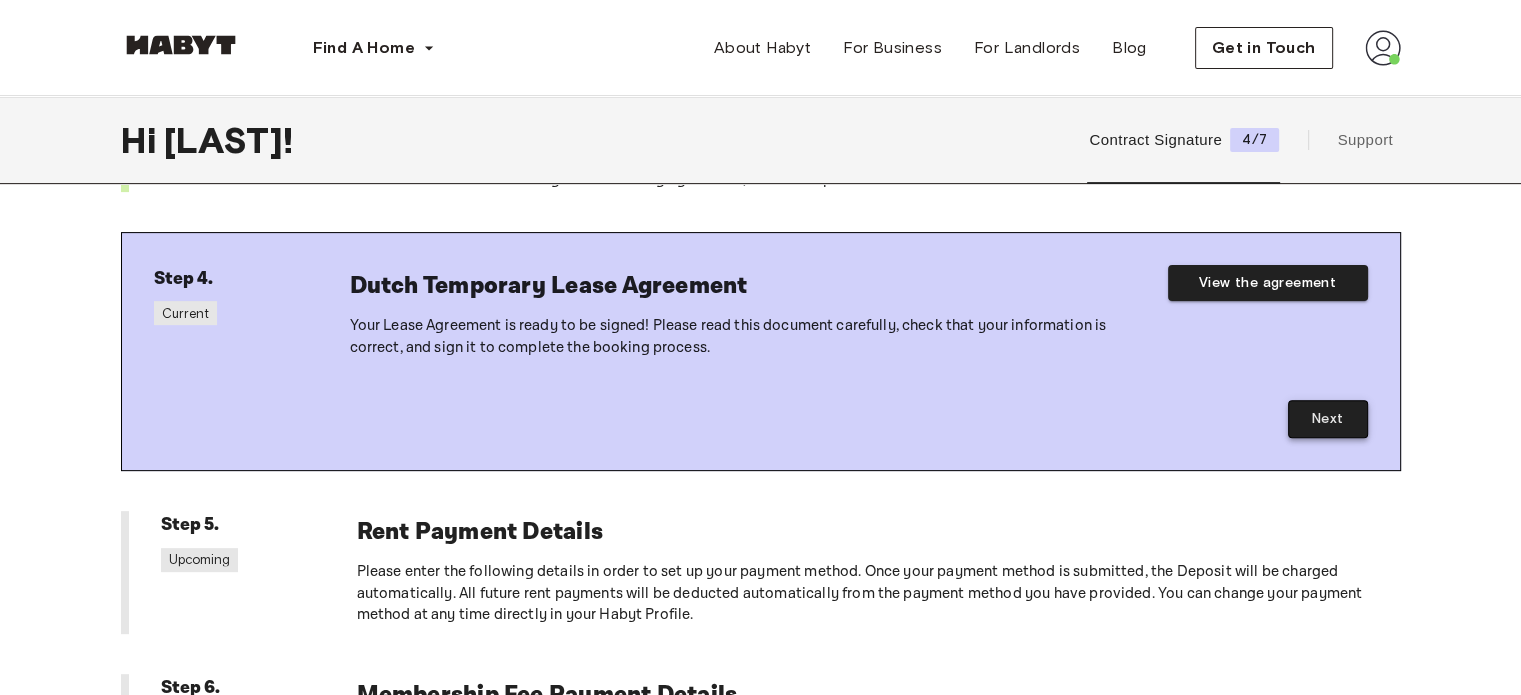 click on "Next" at bounding box center (1328, 419) 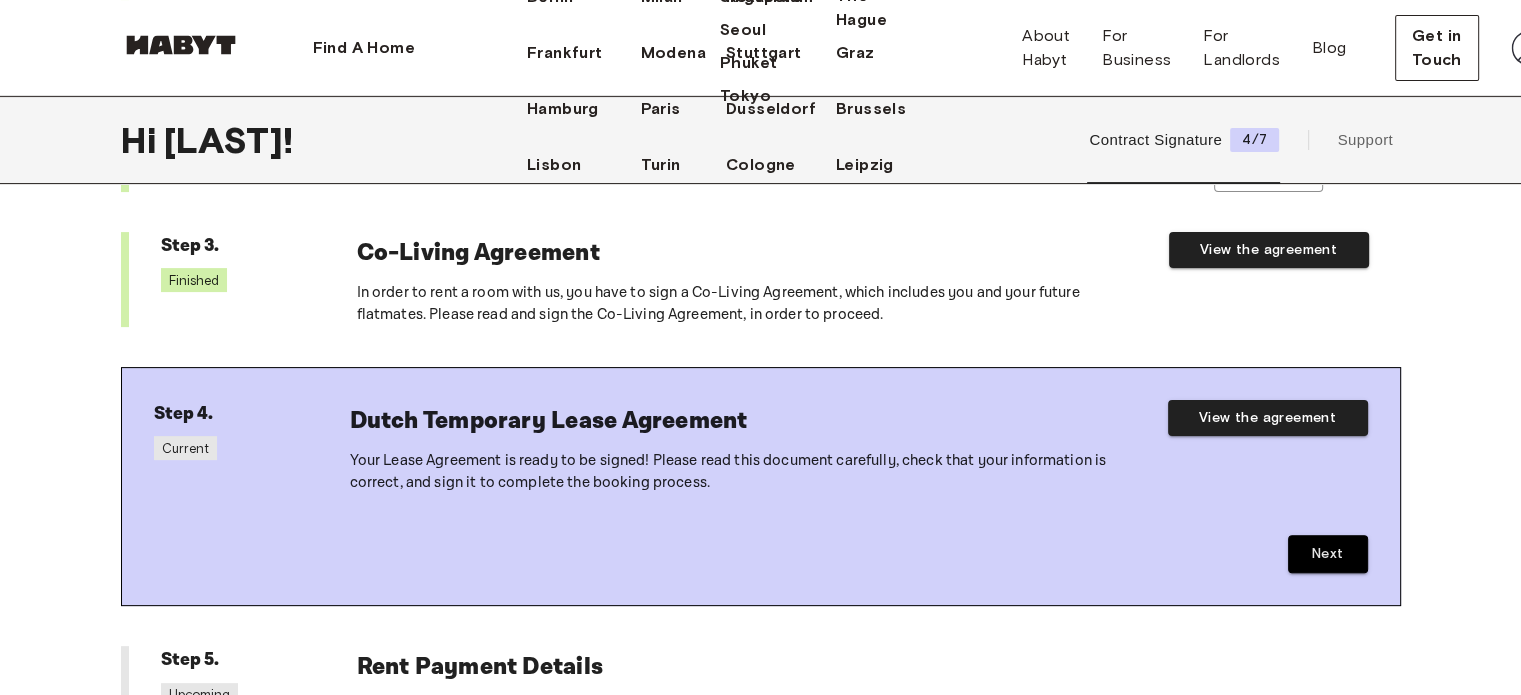 scroll, scrollTop: 300, scrollLeft: 0, axis: vertical 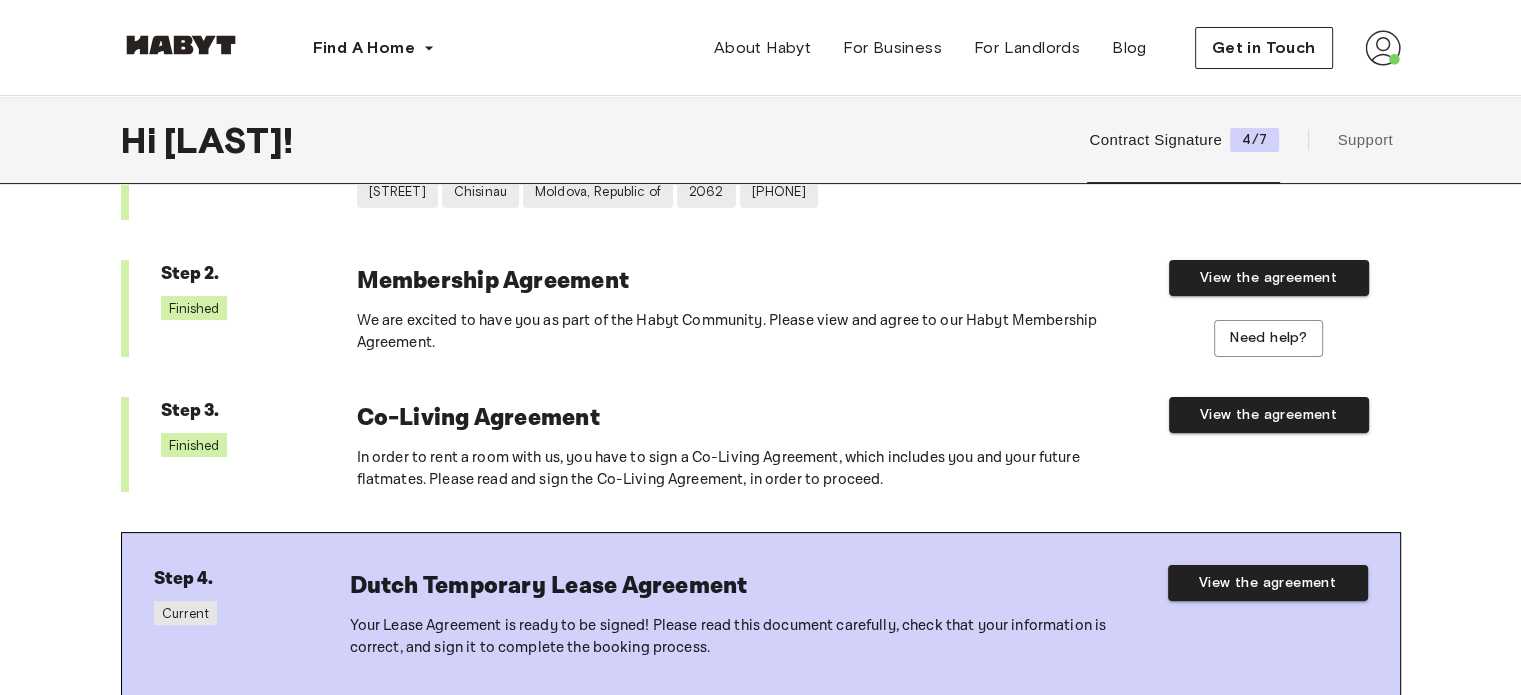 click at bounding box center [1383, 48] 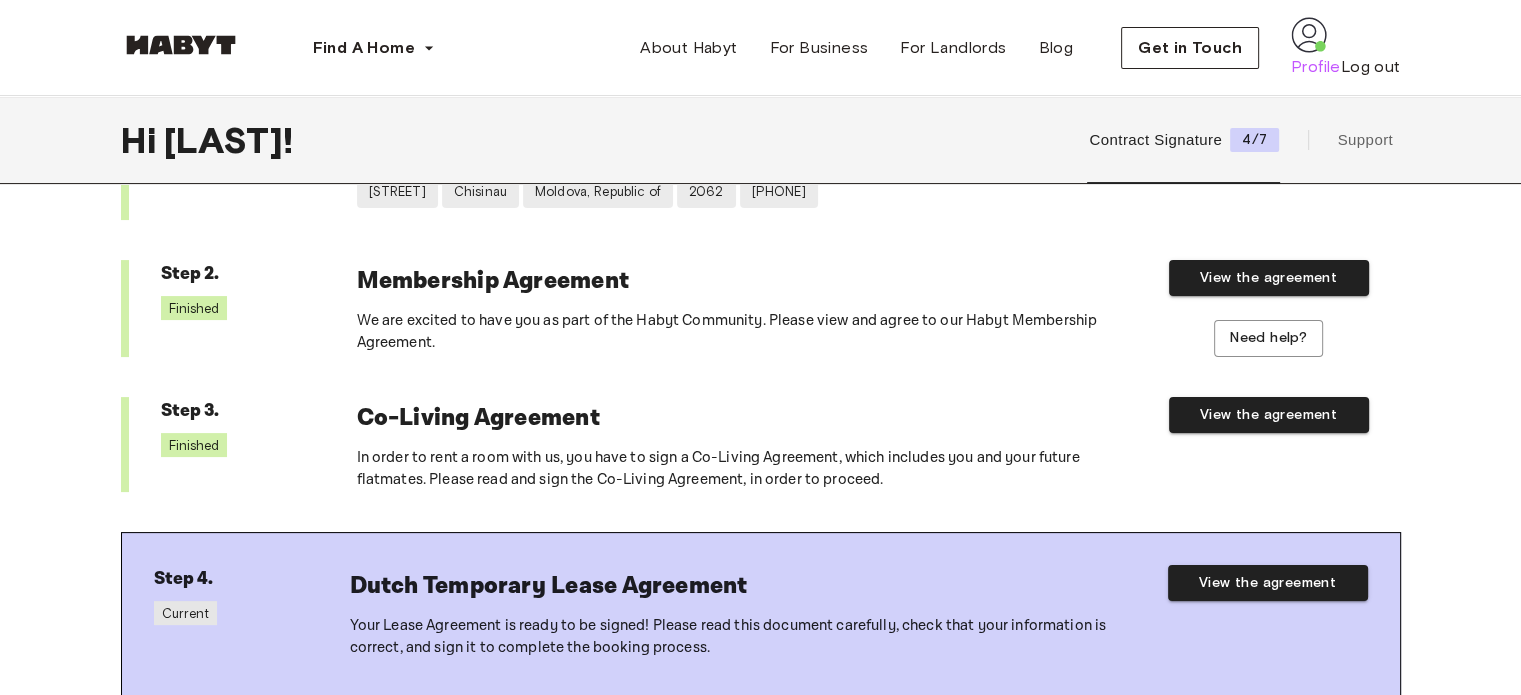 drag, startPoint x: 1321, startPoint y: 97, endPoint x: 1314, endPoint y: 111, distance: 15.652476 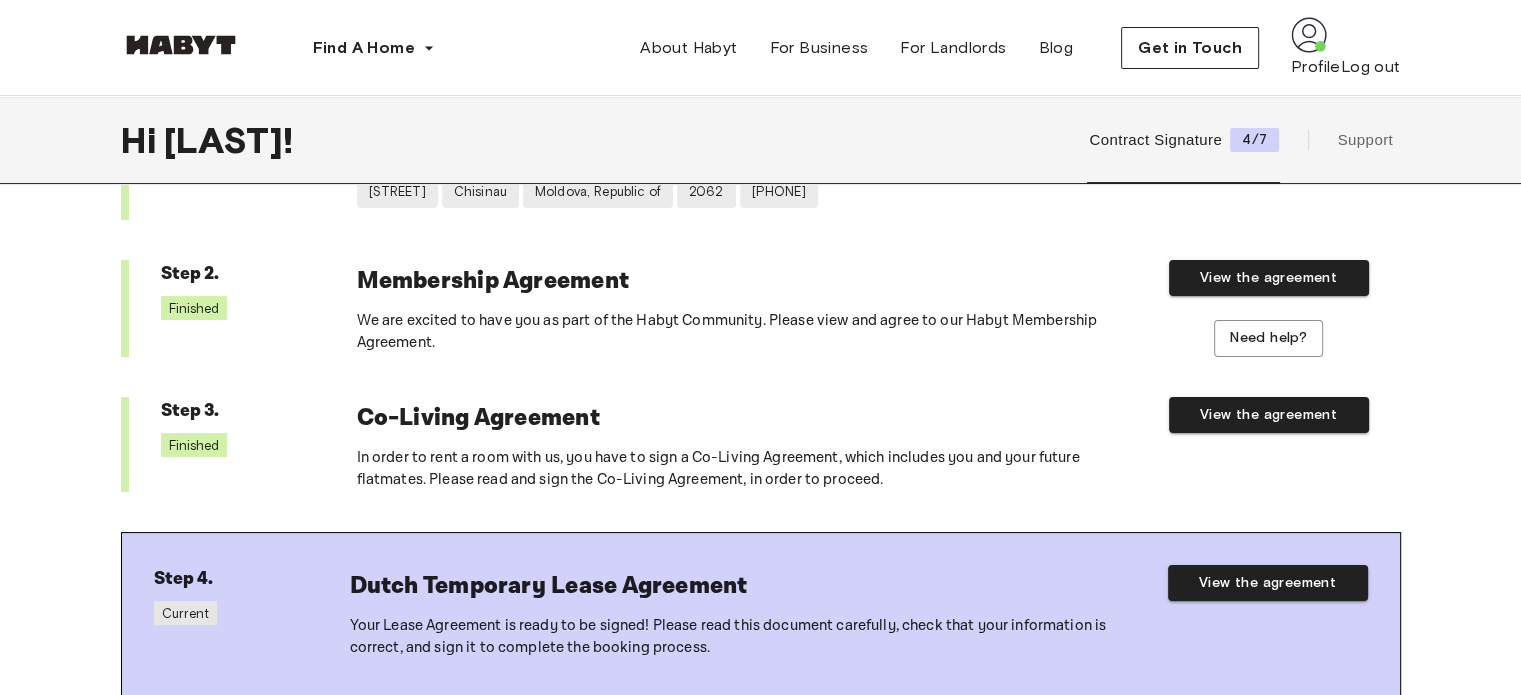 scroll, scrollTop: 0, scrollLeft: 0, axis: both 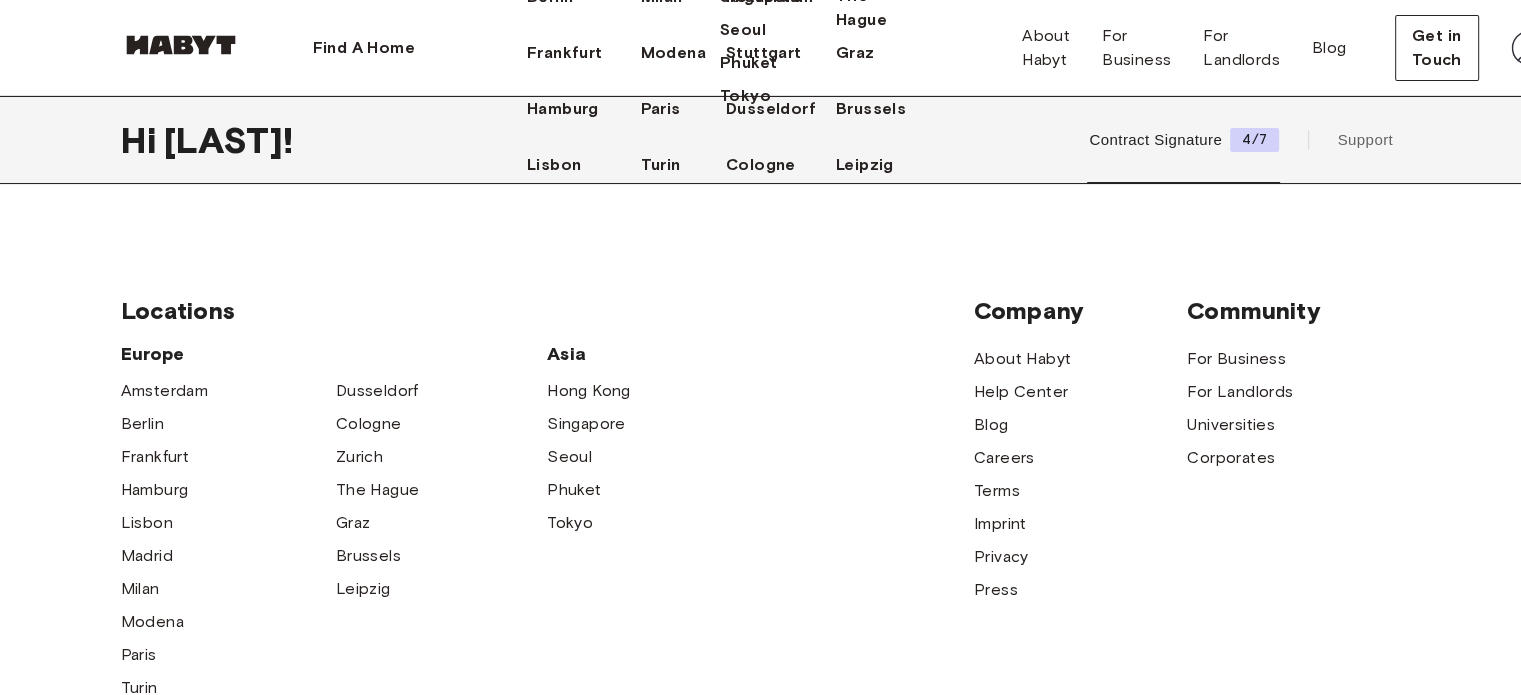 click on "Amsterdam" at bounding box center [578, -59] 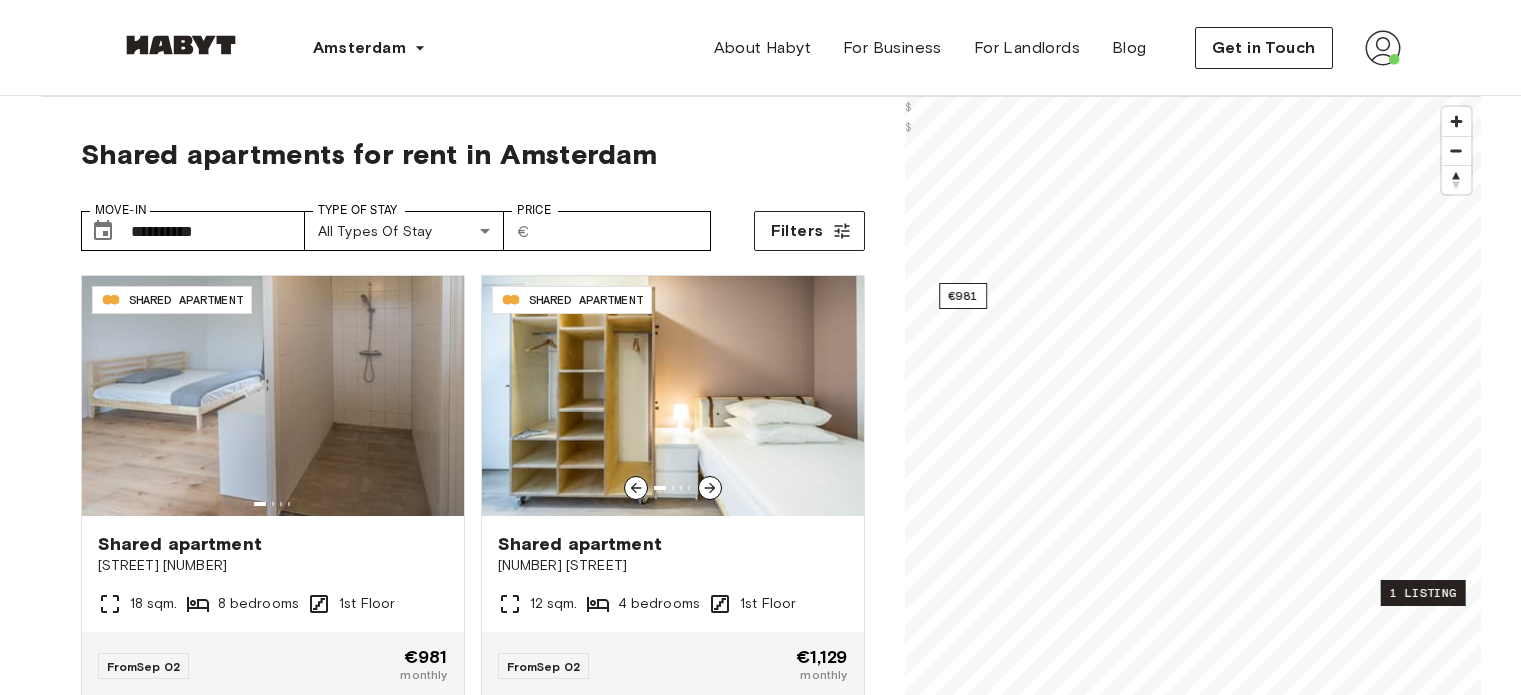 click at bounding box center (673, 396) 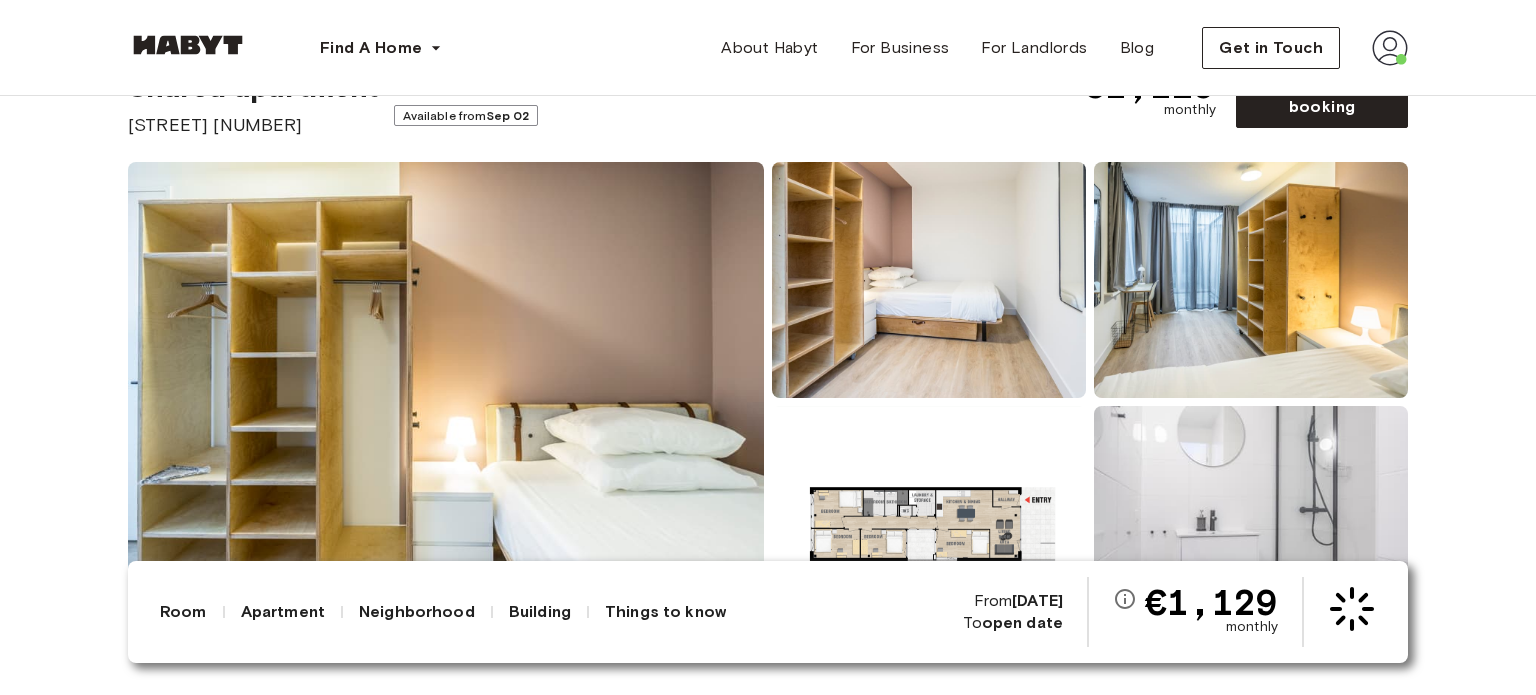 scroll, scrollTop: 100, scrollLeft: 0, axis: vertical 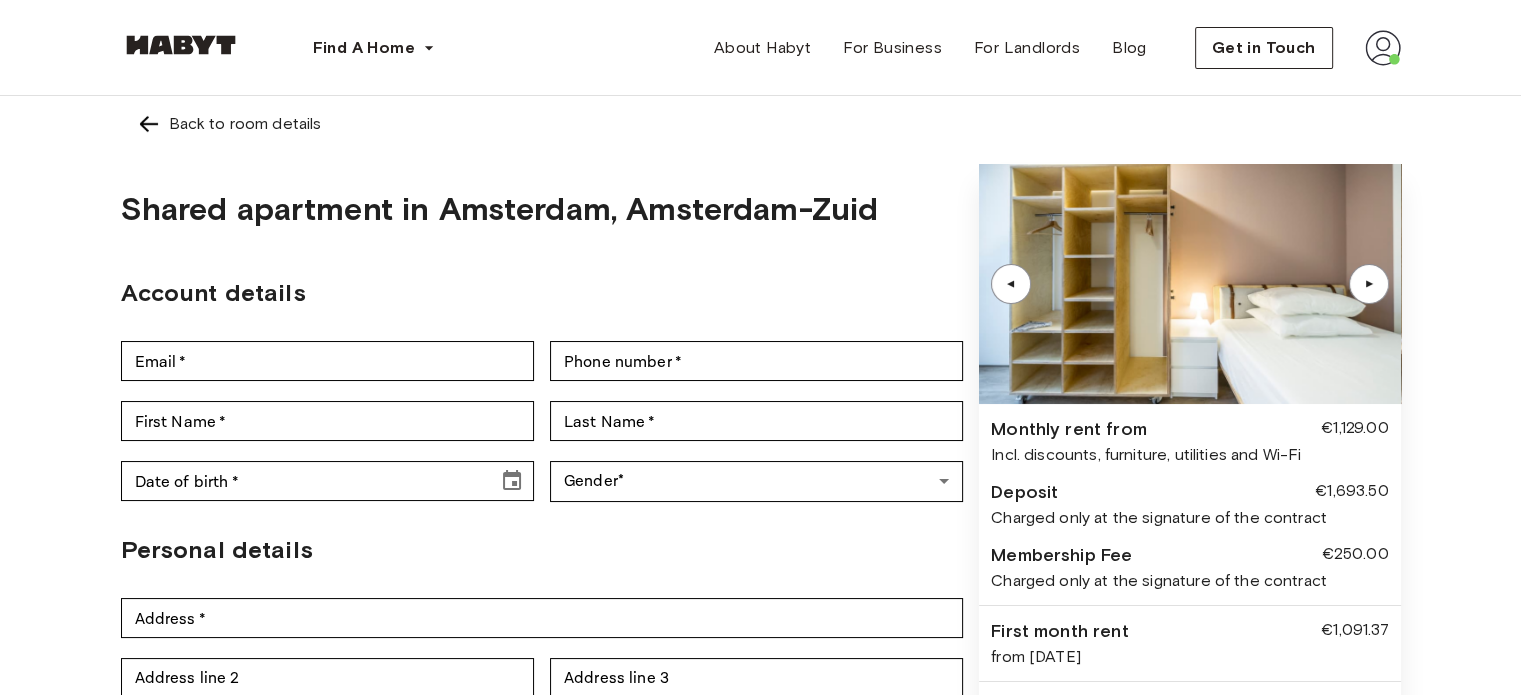 type on "**********" 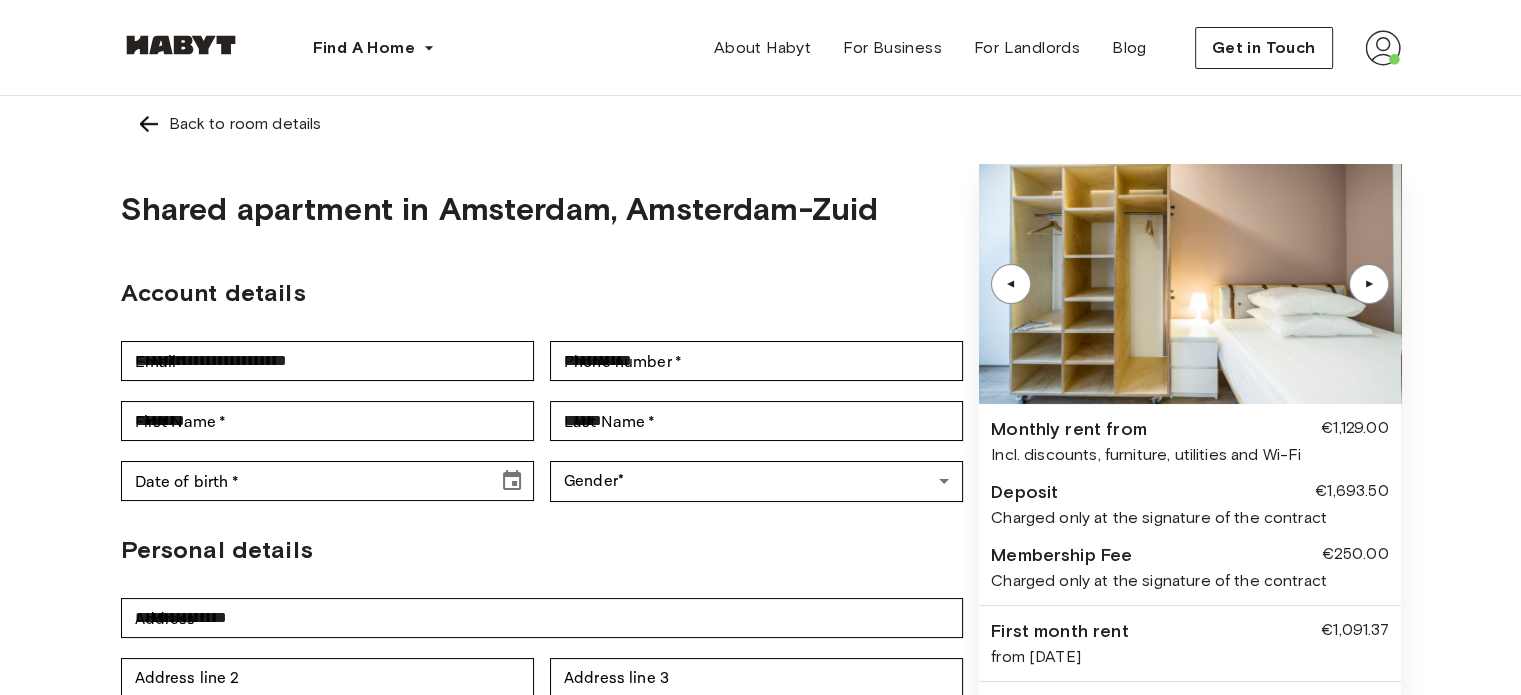 type on "**********" 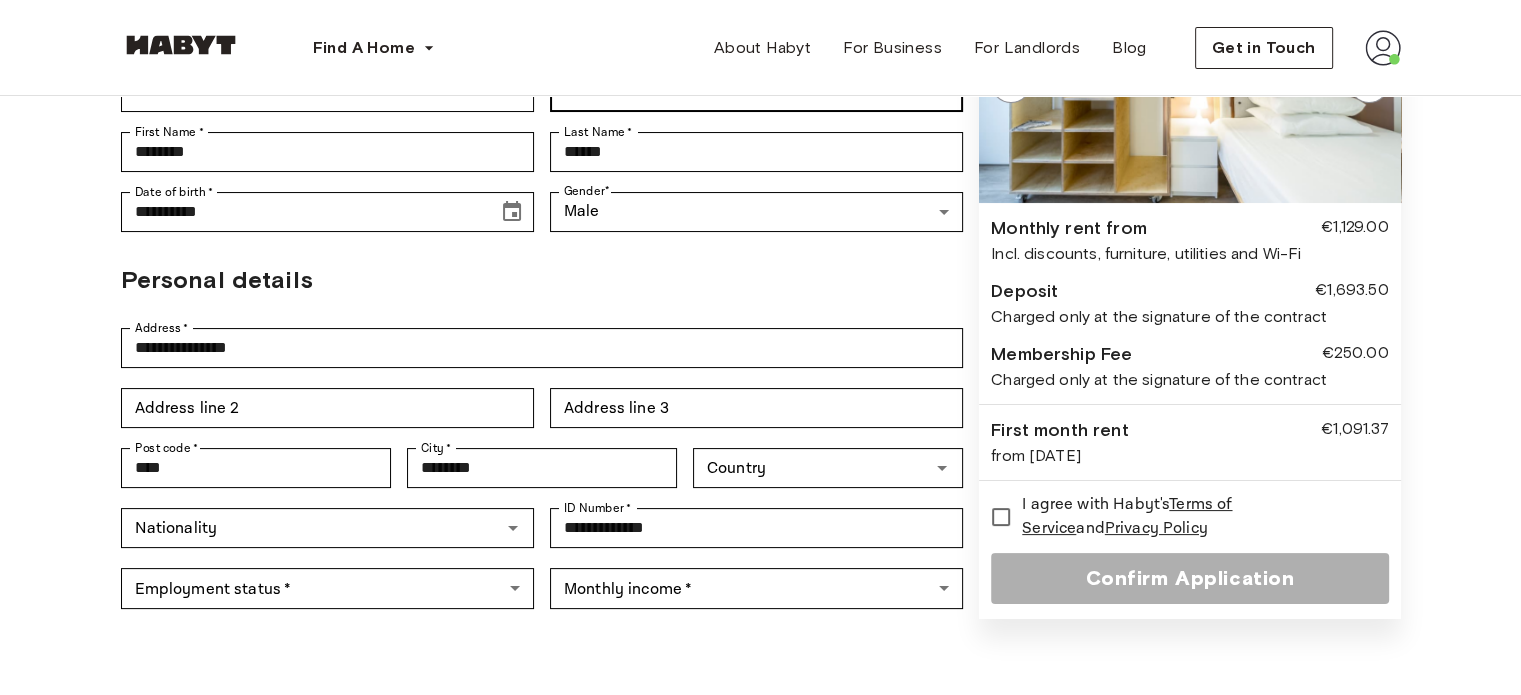scroll, scrollTop: 300, scrollLeft: 0, axis: vertical 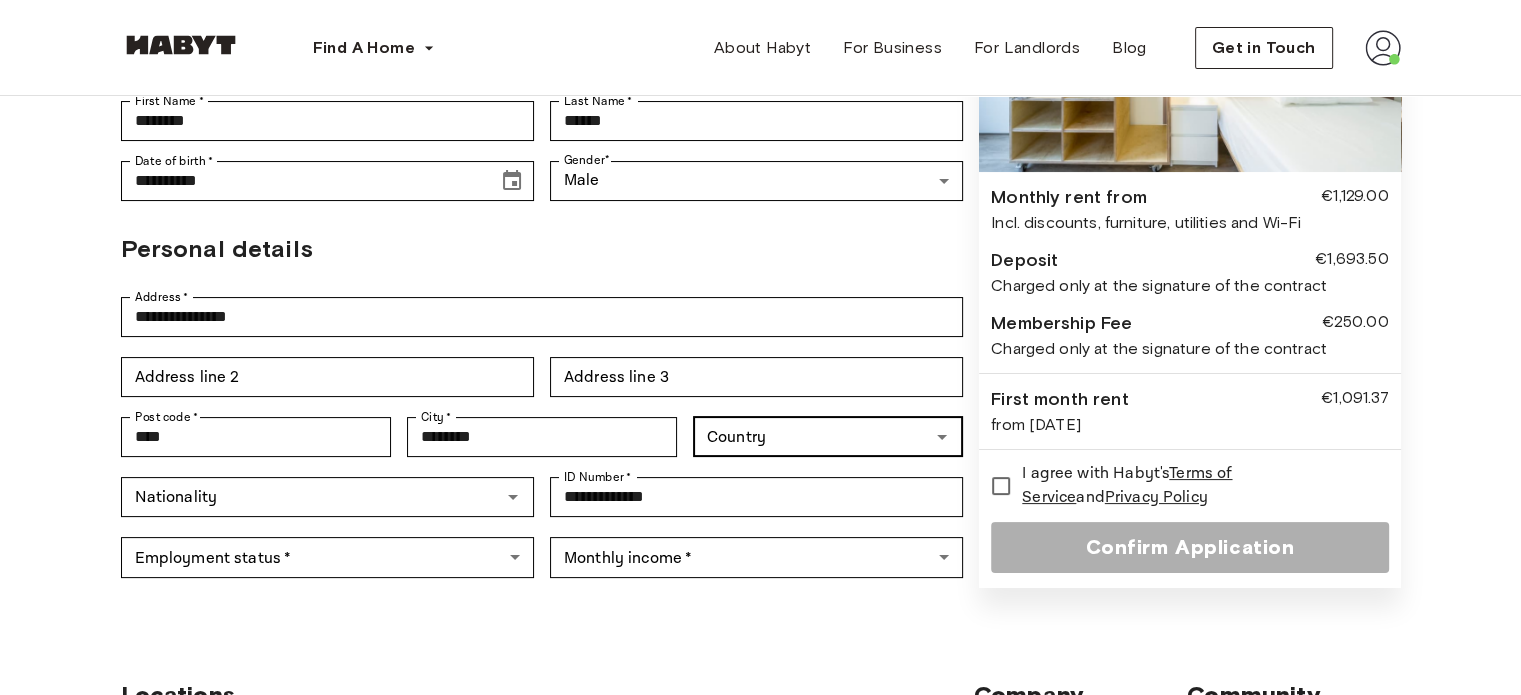 click on "Country" at bounding box center (828, 437) 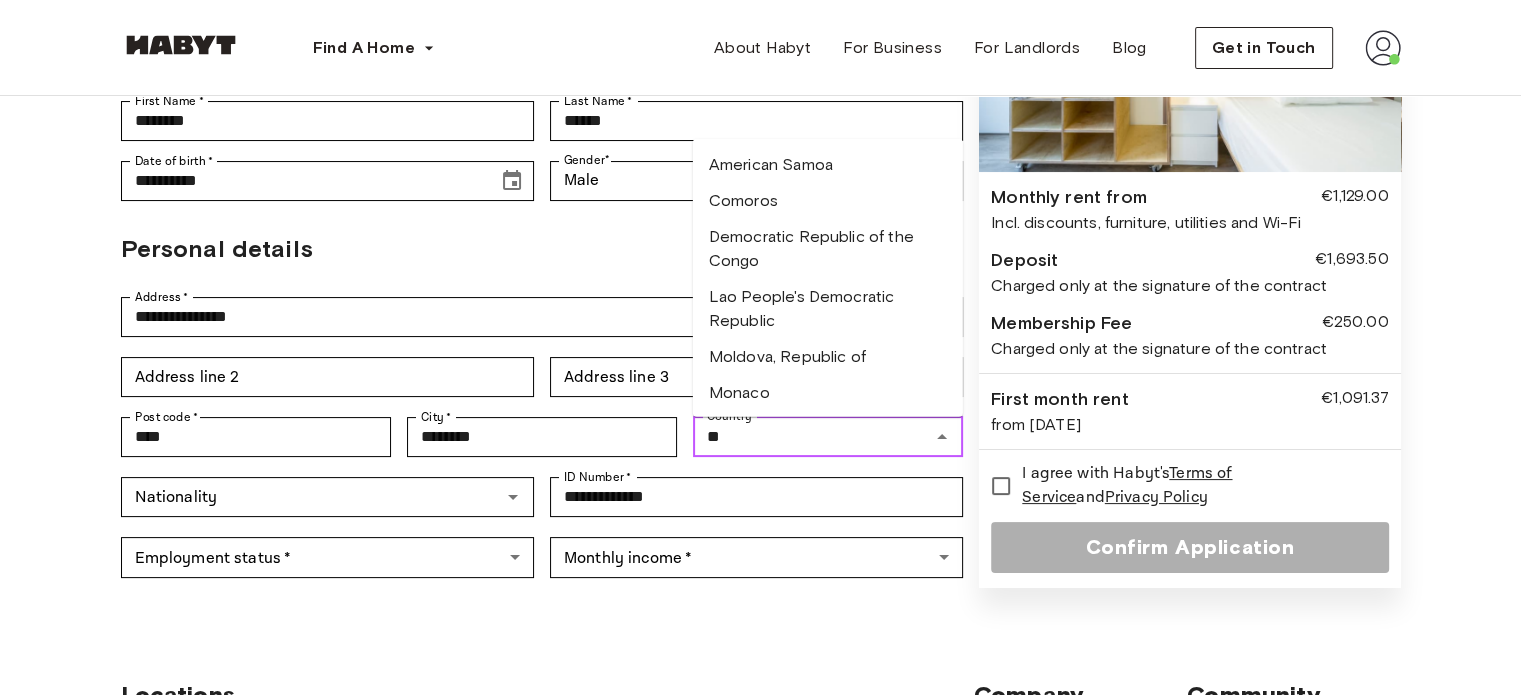 type on "*******" 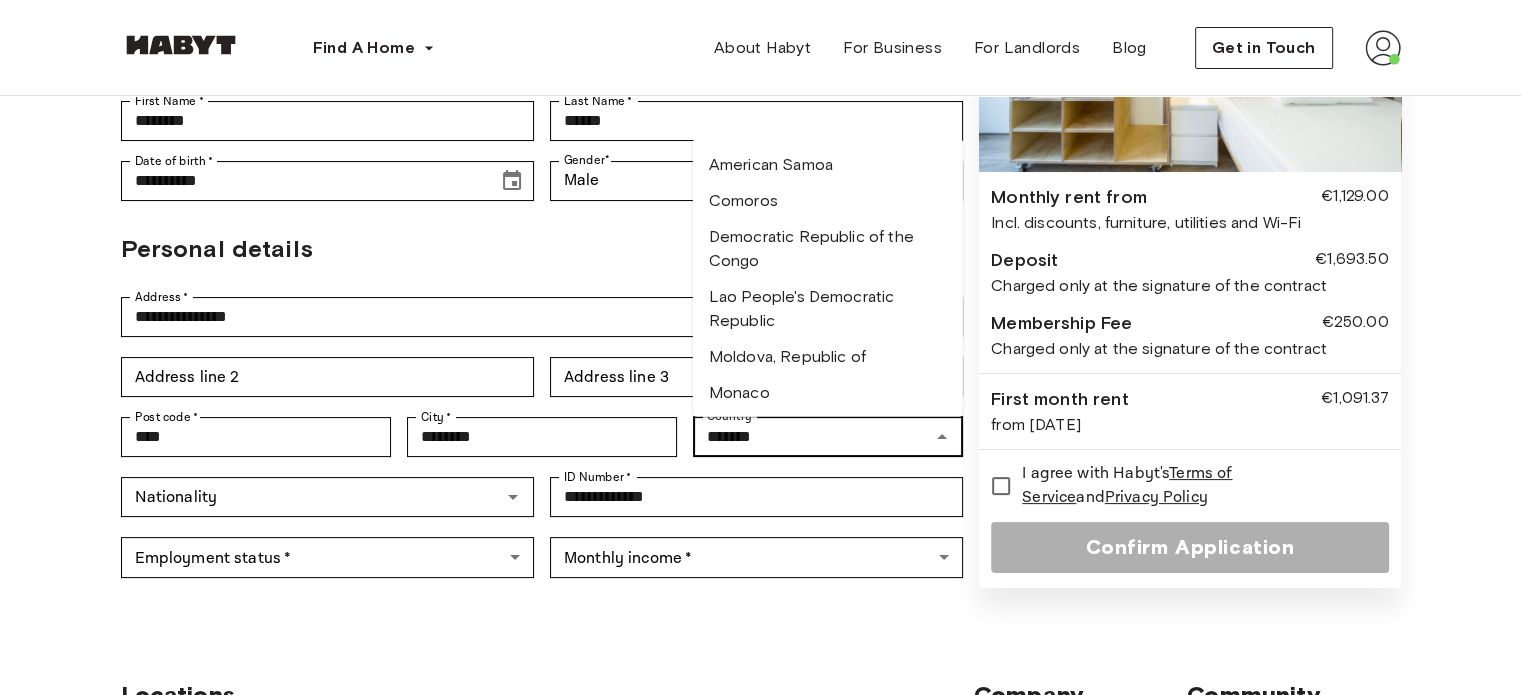 type on "********" 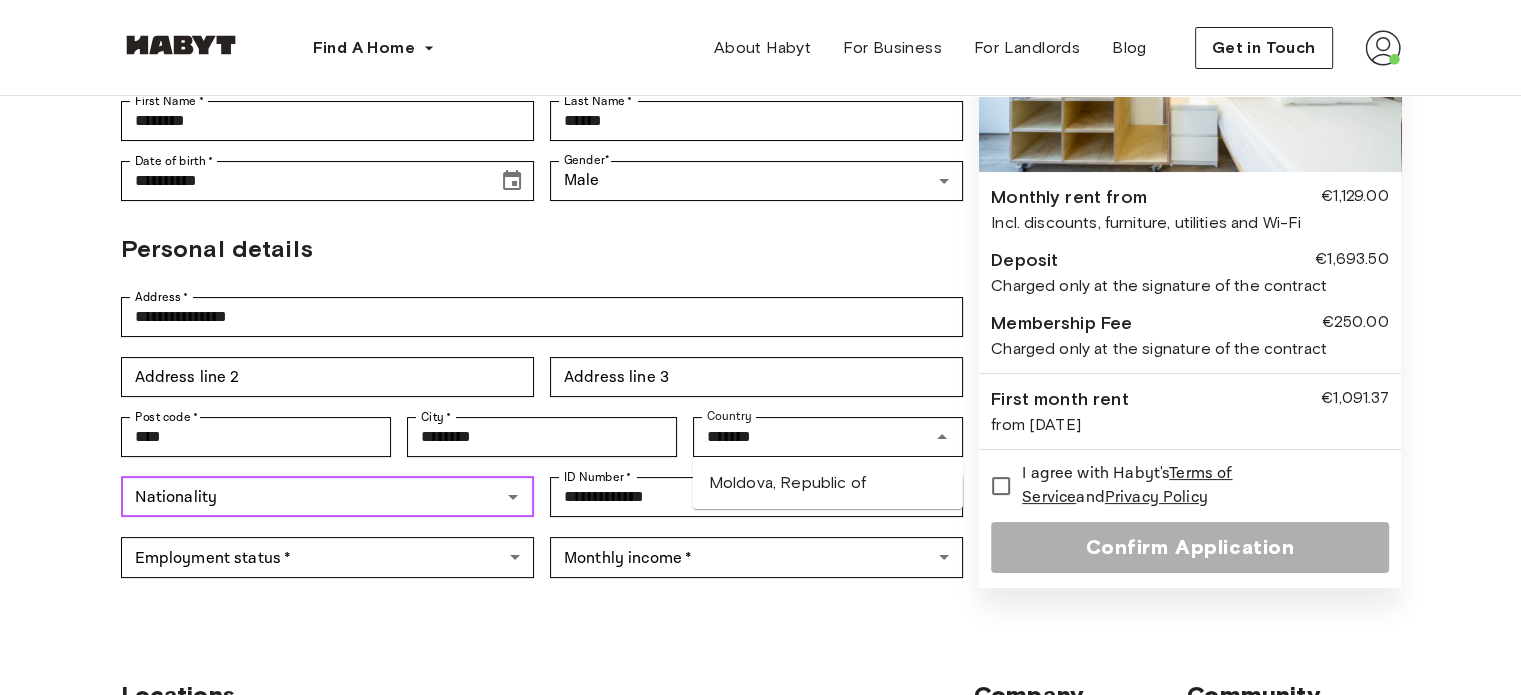 type 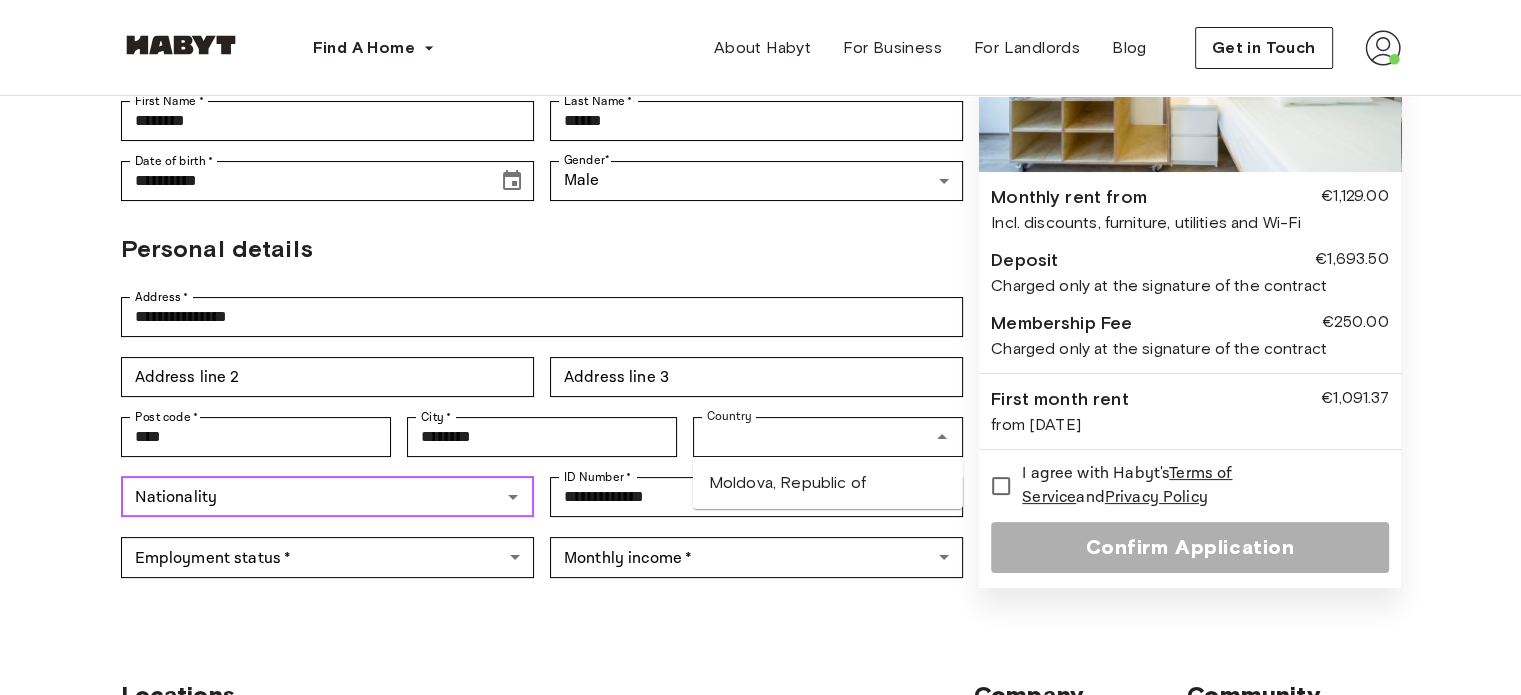 click on "Nationality" at bounding box center (311, 497) 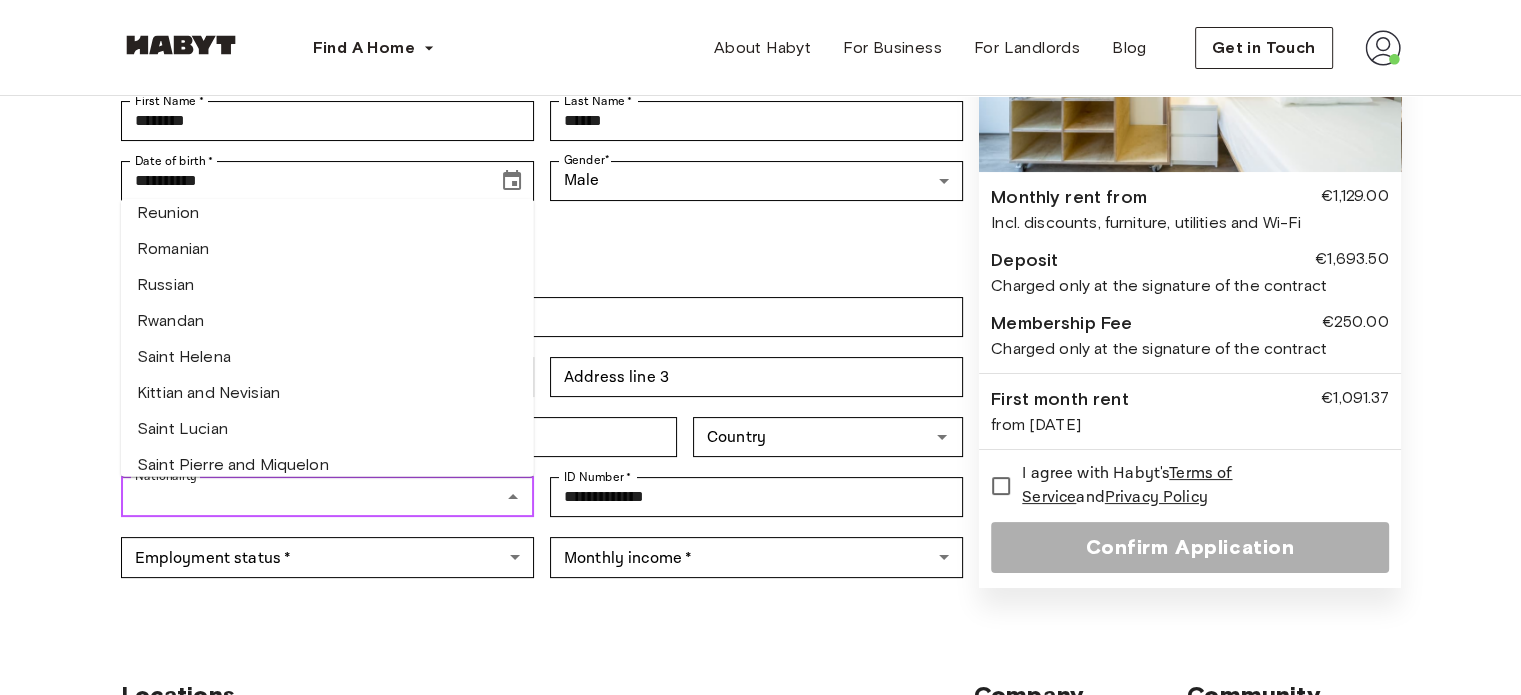 scroll, scrollTop: 6100, scrollLeft: 0, axis: vertical 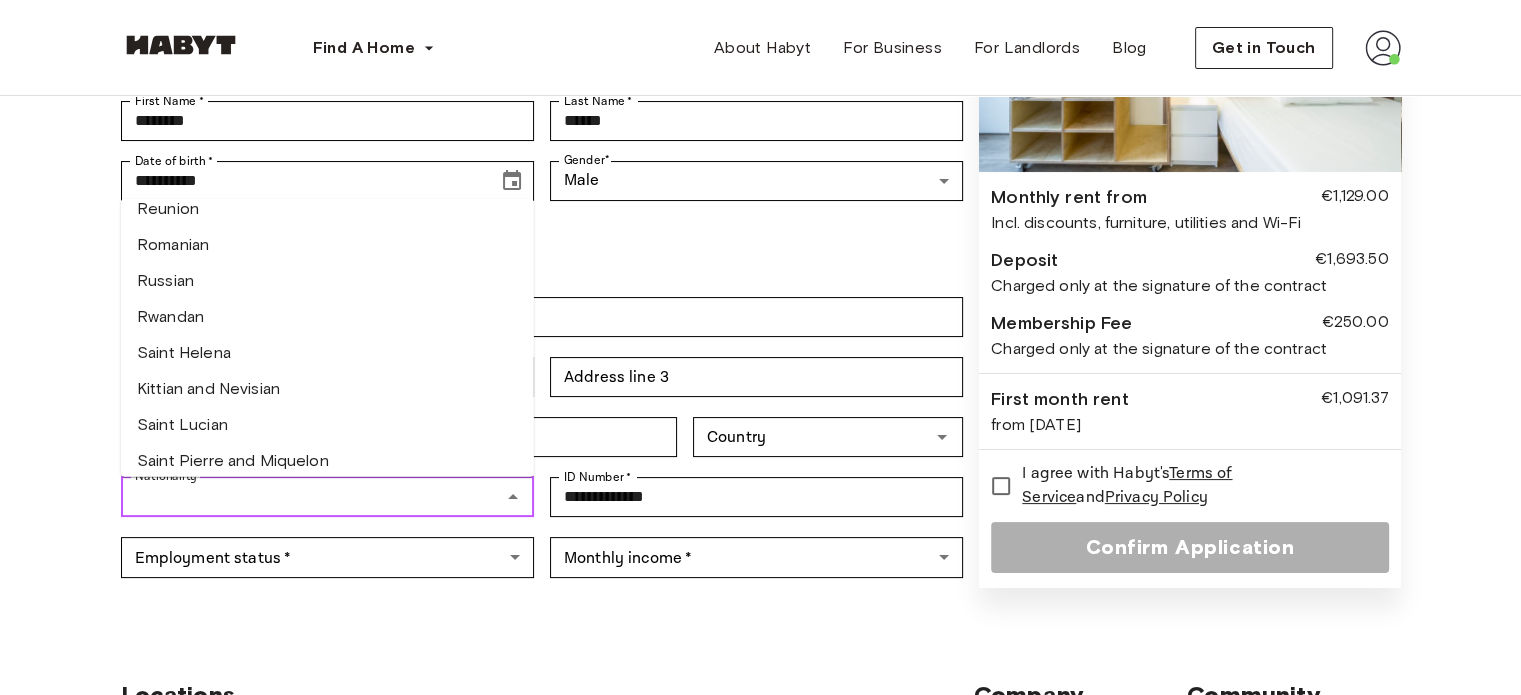 click on "Romanian" at bounding box center [327, 245] 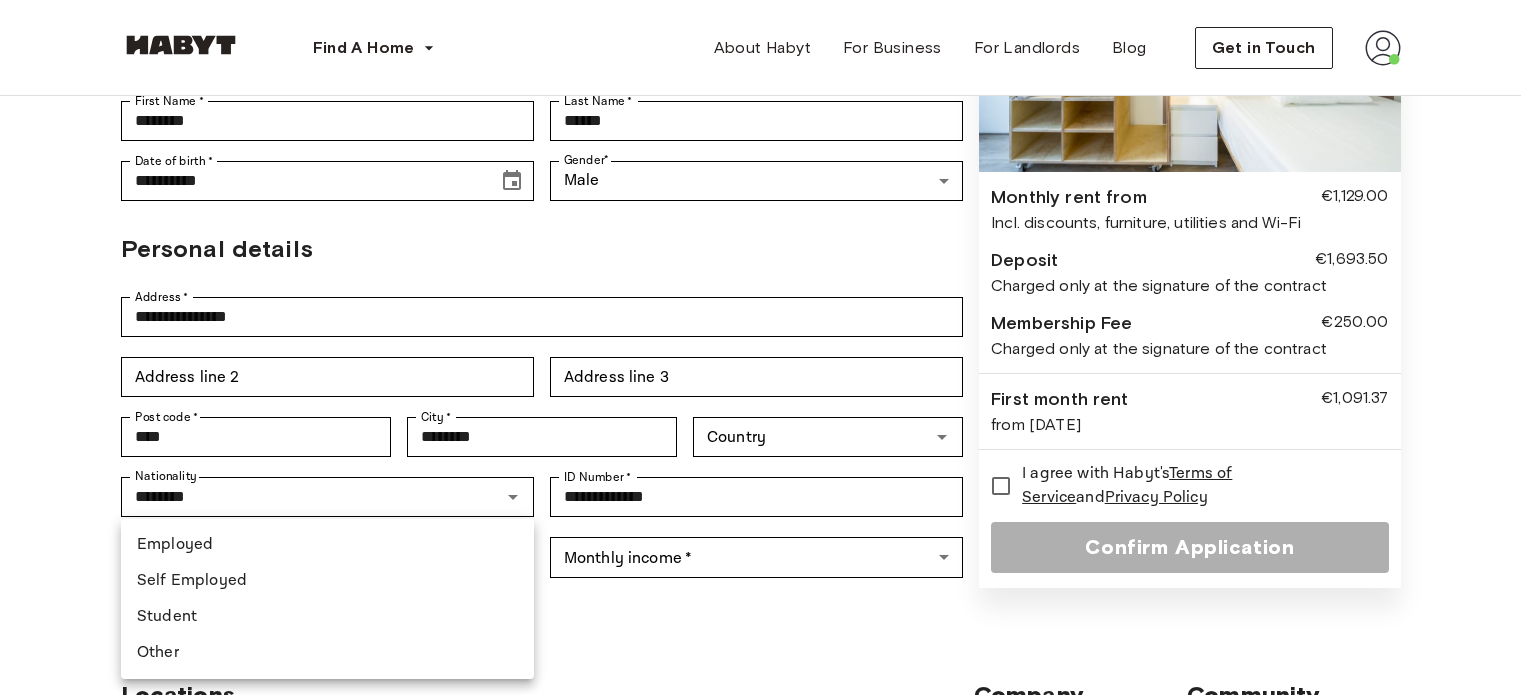 click on "**********" at bounding box center (768, 617) 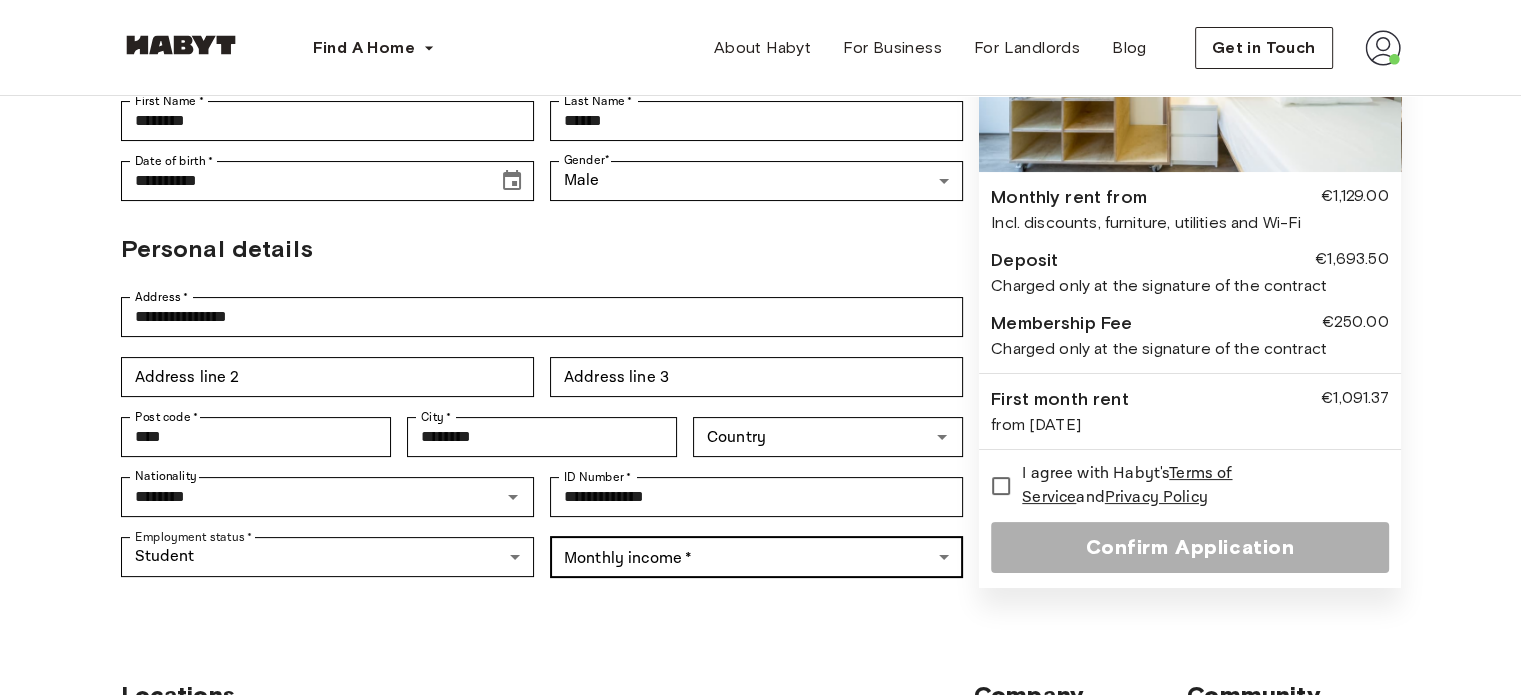 click on "**********" at bounding box center [760, 617] 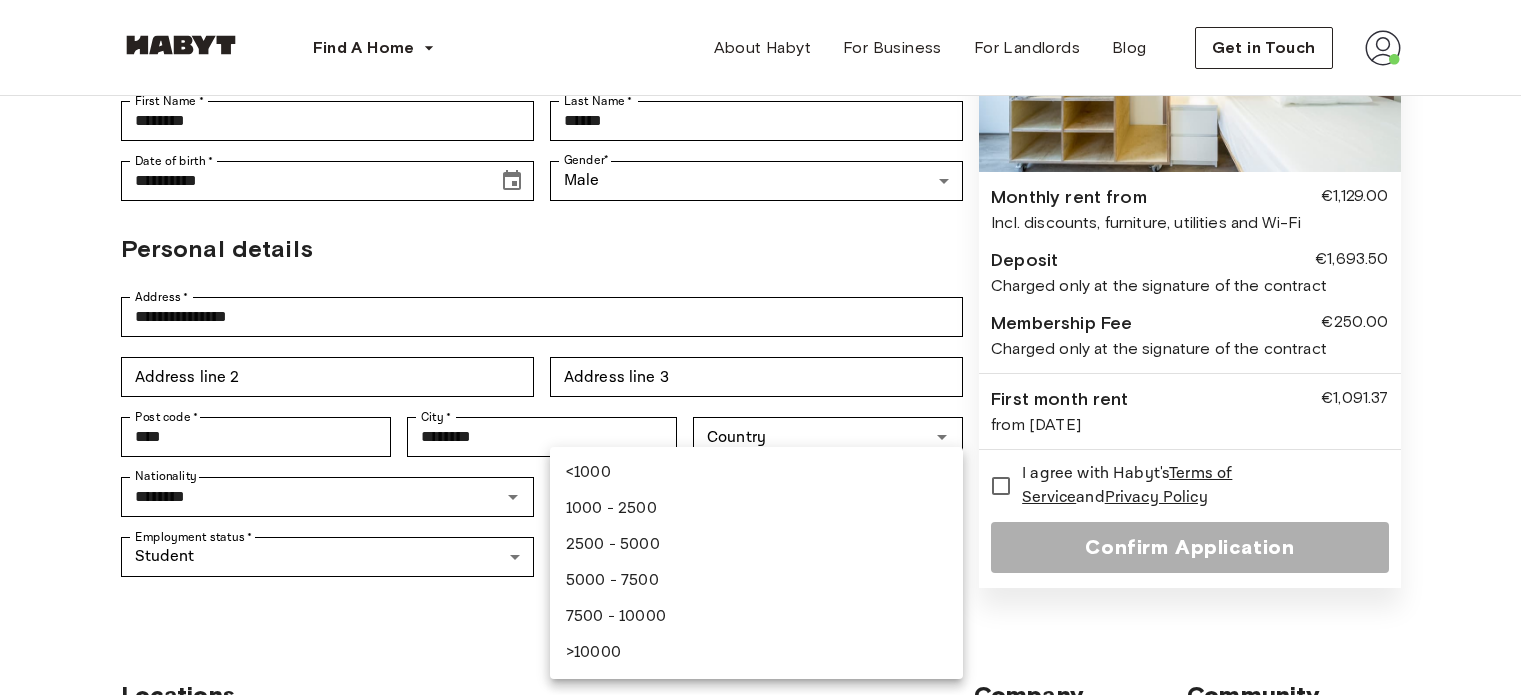 click on "<1000" at bounding box center (756, 473) 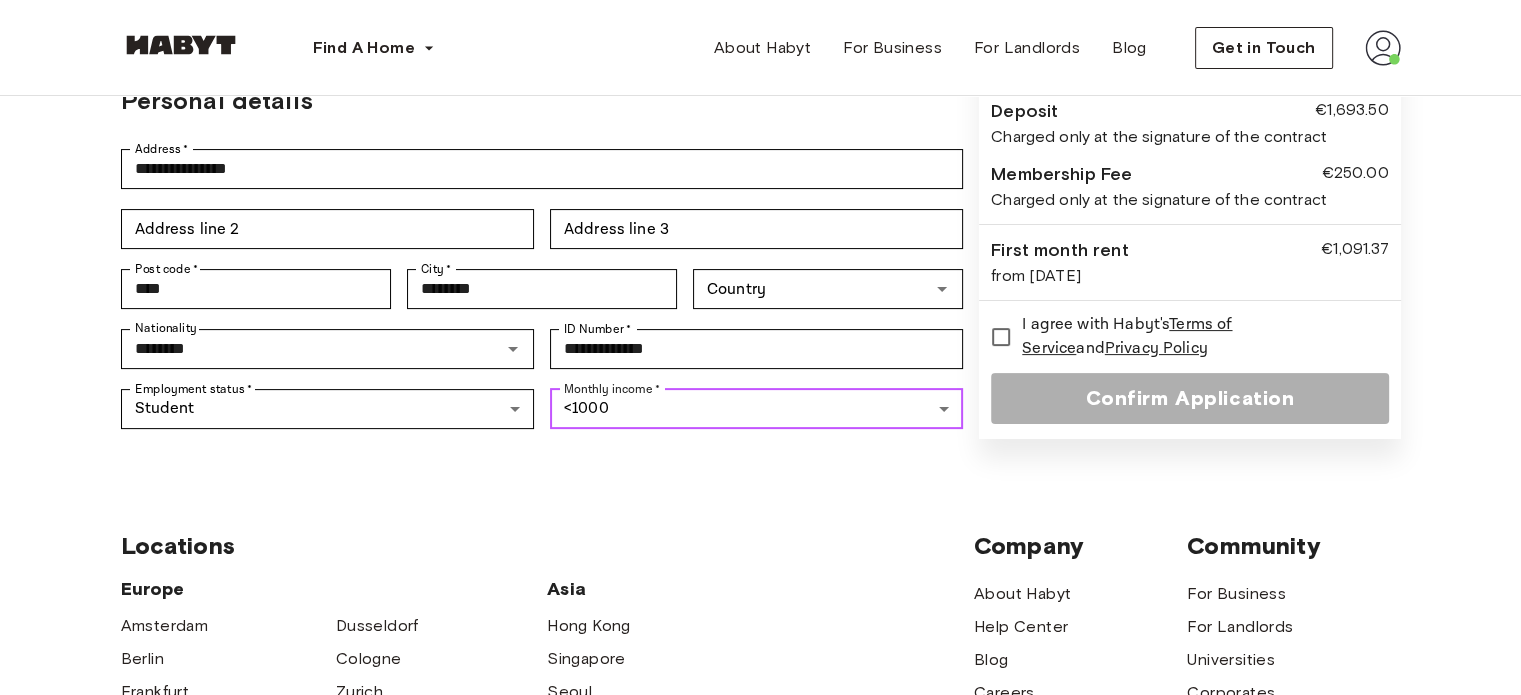 scroll, scrollTop: 400, scrollLeft: 0, axis: vertical 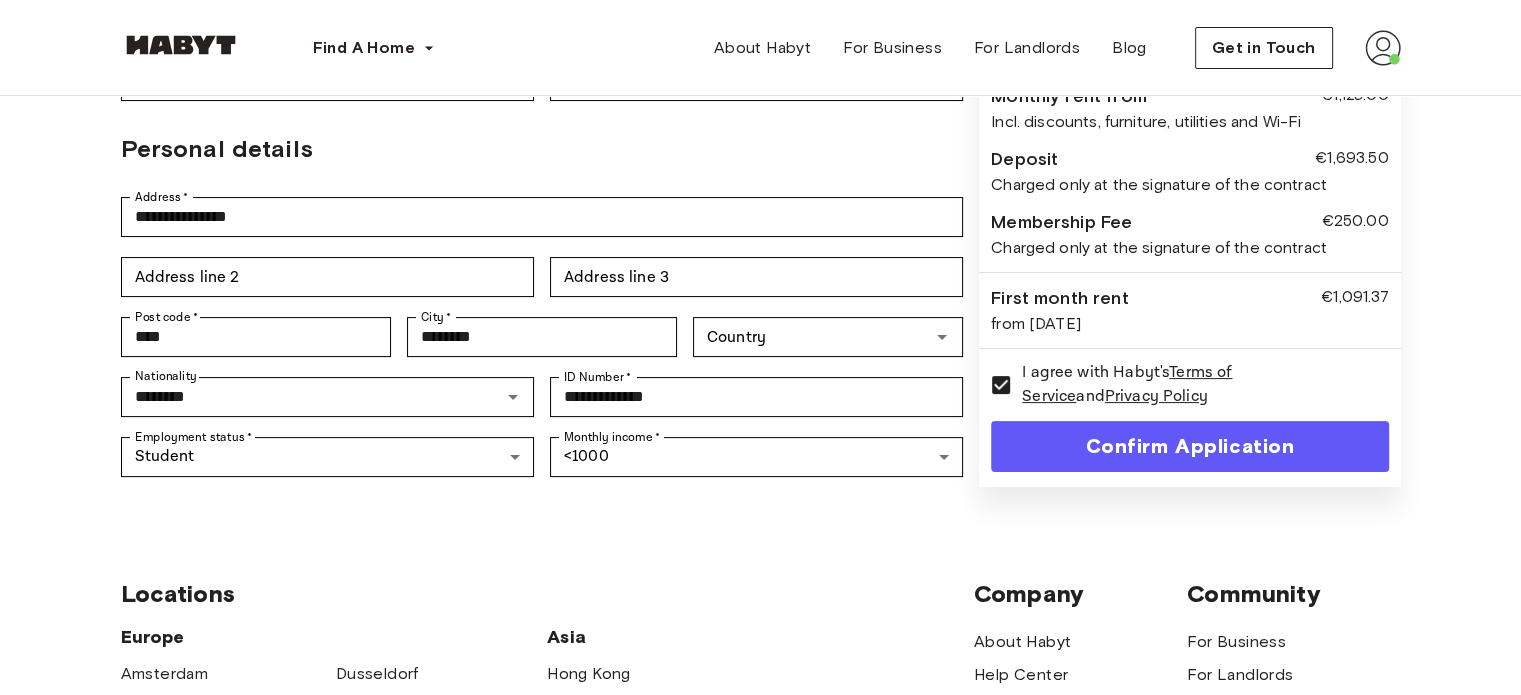 click on "Confirm Application" at bounding box center (1189, 446) 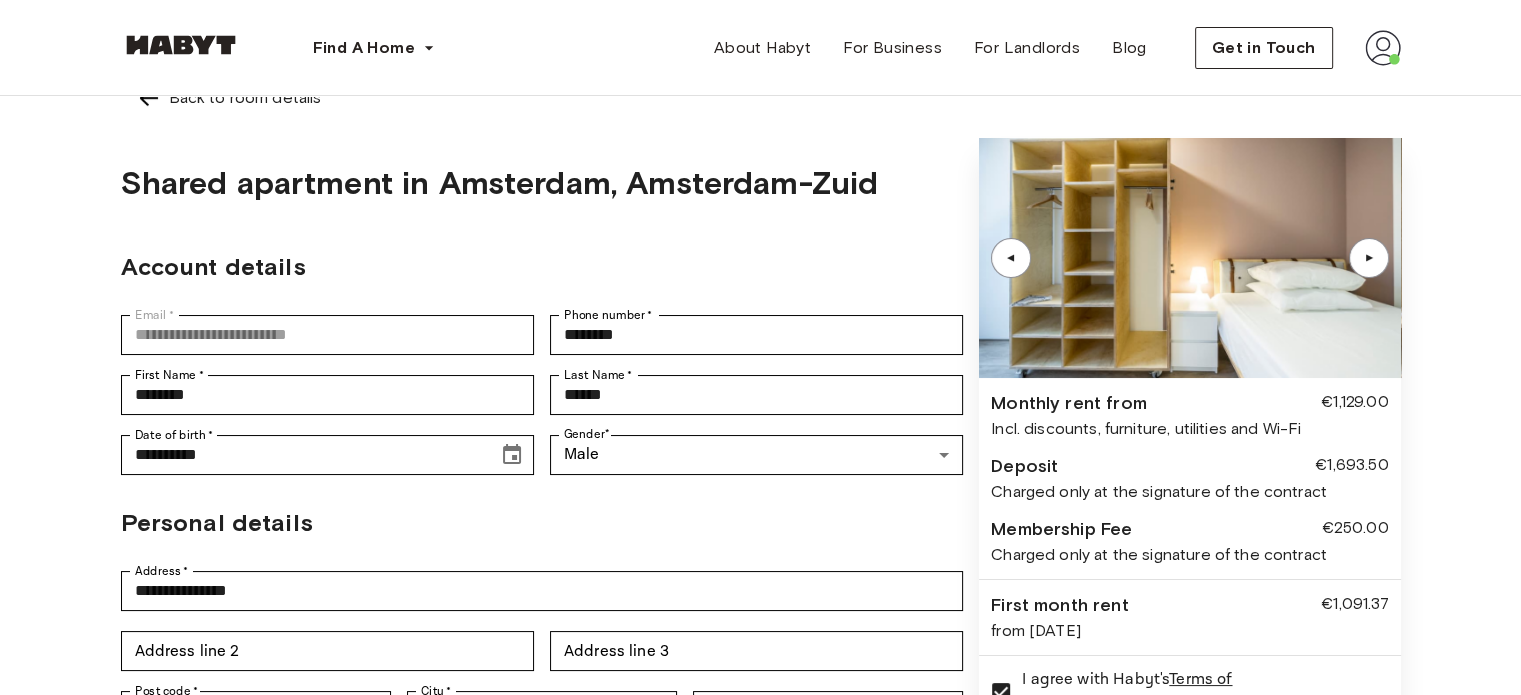 scroll, scrollTop: 0, scrollLeft: 0, axis: both 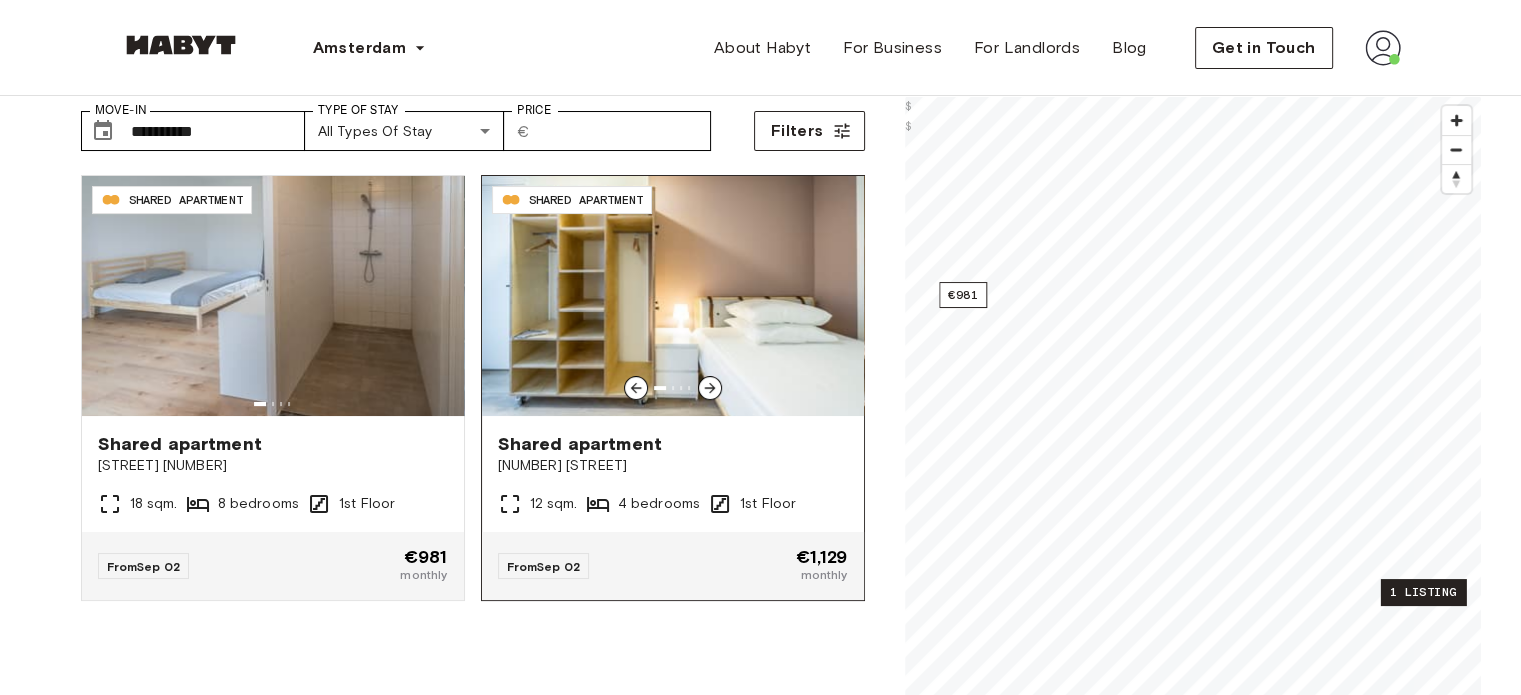 click on "[STREET] [NUMBER]" at bounding box center (673, 466) 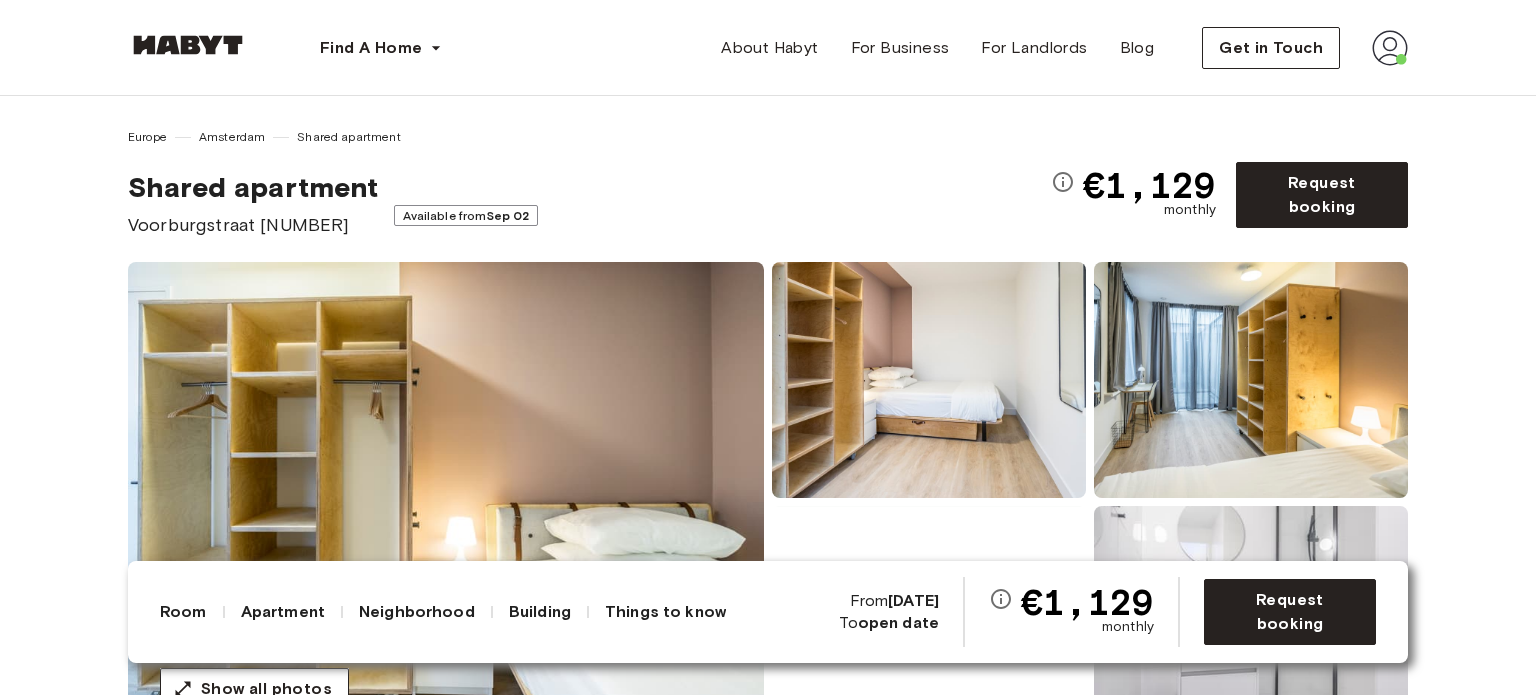 scroll, scrollTop: 0, scrollLeft: 0, axis: both 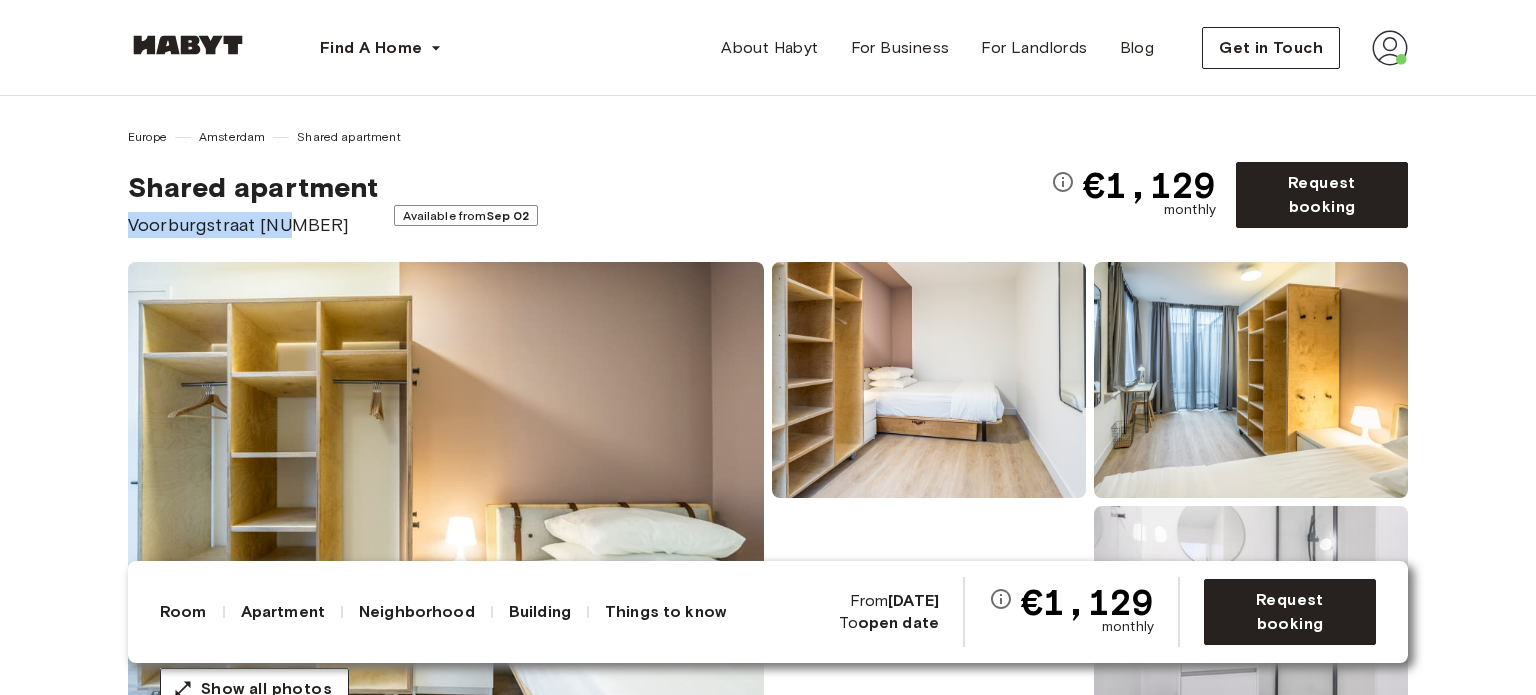 drag, startPoint x: 262, startPoint y: 223, endPoint x: 131, endPoint y: 239, distance: 131.97348 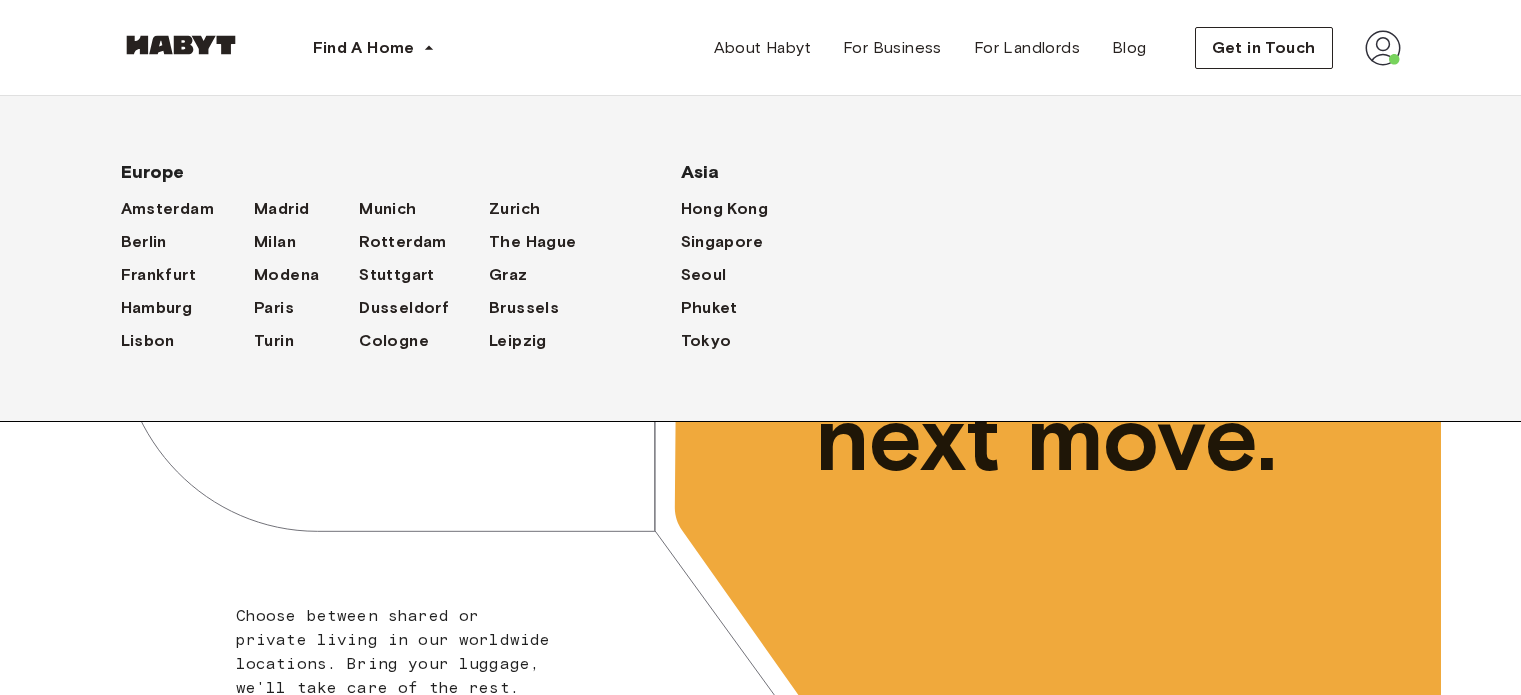 scroll, scrollTop: 0, scrollLeft: 0, axis: both 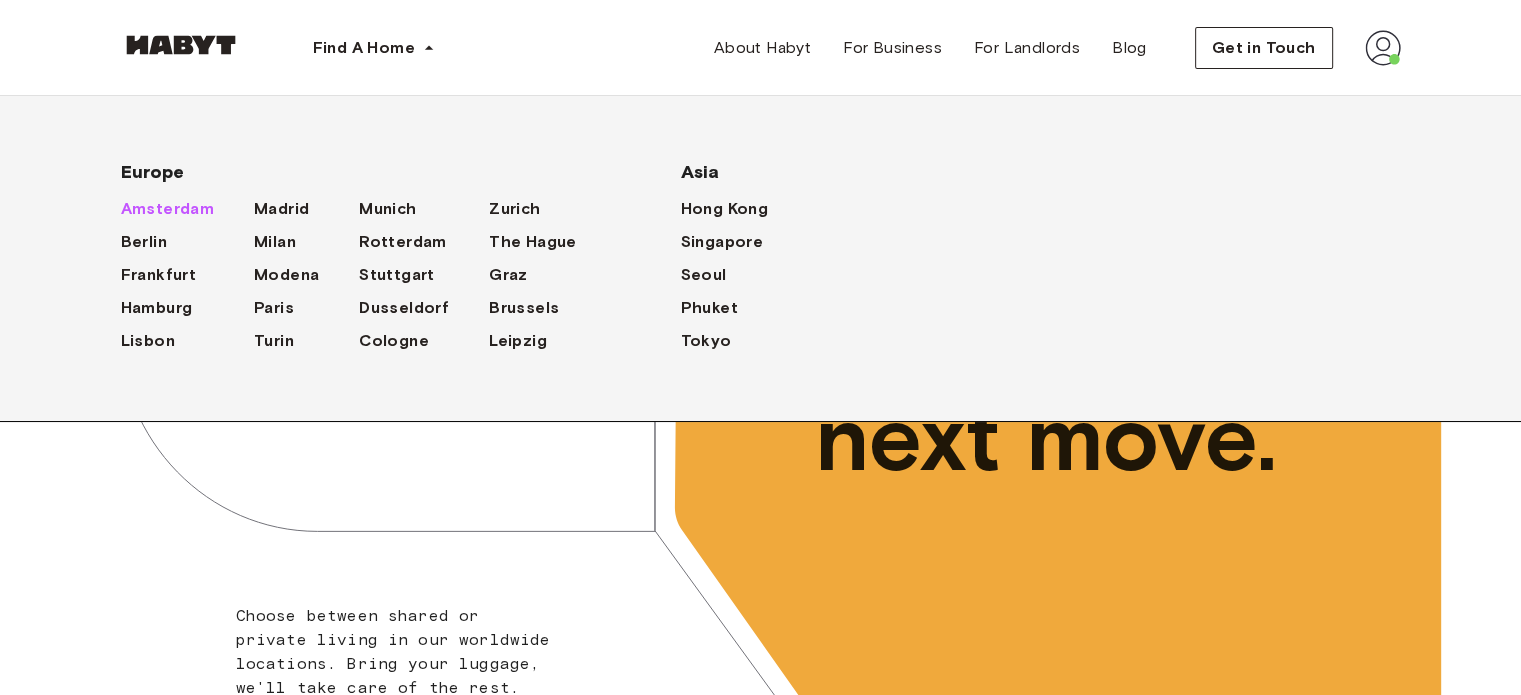 click on "Amsterdam" at bounding box center [168, 209] 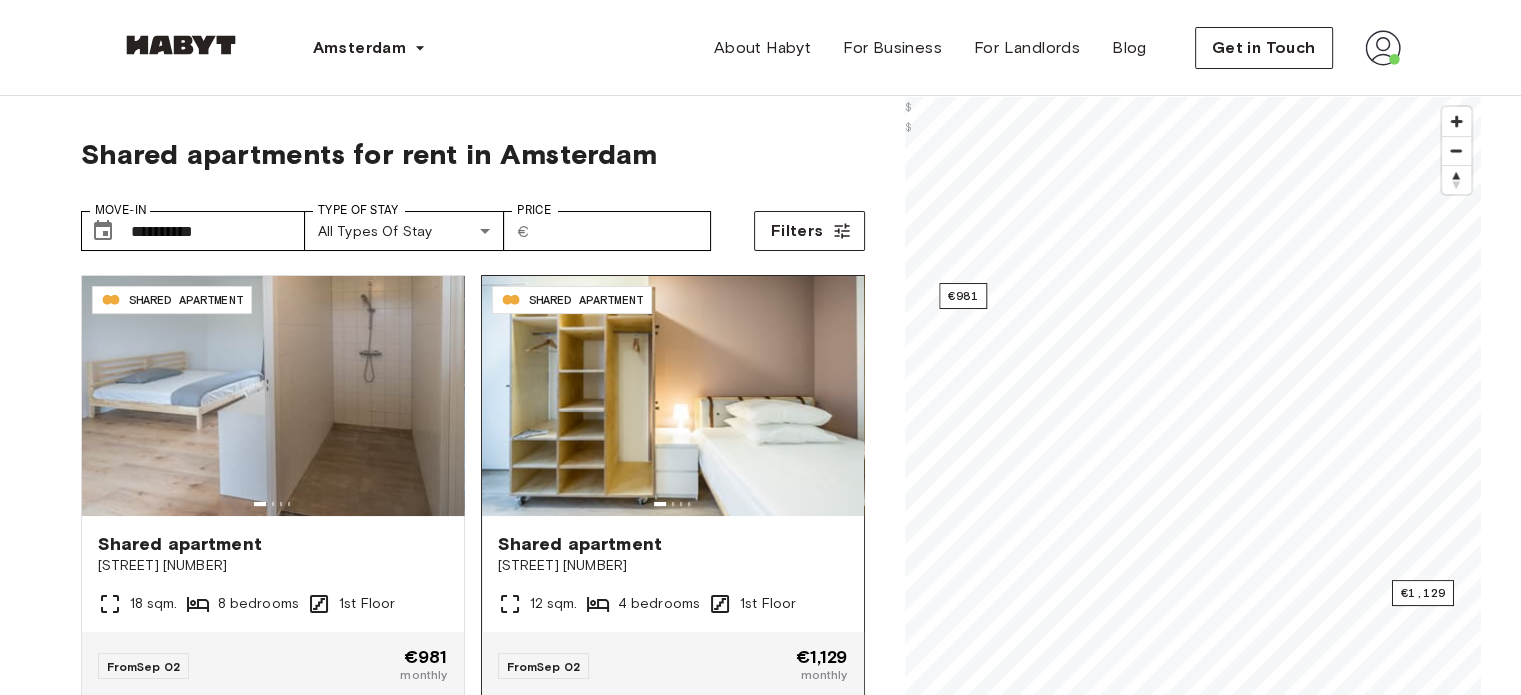 scroll, scrollTop: 100, scrollLeft: 0, axis: vertical 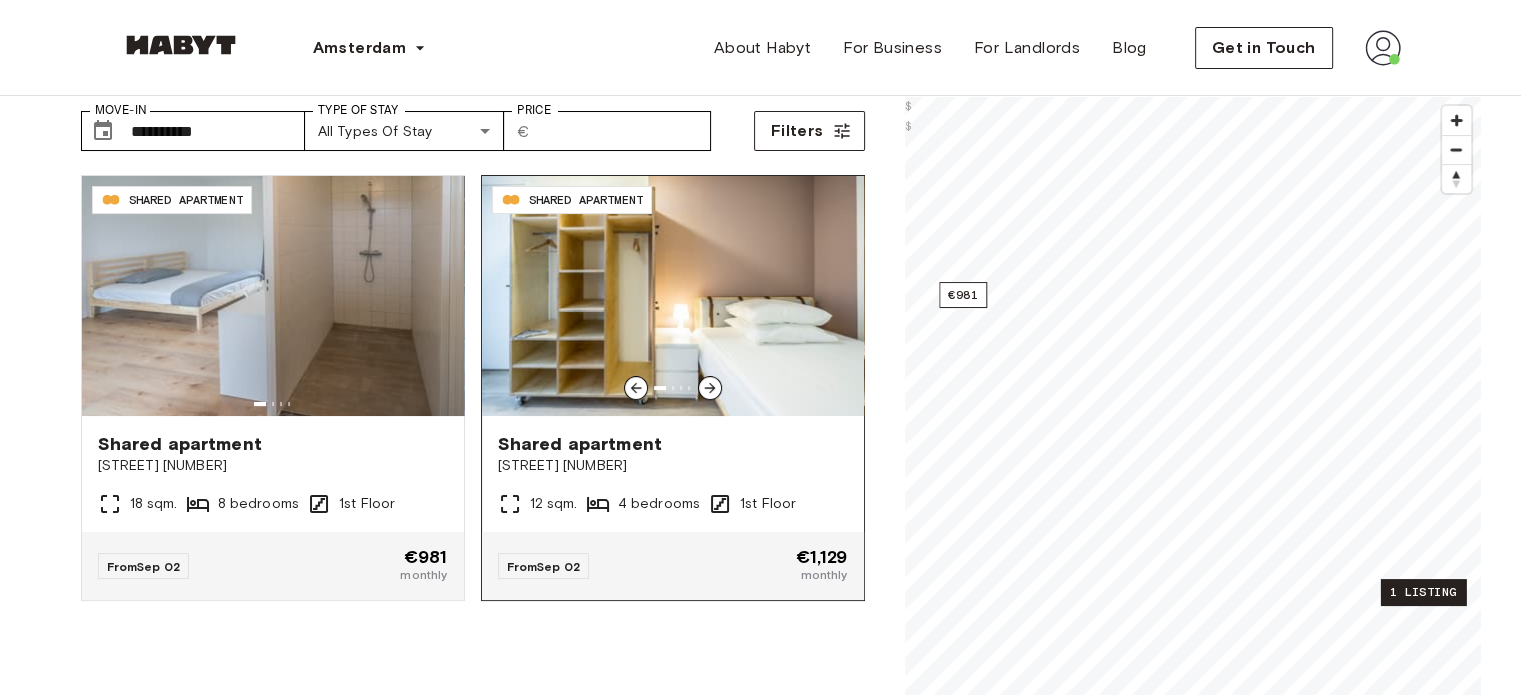 click at bounding box center [673, 296] 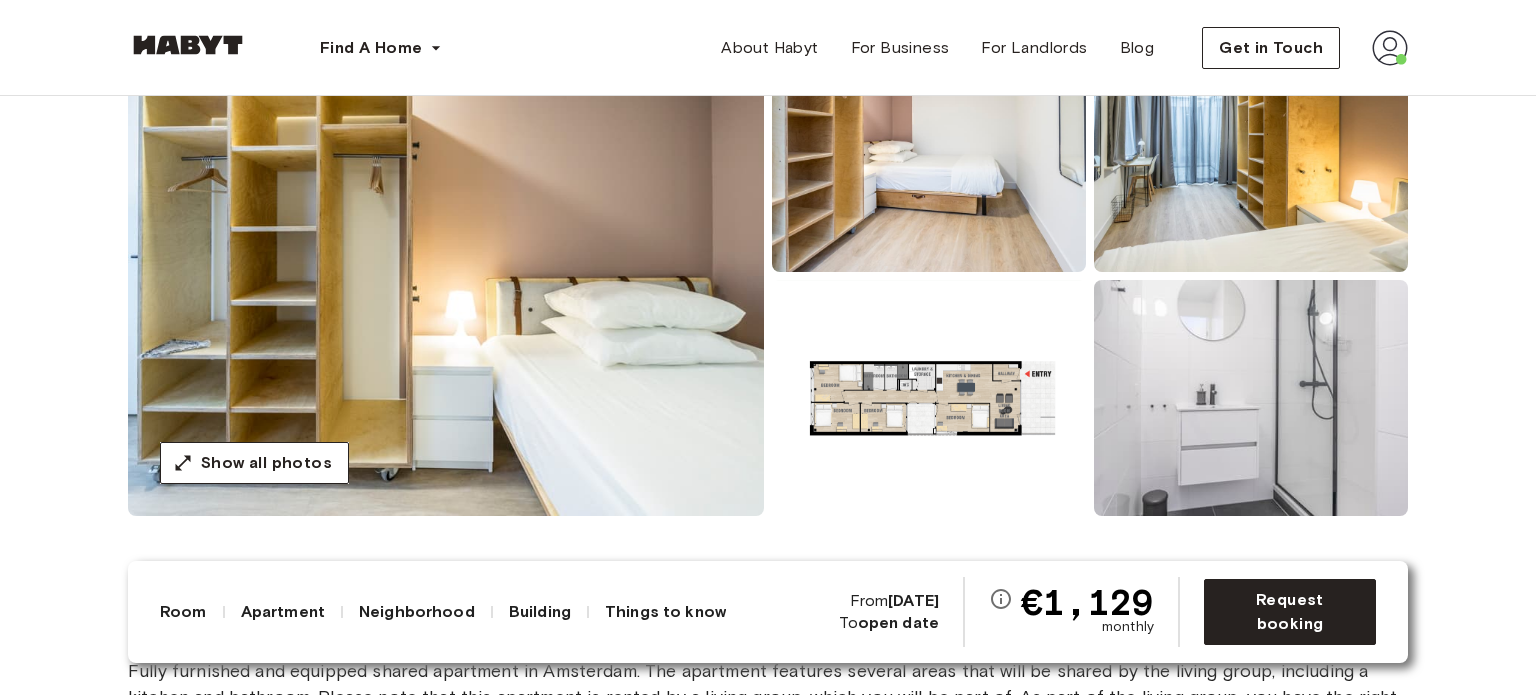 scroll, scrollTop: 100, scrollLeft: 0, axis: vertical 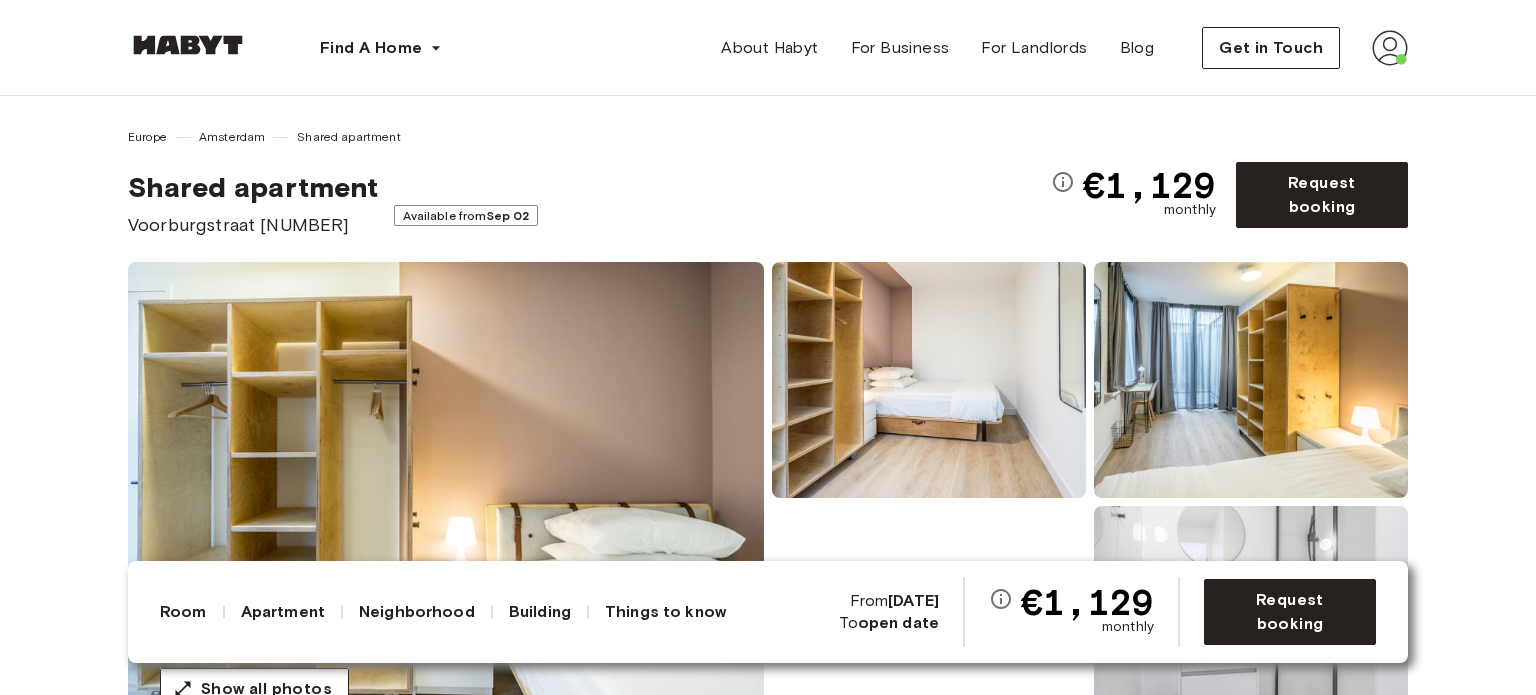 click on "Get in Touch" at bounding box center [1305, 48] 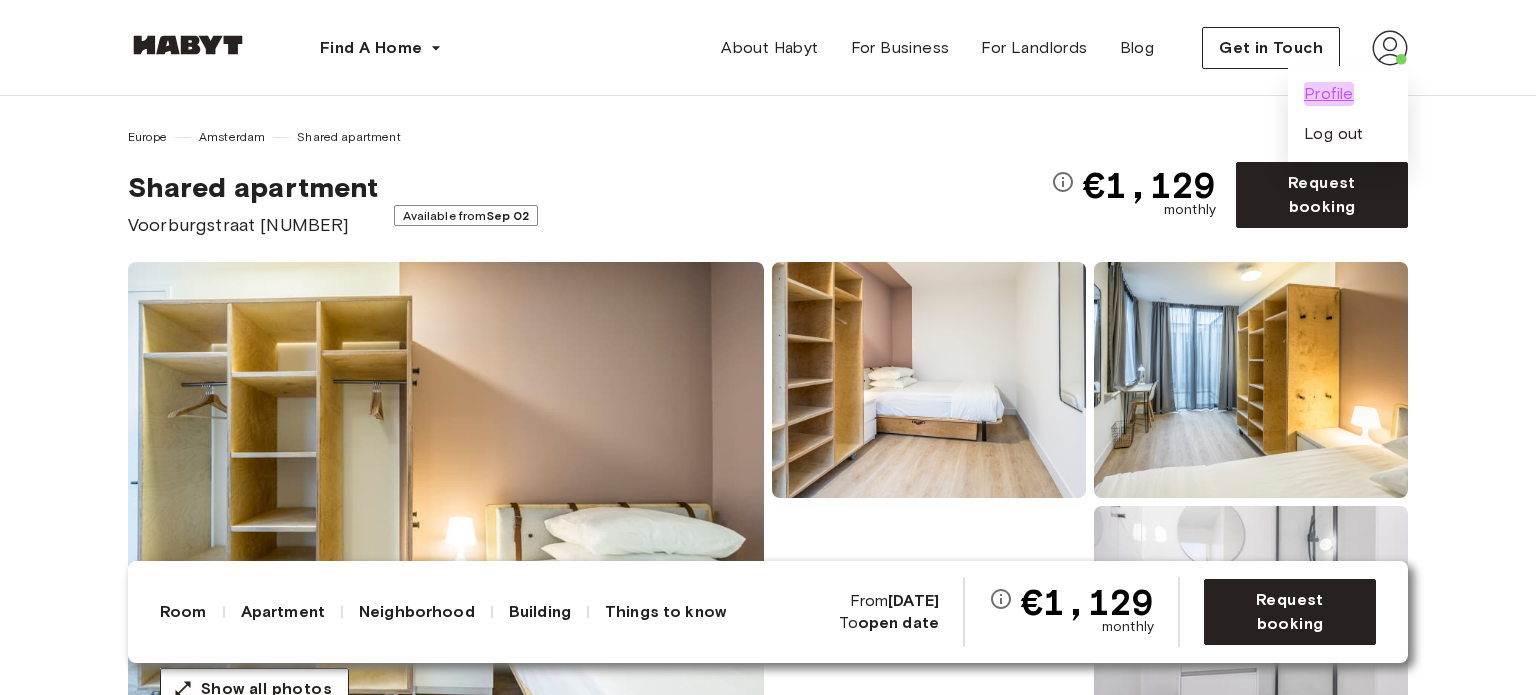 click on "Profile" at bounding box center [1329, 94] 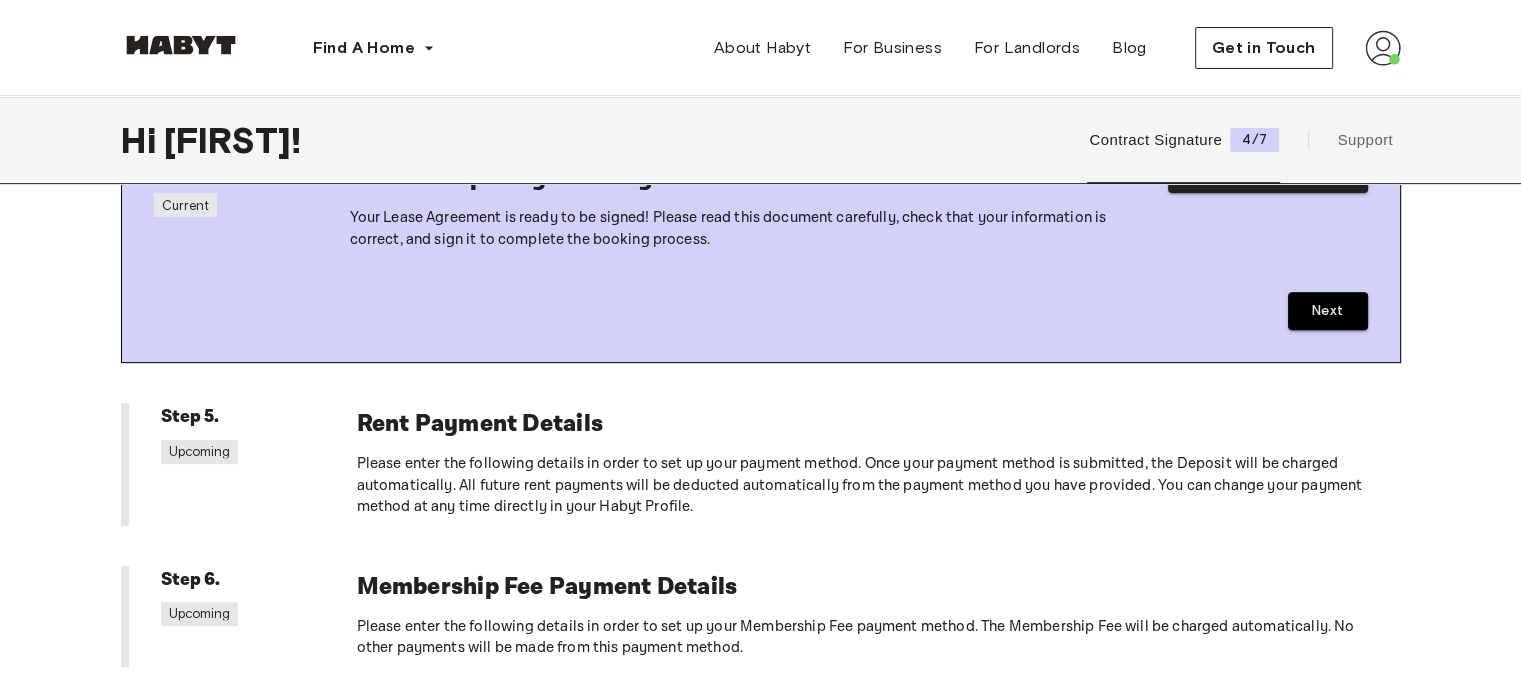 scroll, scrollTop: 700, scrollLeft: 0, axis: vertical 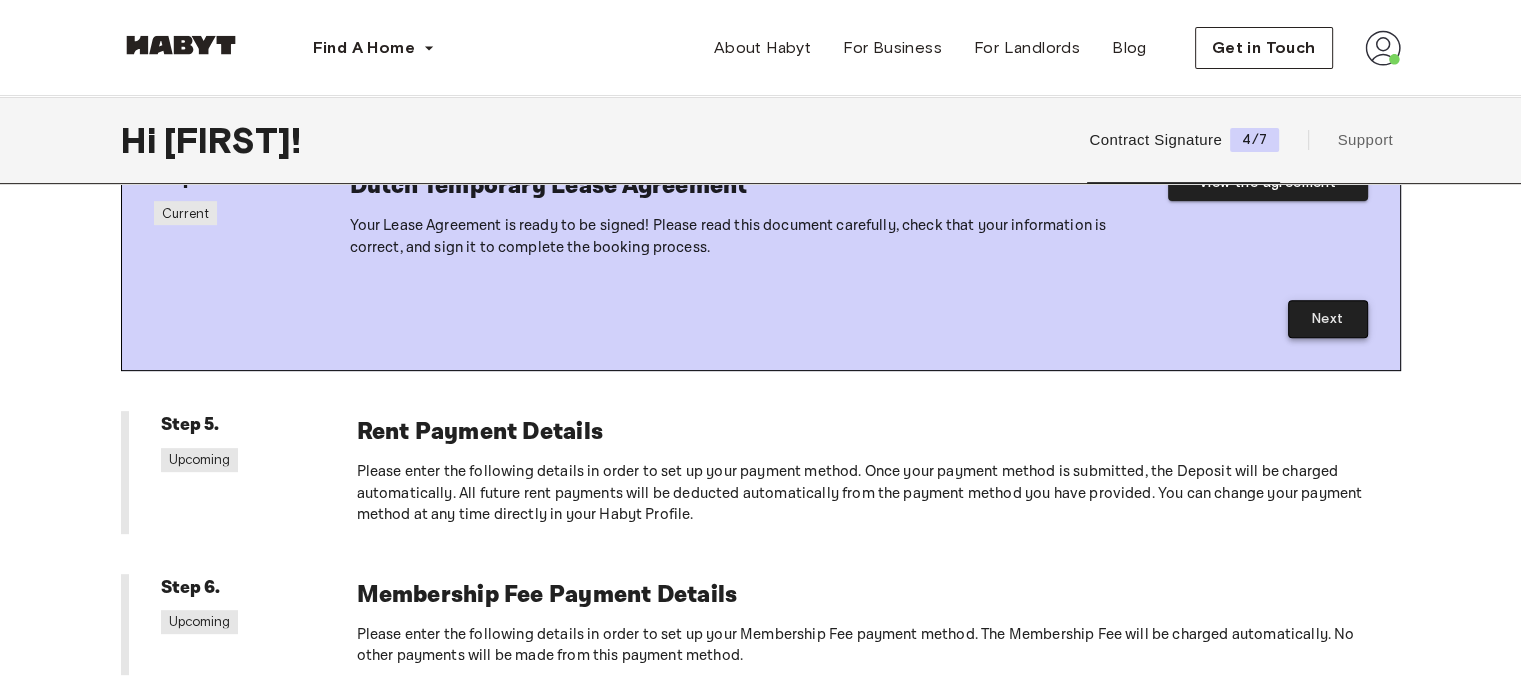 click on "Next" at bounding box center (1328, 319) 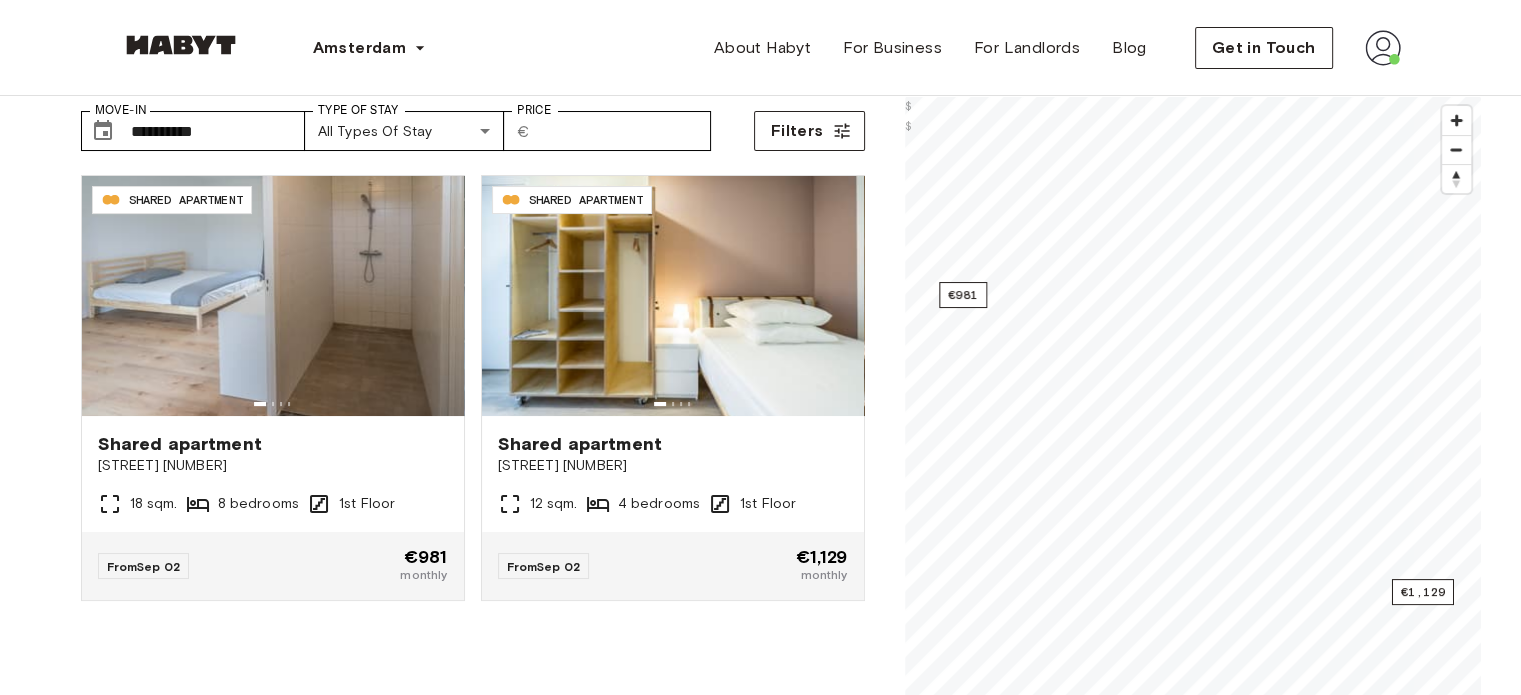 scroll, scrollTop: 100, scrollLeft: 0, axis: vertical 